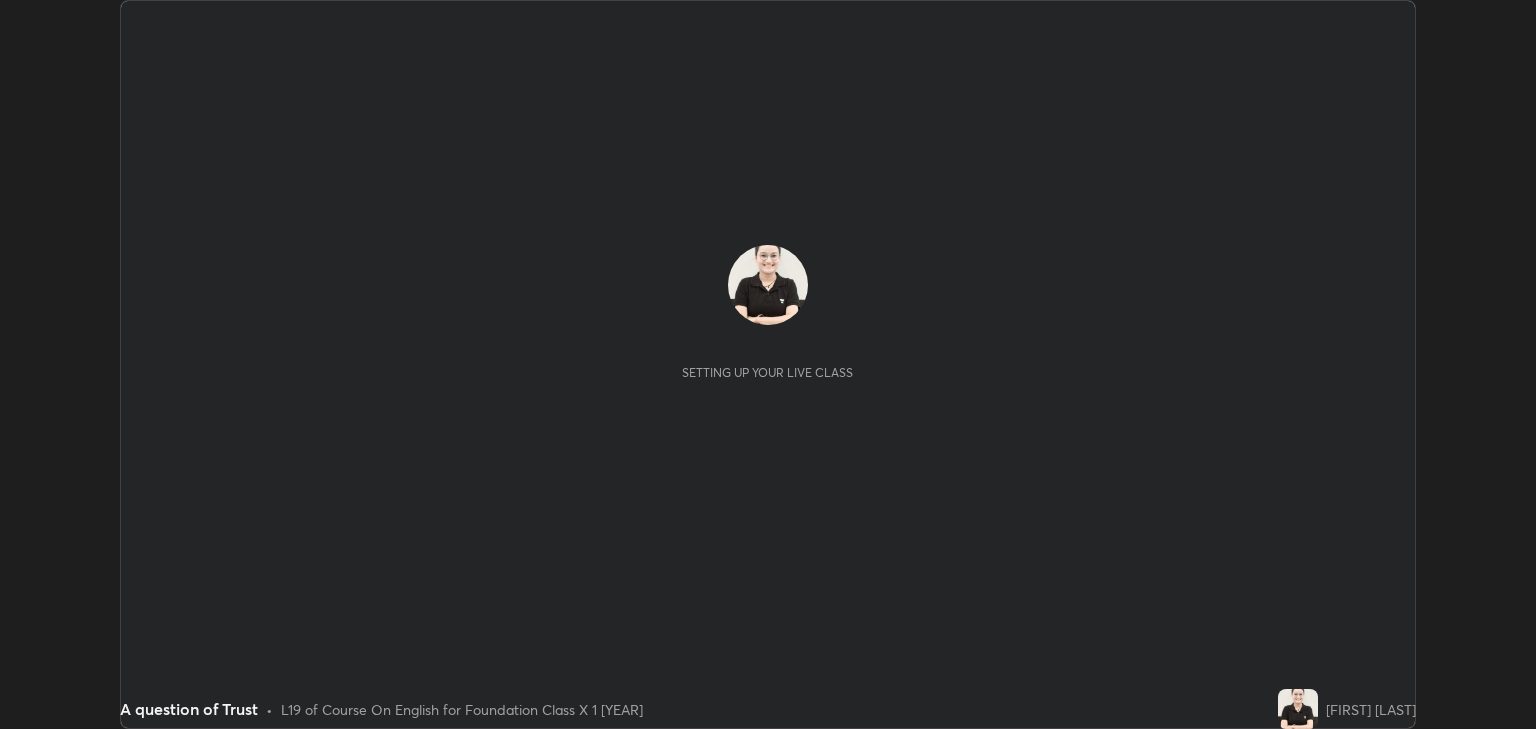 scroll, scrollTop: 0, scrollLeft: 0, axis: both 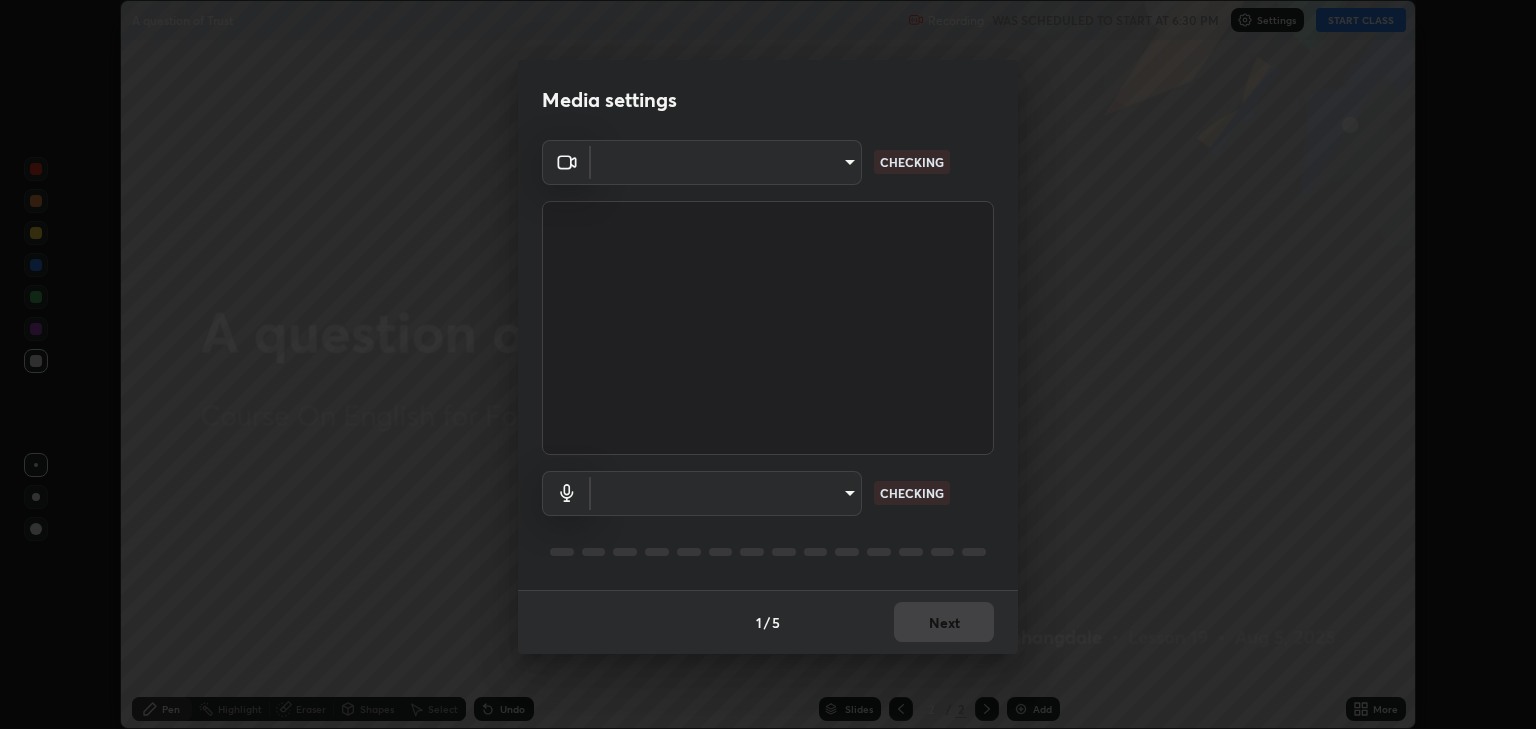 type on "a5fd4db2a2ff04be9e75800ceec395402009cfa99126b0c31c67d7c87717ec82" 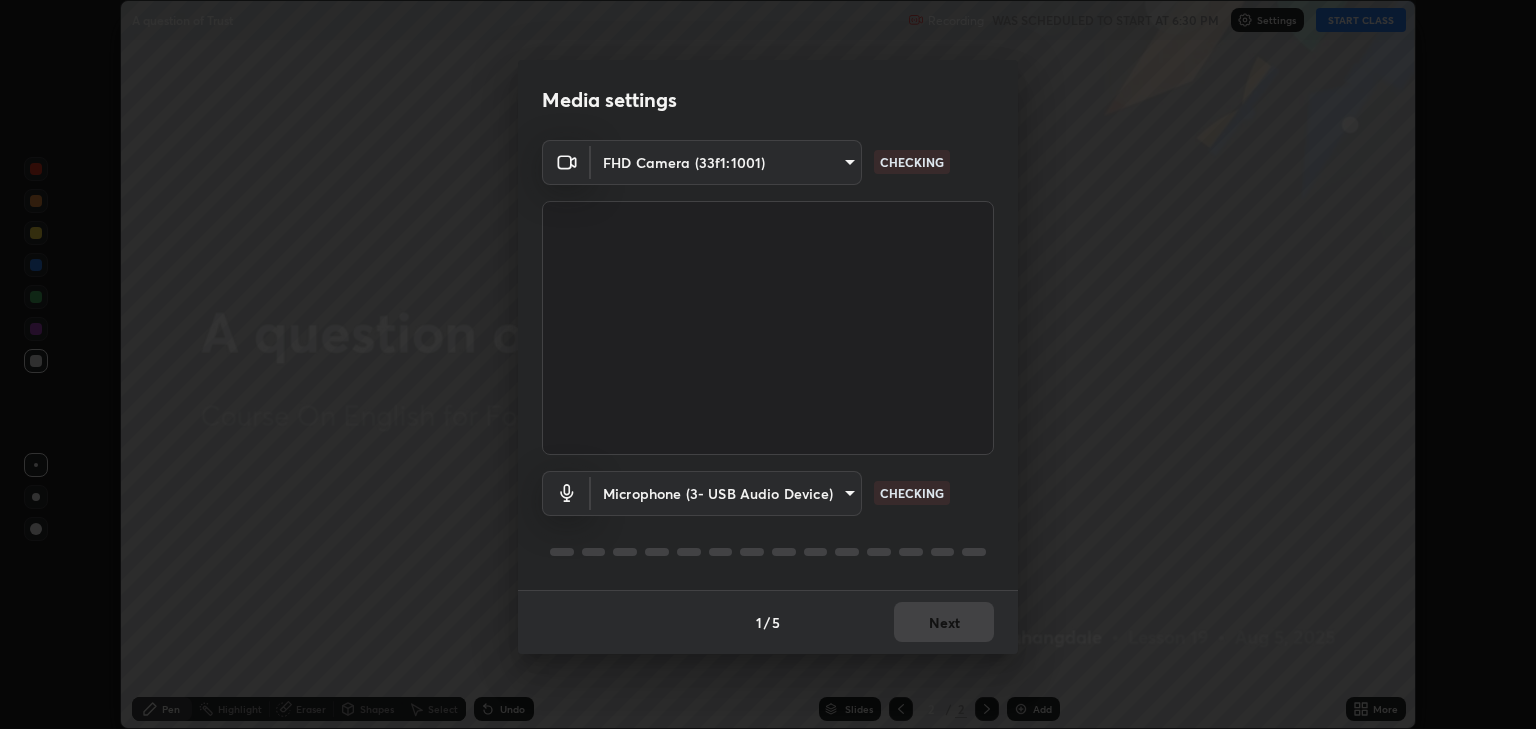 click on "Erase all A question of Trust Recording WAS SCHEDULED TO START AT  6:30 PM Settings START CLASS Setting up your live class A question of Trust • L19 of Course On English for Foundation Class X 1 [YEAR] [FIRST] [LAST] Pen Highlight Eraser Shapes Select Undo Slides 2 / 2 Add More No doubts shared Encourage your learners to ask a doubt for better clarity Report an issue Reason for reporting Buffering Chat not working Audio - Video sync issue Educator video quality low ​ Attach an image Report Media settings FHD Camera (33f1:1001) [HASH] CHECKING Microphone (3- USB Audio Device) [HASH] CHECKING 1 / 5 Next" at bounding box center [768, 364] 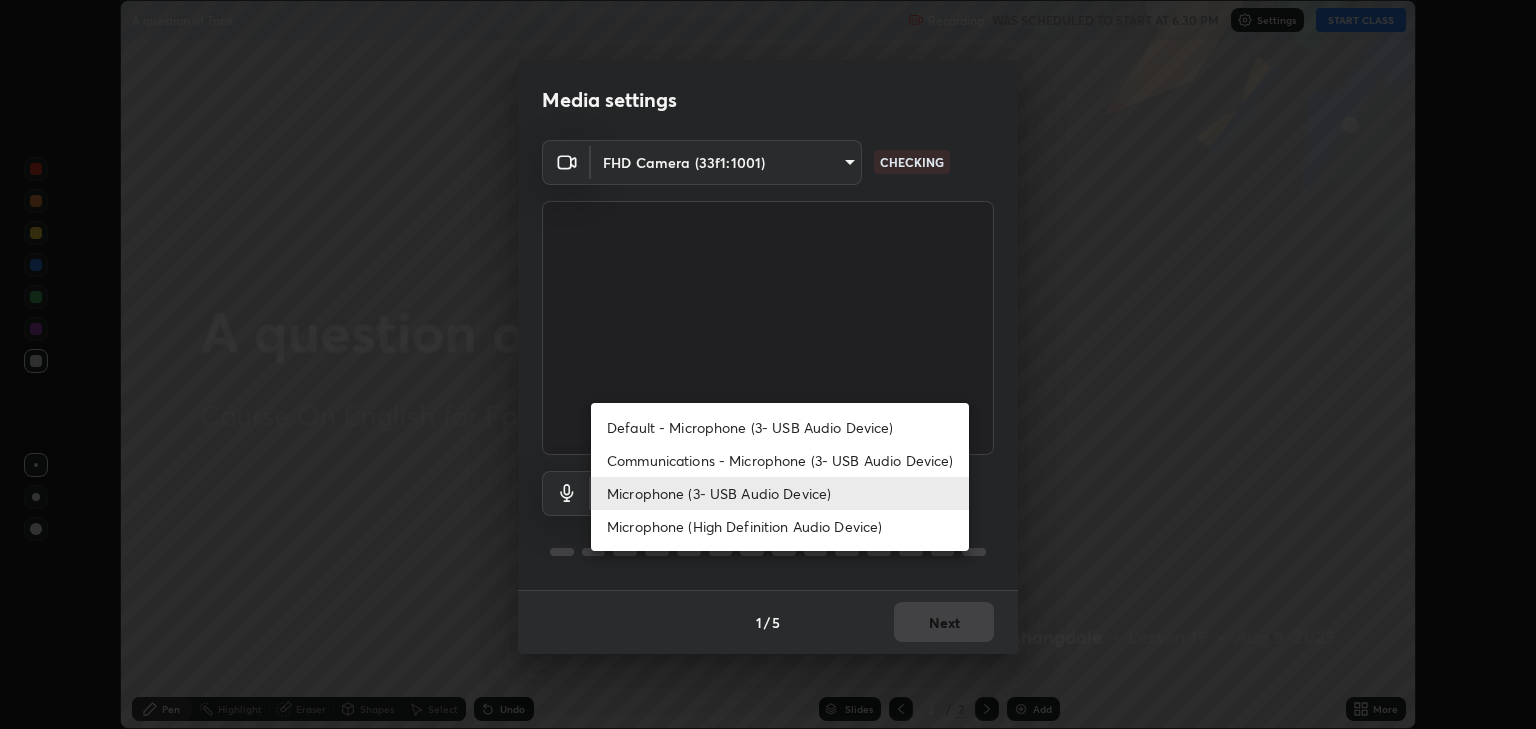click on "Microphone (3- USB Audio Device)" at bounding box center [780, 493] 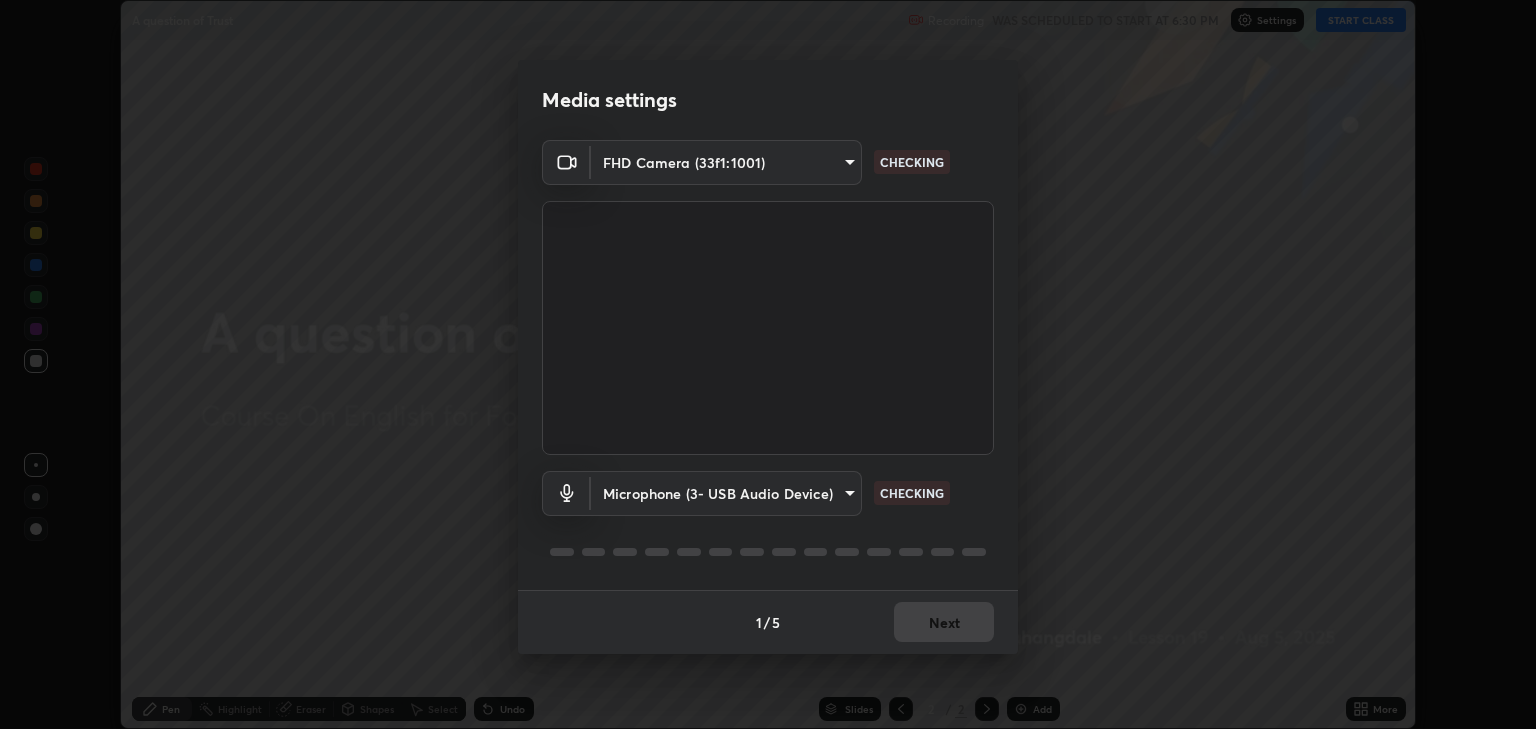 click on "Erase all A question of Trust Recording WAS SCHEDULED TO START AT  6:30 PM Settings START CLASS Setting up your live class A question of Trust • L19 of Course On English for Foundation Class X 1 [YEAR] [FIRST] [LAST] Pen Highlight Eraser Shapes Select Undo Slides 2 / 2 Add More No doubts shared Encourage your learners to ask a doubt for better clarity Report an issue Reason for reporting Buffering Chat not working Audio - Video sync issue Educator video quality low ​ Attach an image Report Media settings FHD Camera (33f1:1001) [HASH] CHECKING Microphone (3- USB Audio Device) [HASH] CHECKING 1 / 5 Next" at bounding box center (768, 364) 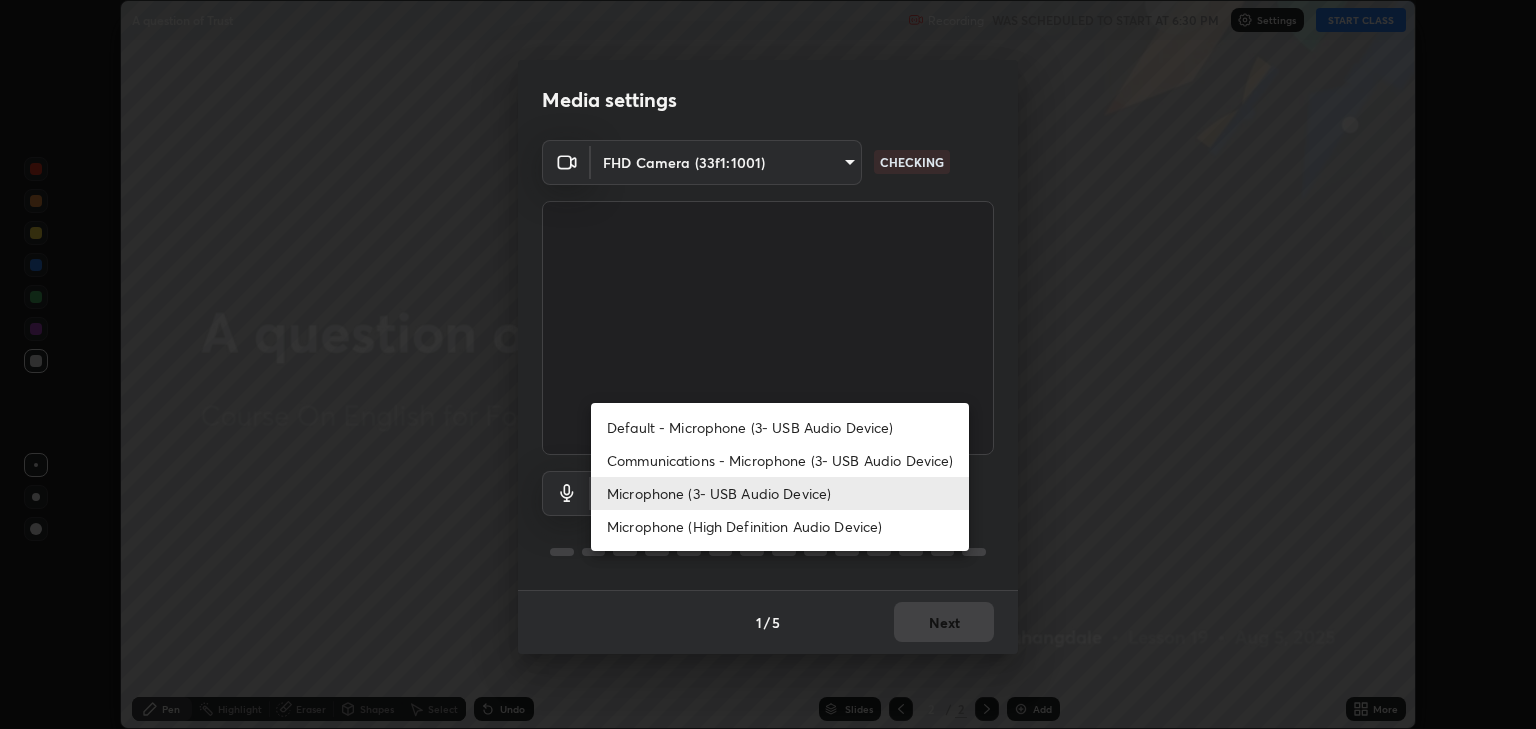 click on "Microphone (High Definition Audio Device)" at bounding box center (780, 526) 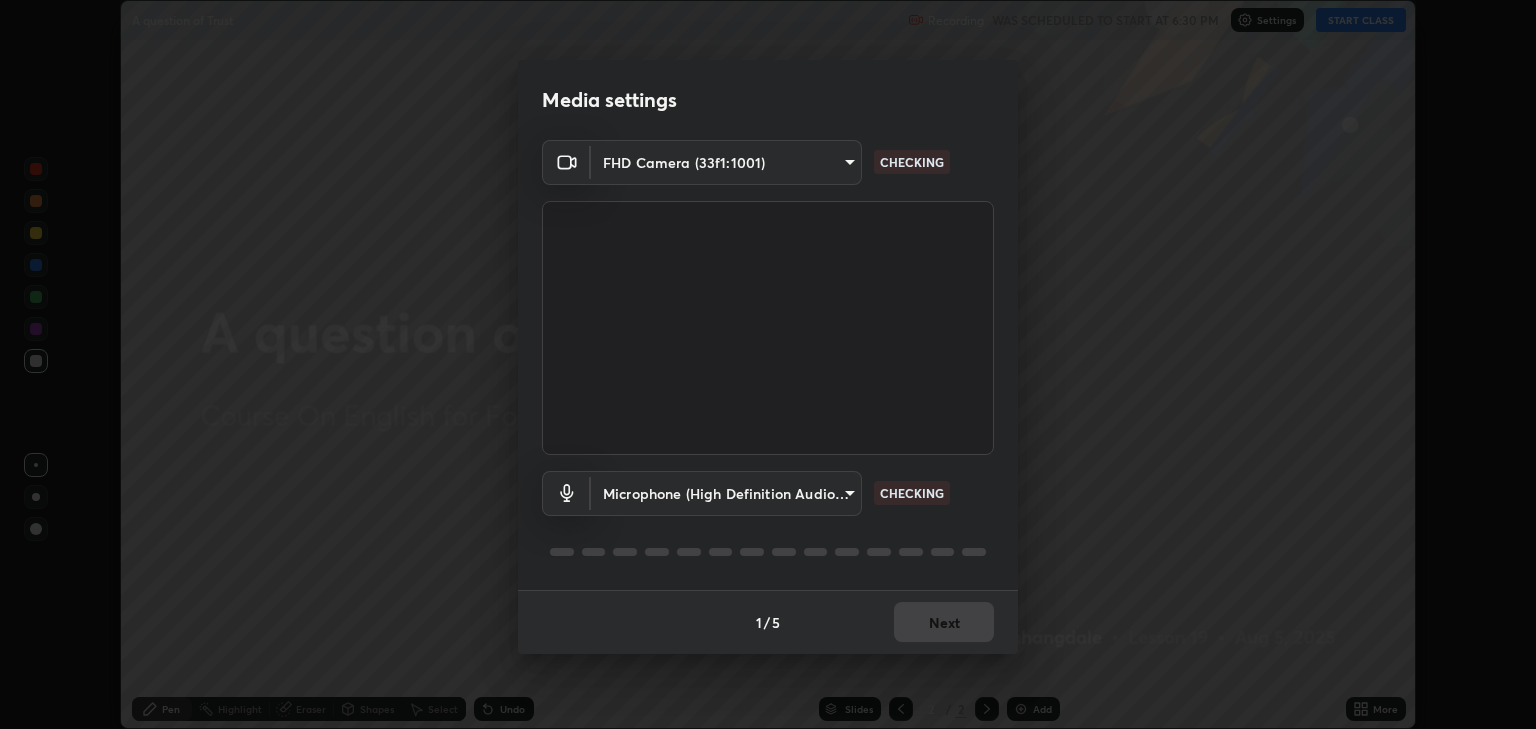 click on "Erase all A question of Trust Recording WAS SCHEDULED TO START AT  6:30 PM Settings START CLASS Setting up your live class A question of Trust • L19 of Course On English for Foundation Class X 1 [YEAR] [FIRST] [LAST] Pen Highlight Eraser Shapes Select Undo Slides 2 / 2 Add More No doubts shared Encourage your learners to ask a doubt for better clarity Report an issue Reason for reporting Buffering Chat not working Audio - Video sync issue Educator video quality low ​ Attach an image Report Media settings FHD Camera (33f1:1001) [HASH] CHECKING Microphone (High Definition Audio Device) [HASH] CHECKING 1 / 5 Next" at bounding box center [768, 364] 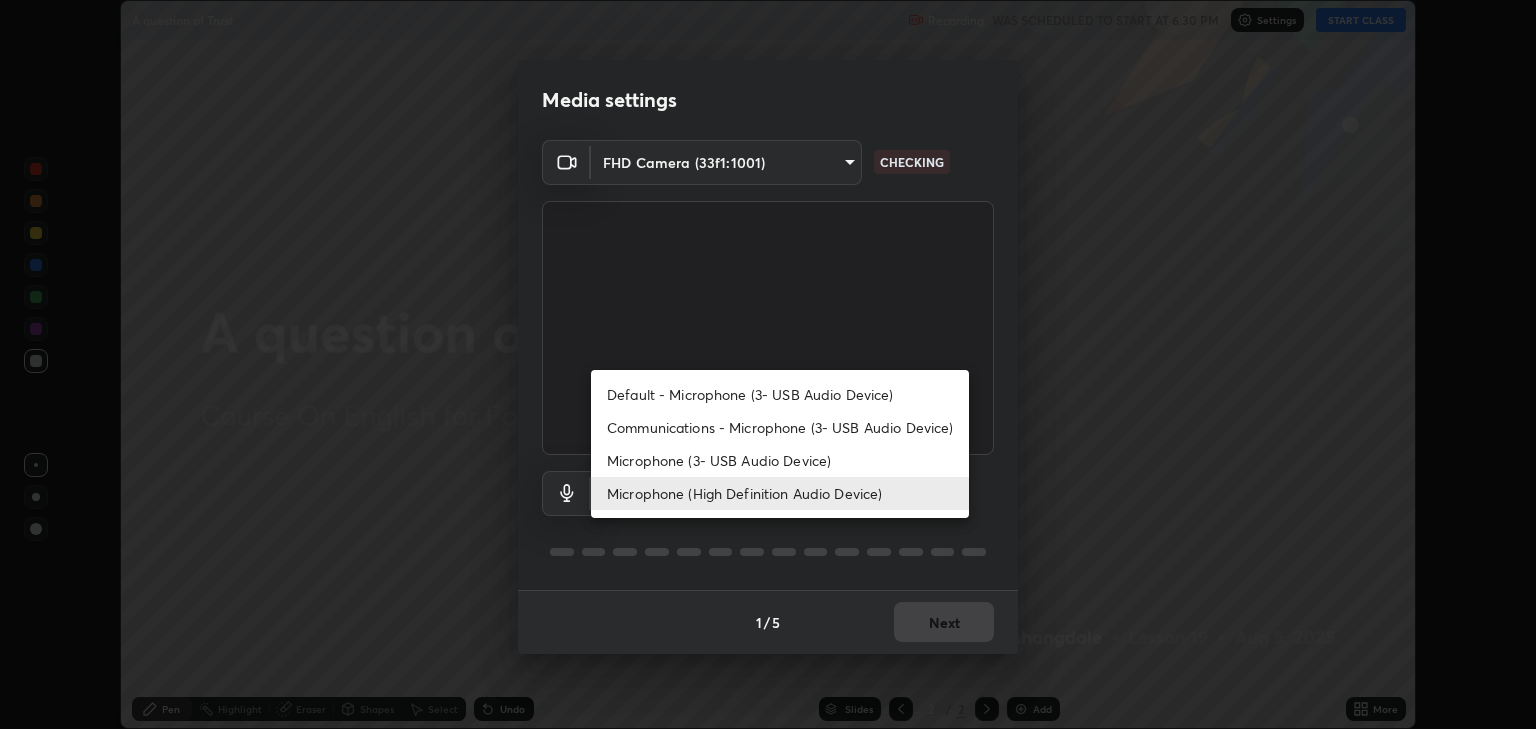 click on "Microphone (3- USB Audio Device)" at bounding box center [780, 460] 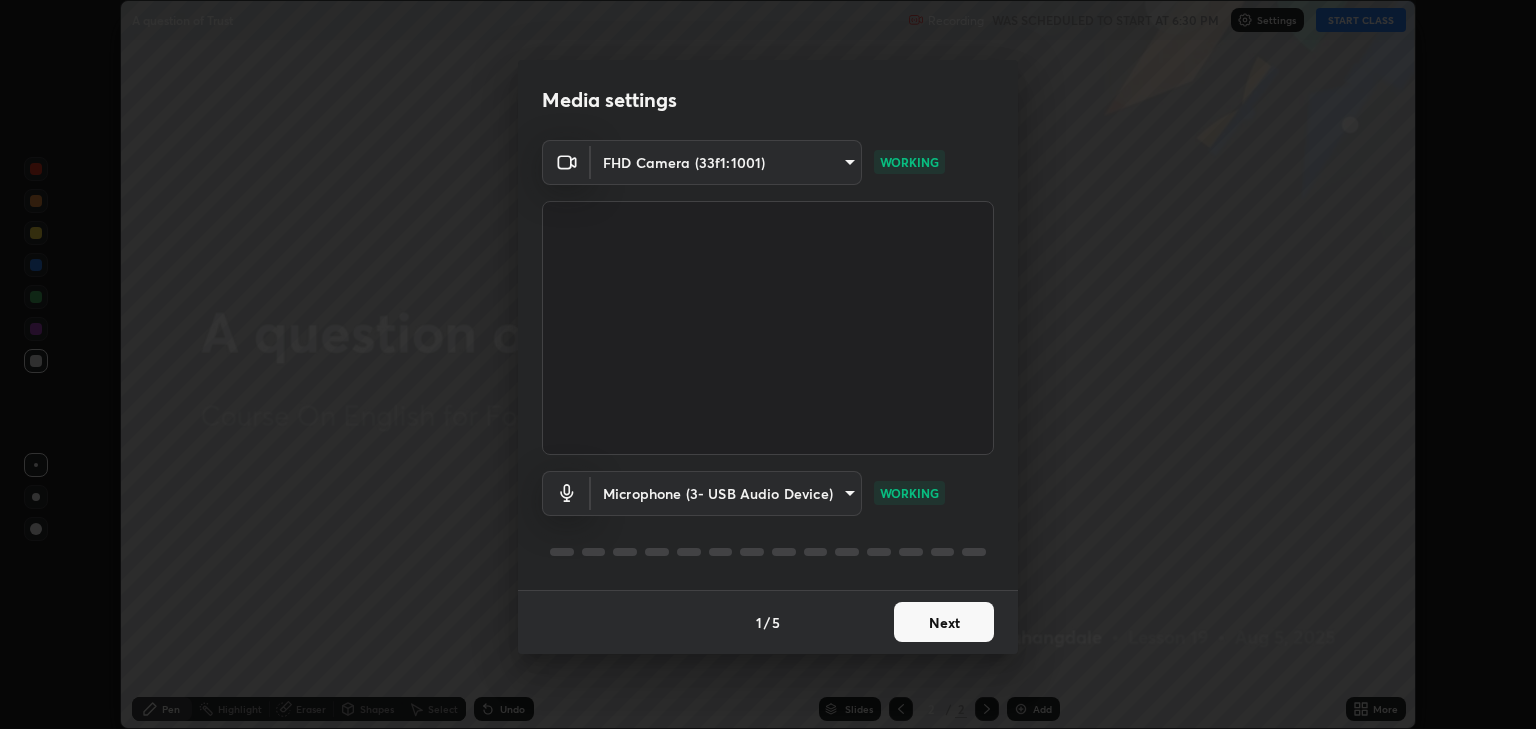 click on "Next" at bounding box center (944, 622) 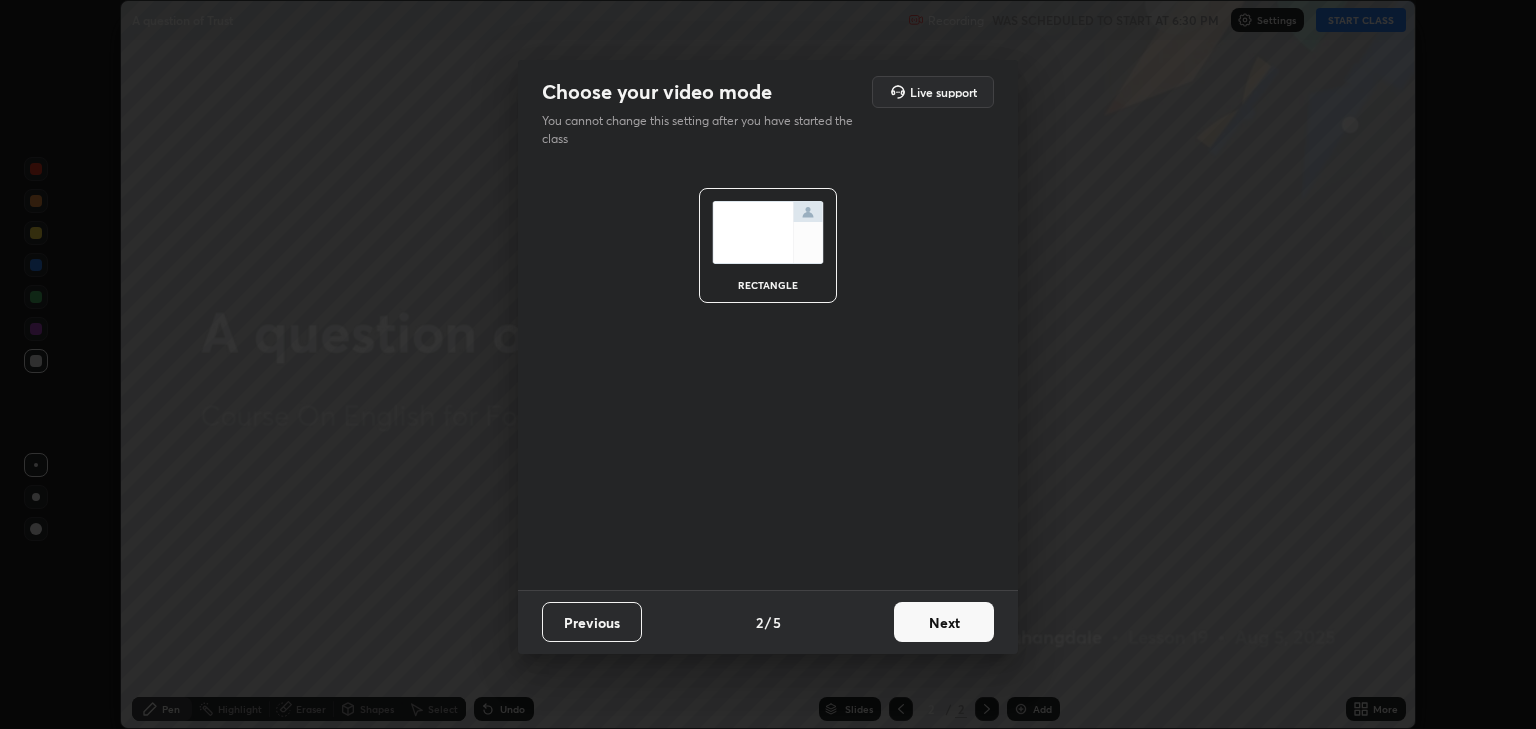 click on "Next" at bounding box center [944, 622] 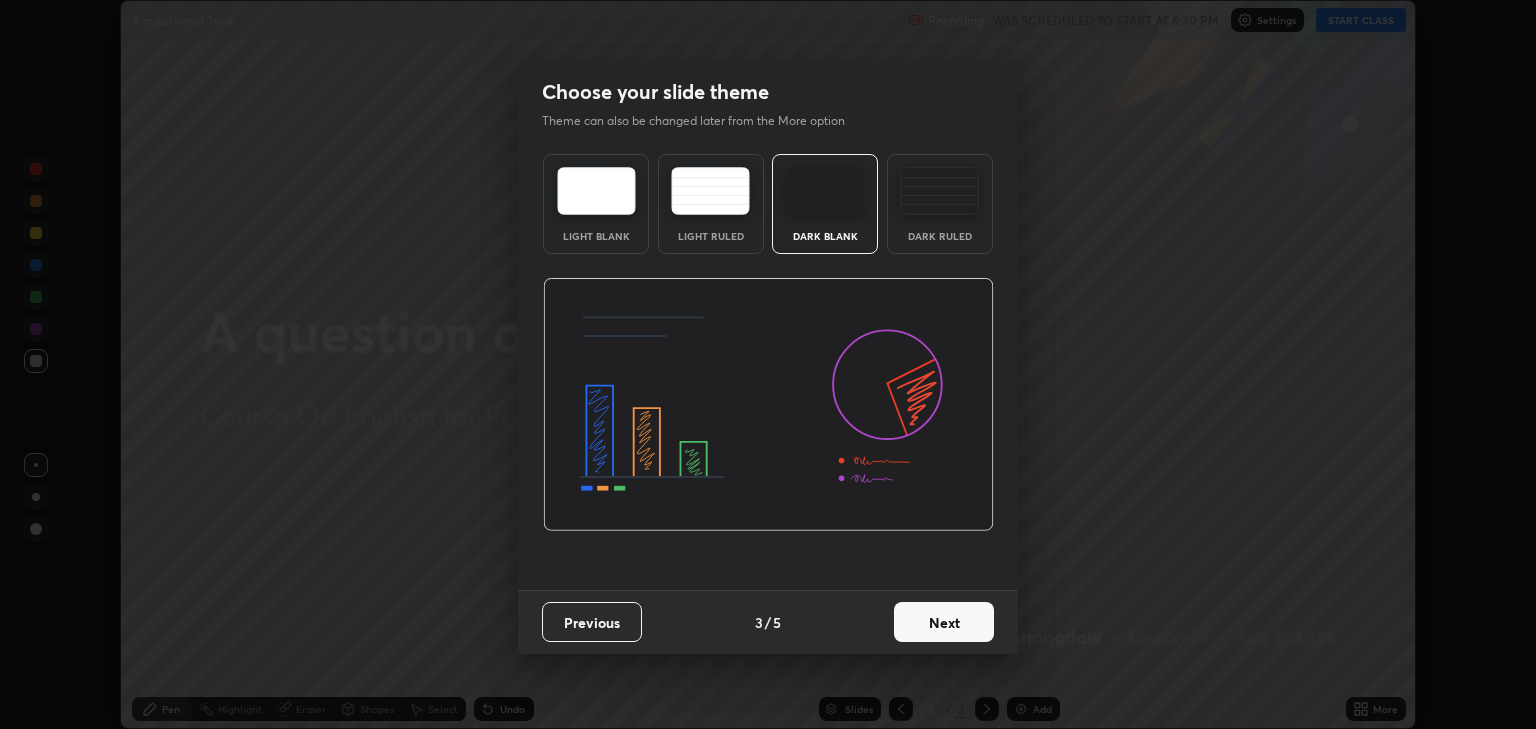 click on "Next" at bounding box center (944, 622) 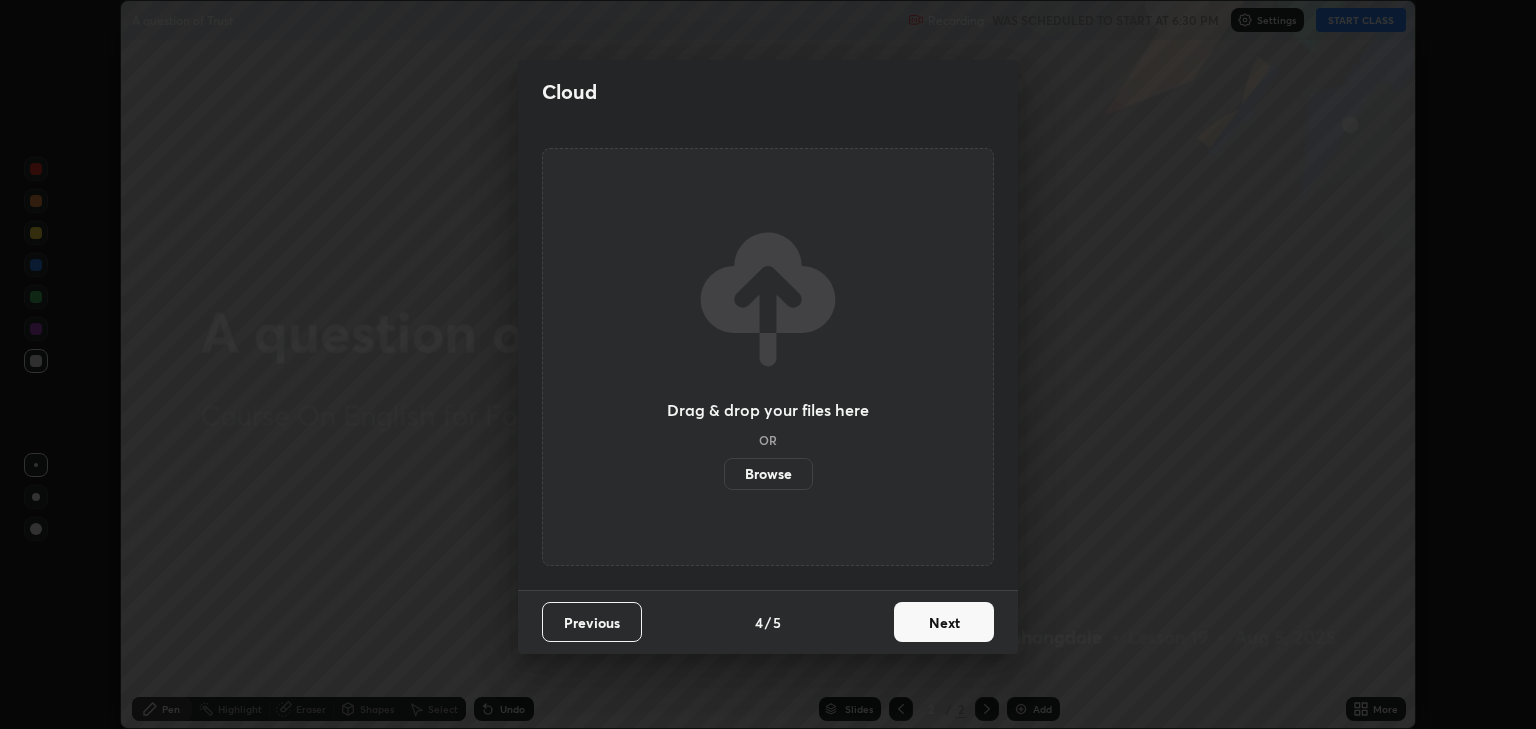 click on "Next" at bounding box center [944, 622] 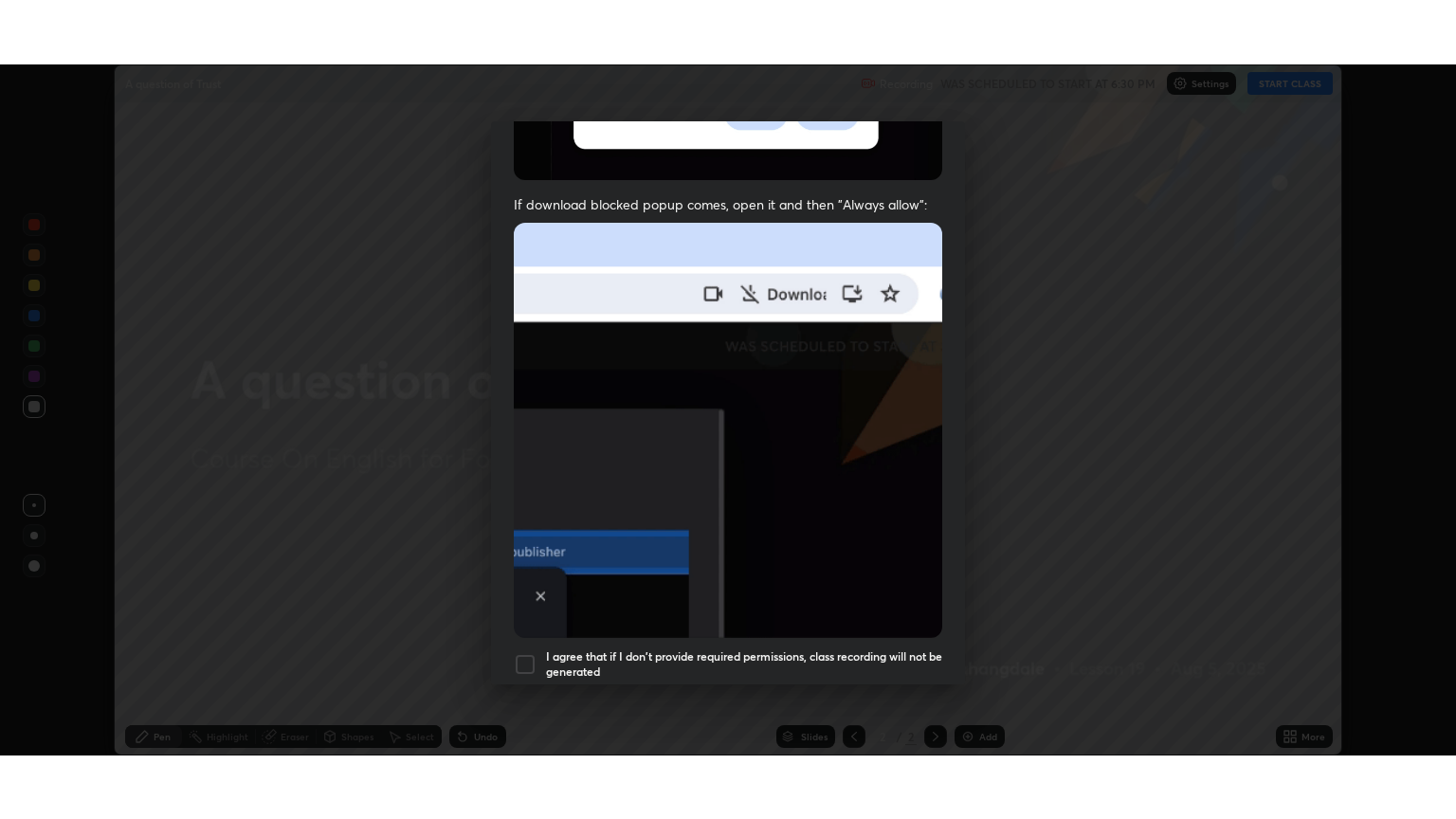 scroll, scrollTop: 384, scrollLeft: 0, axis: vertical 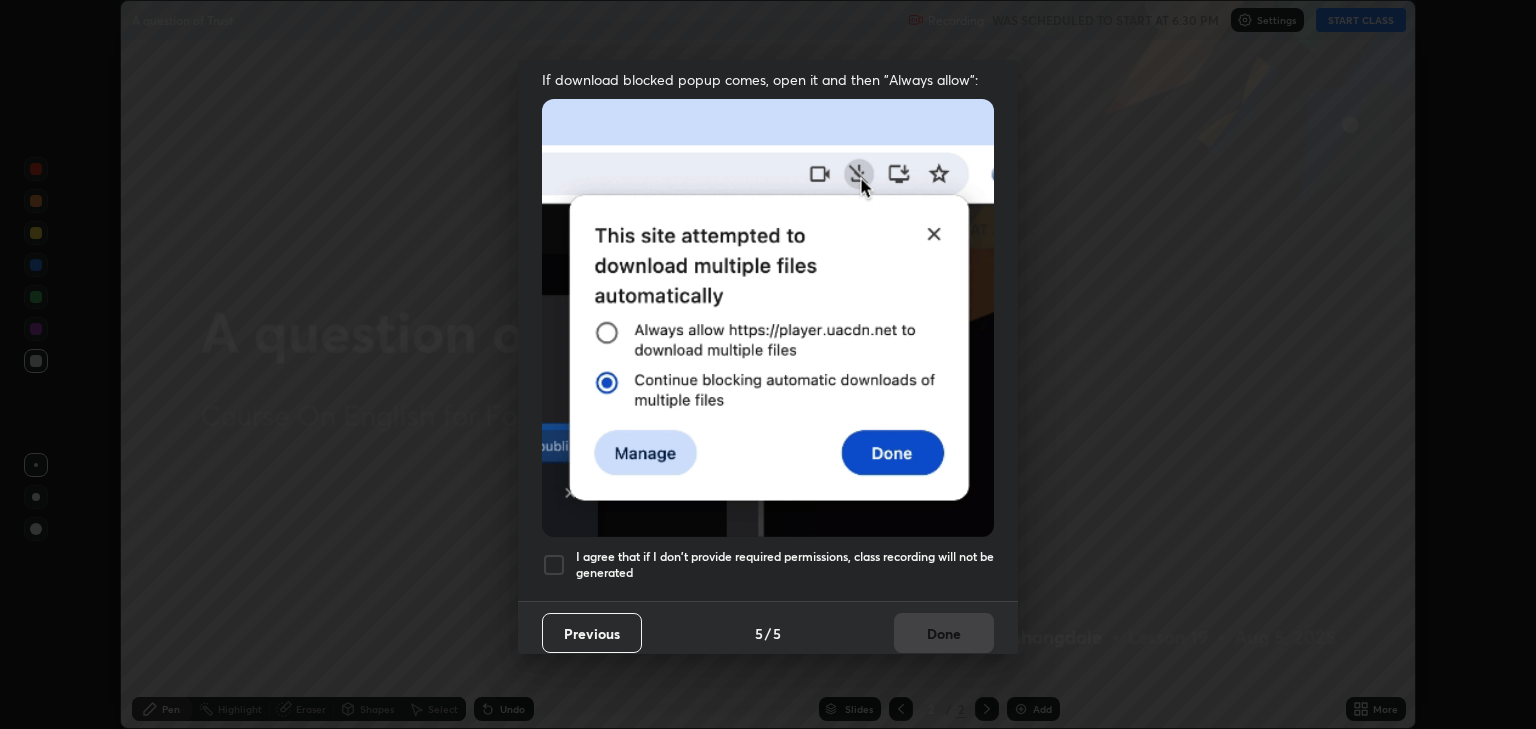 click on "I agree that if I don't provide required permissions, class recording will not be generated" at bounding box center (785, 564) 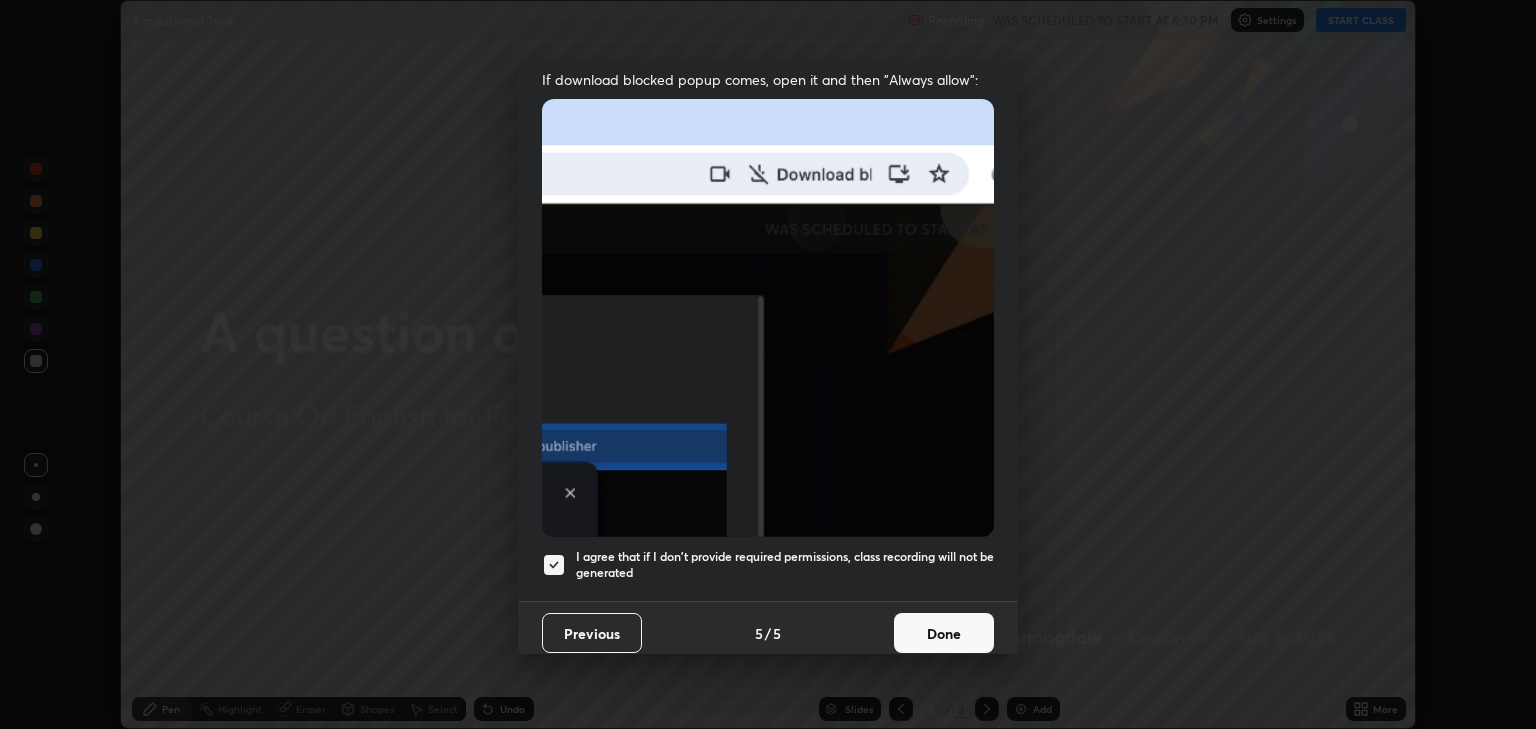 click on "Done" at bounding box center [944, 633] 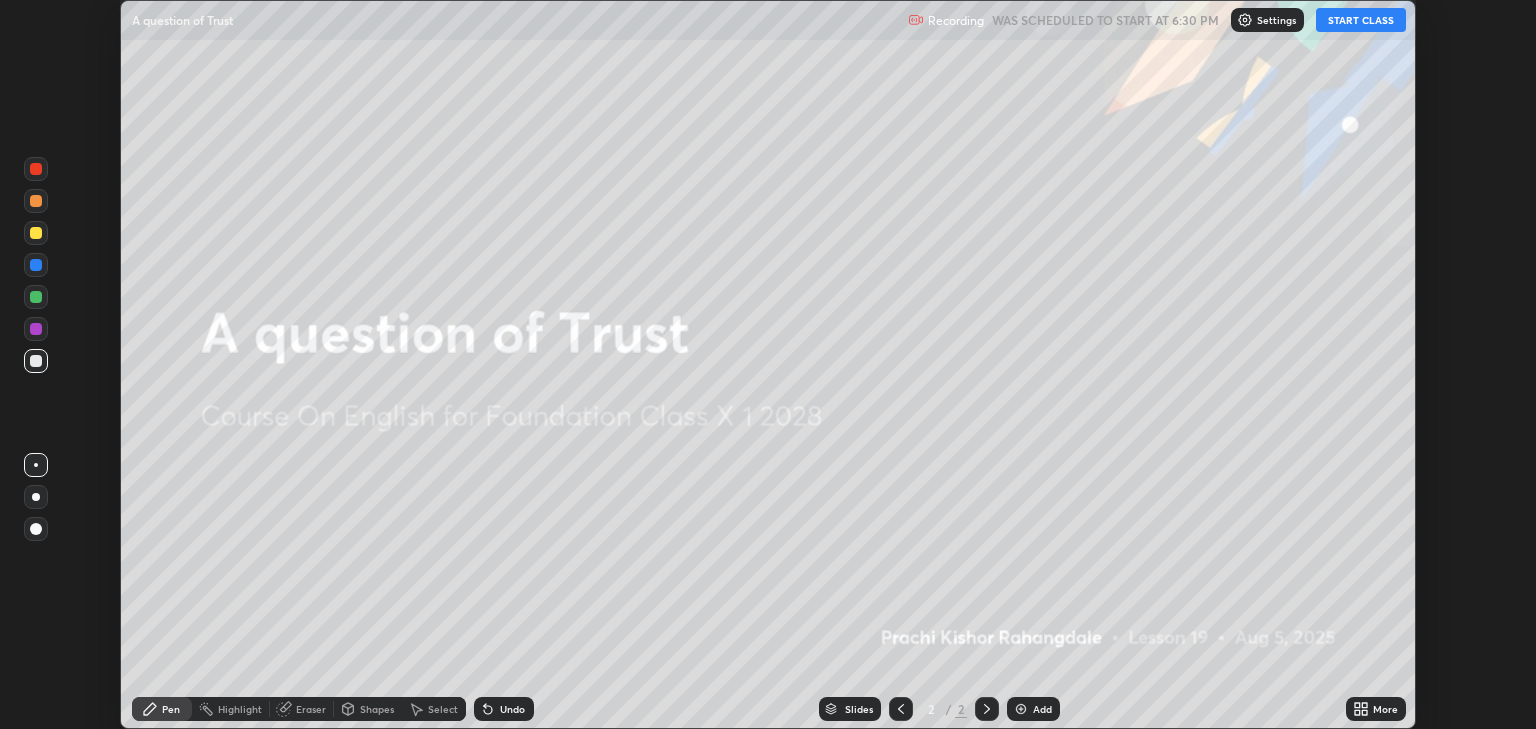 click on "START CLASS" at bounding box center [1361, 20] 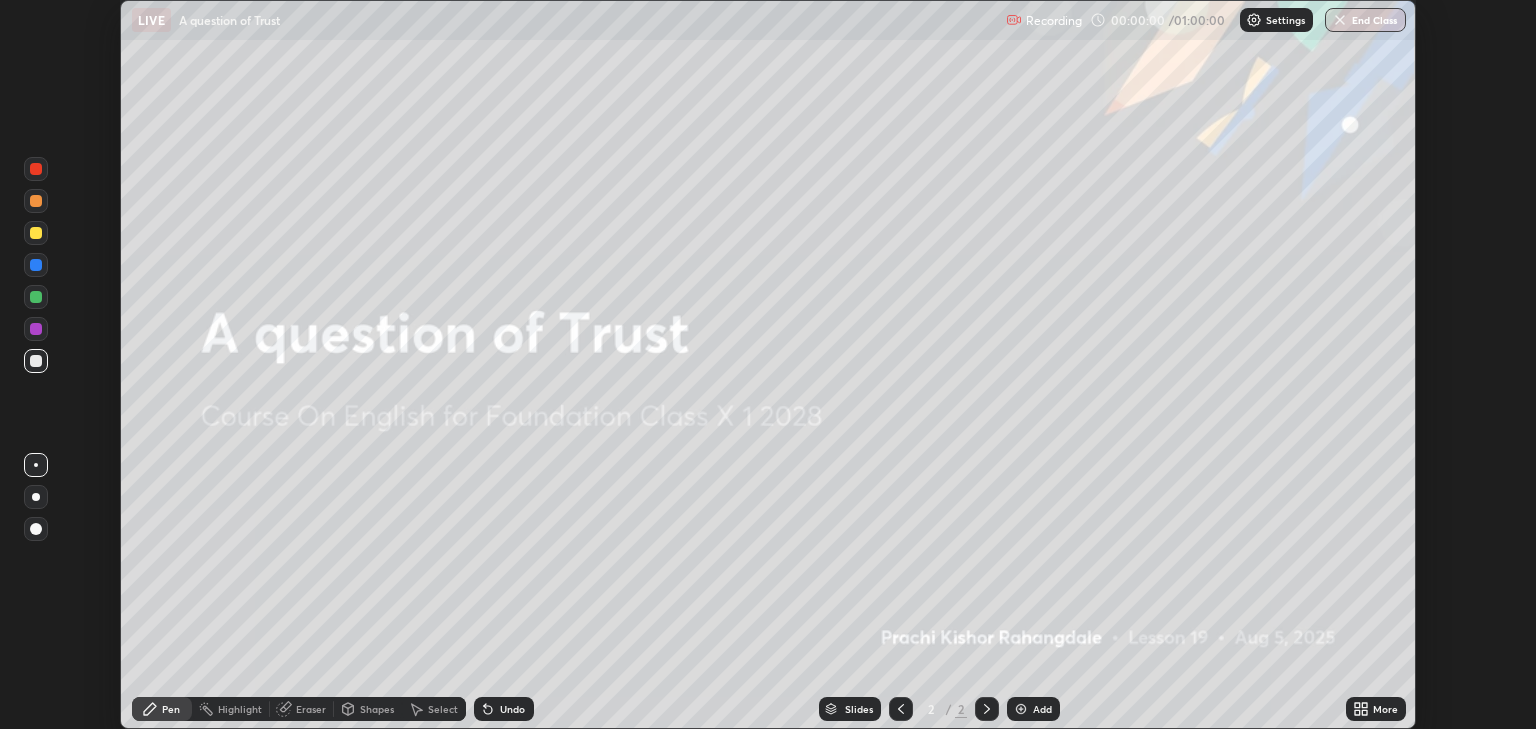 click 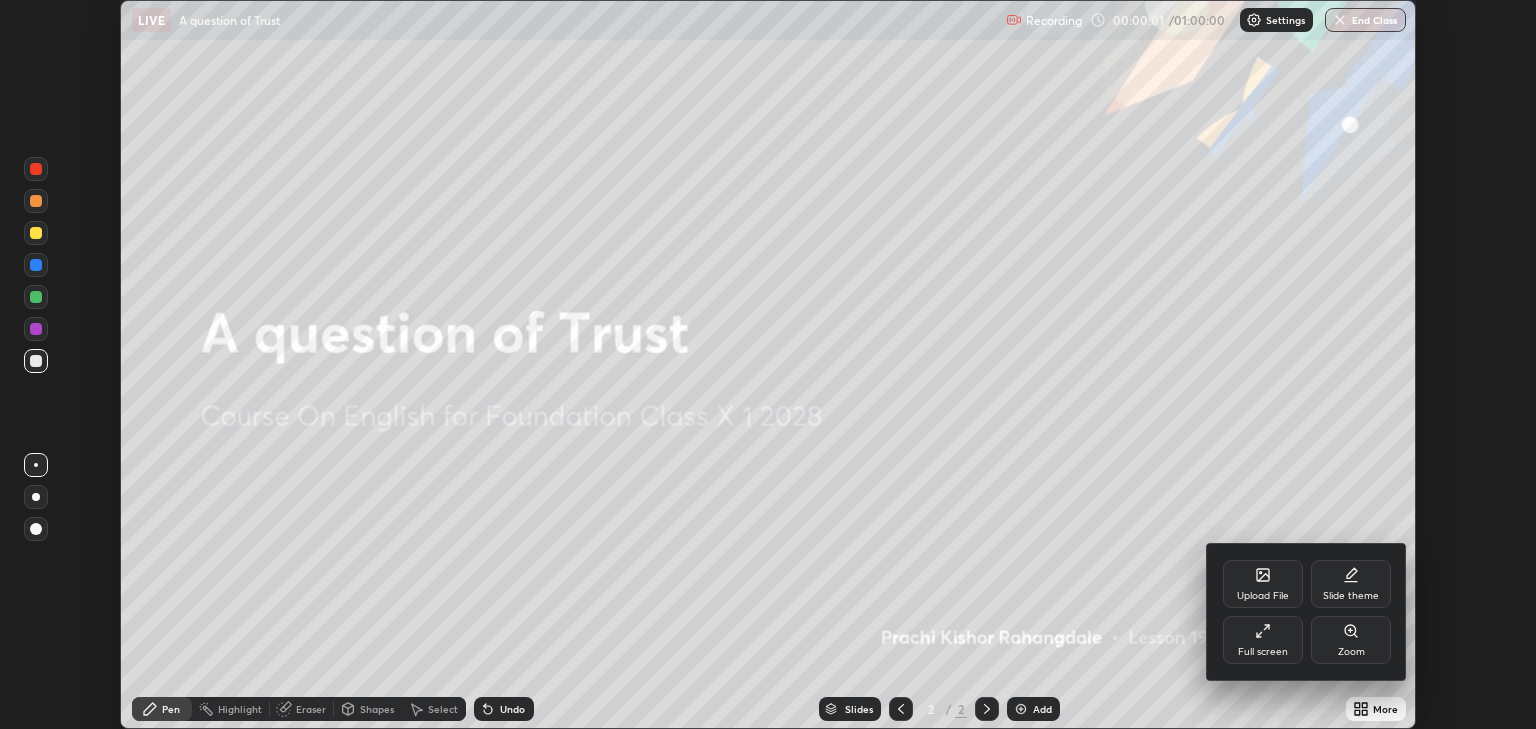 click on "Full screen" at bounding box center [1263, 640] 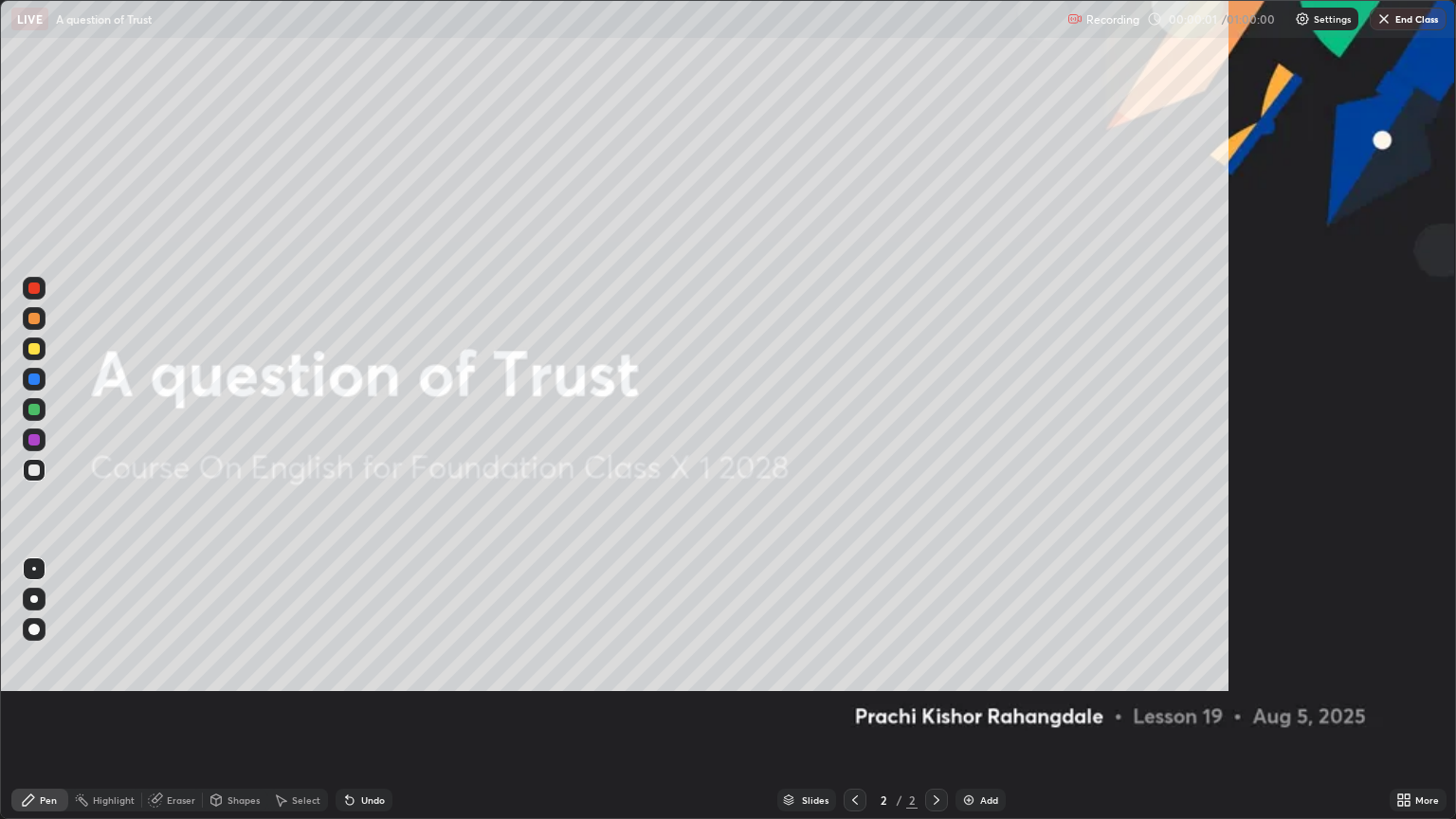 scroll, scrollTop: 93973, scrollLeft: 93336, axis: both 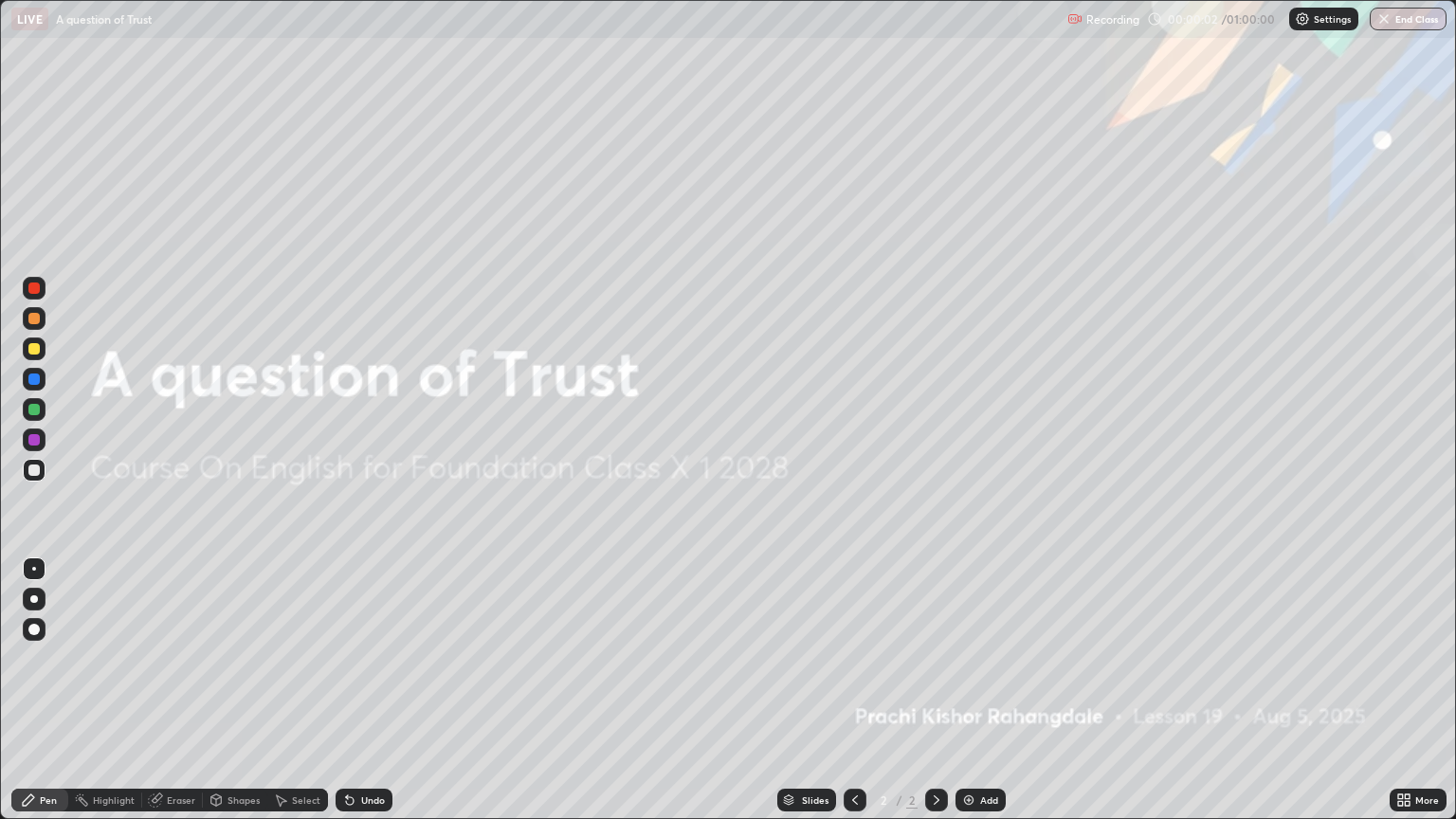 click 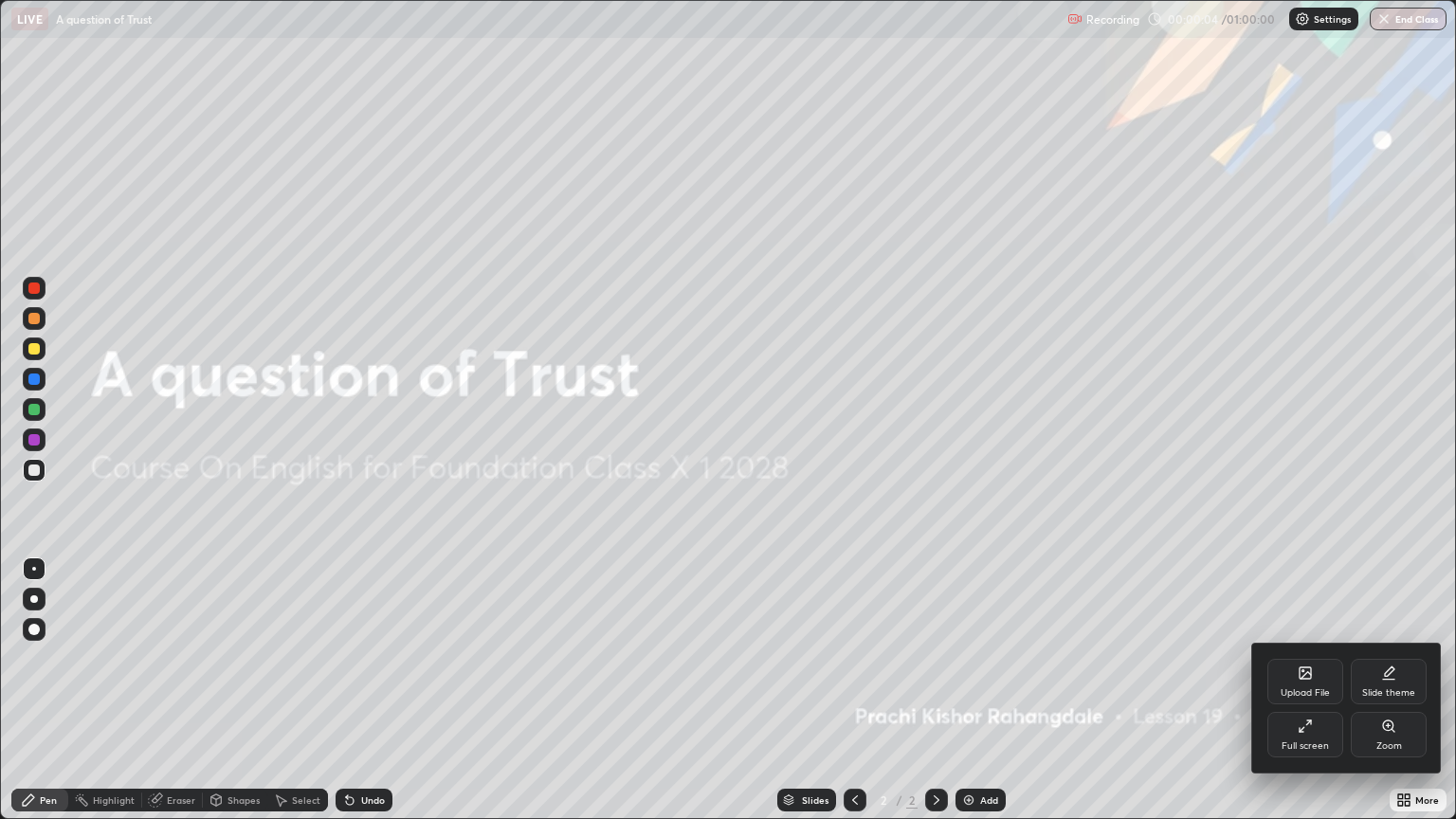 click on "Upload File" at bounding box center [1305, 693] 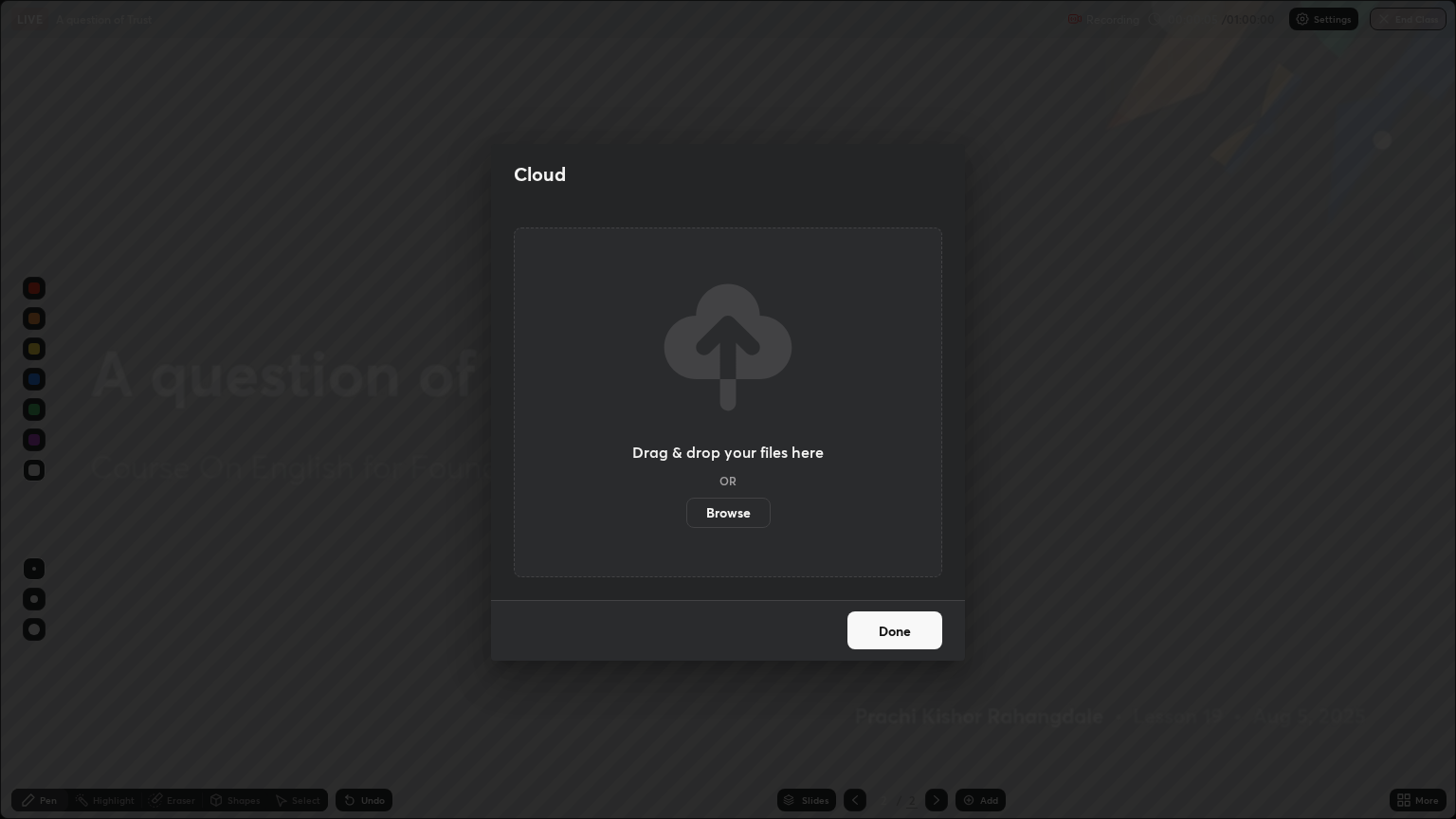 click on "Browse" at bounding box center (728, 513) 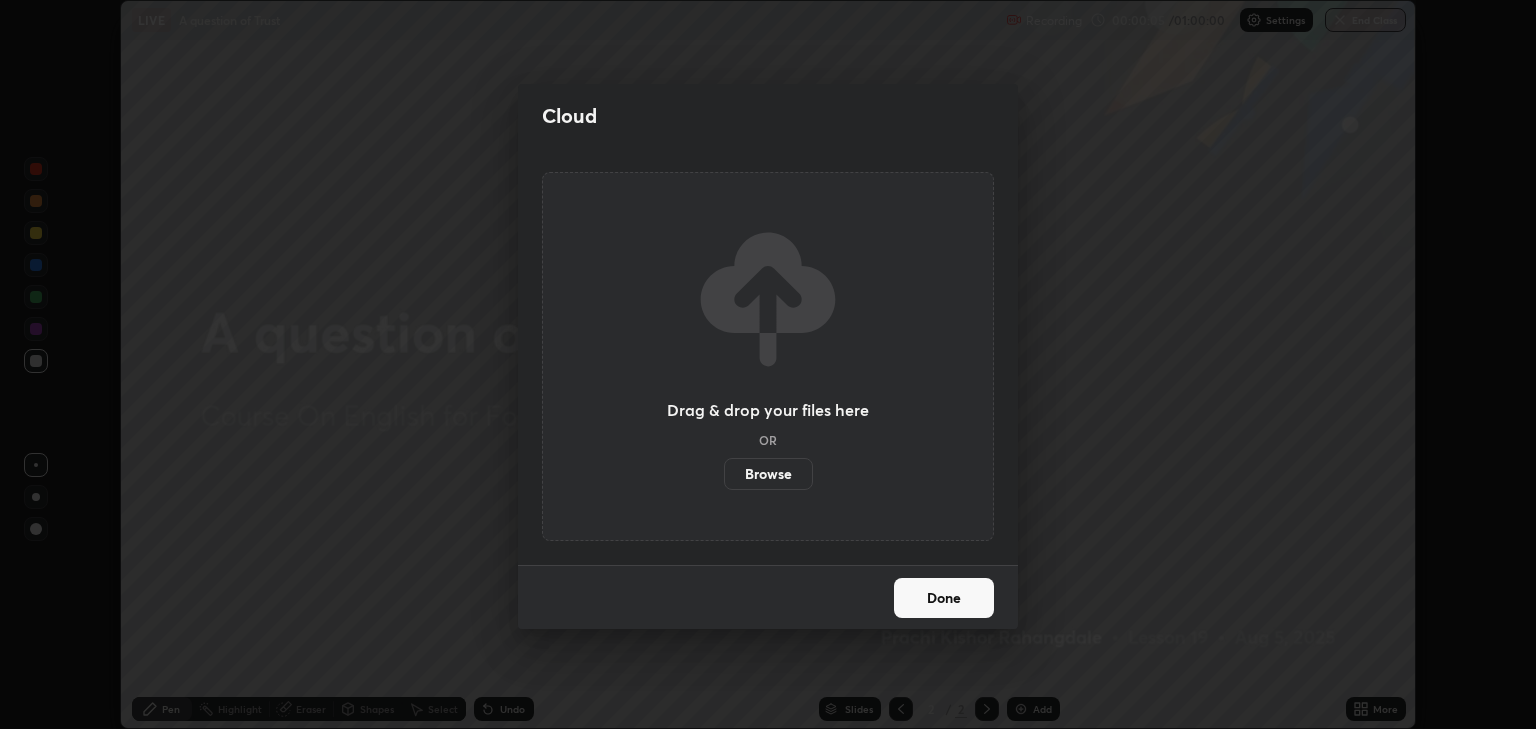 scroll, scrollTop: 729, scrollLeft: 1536, axis: both 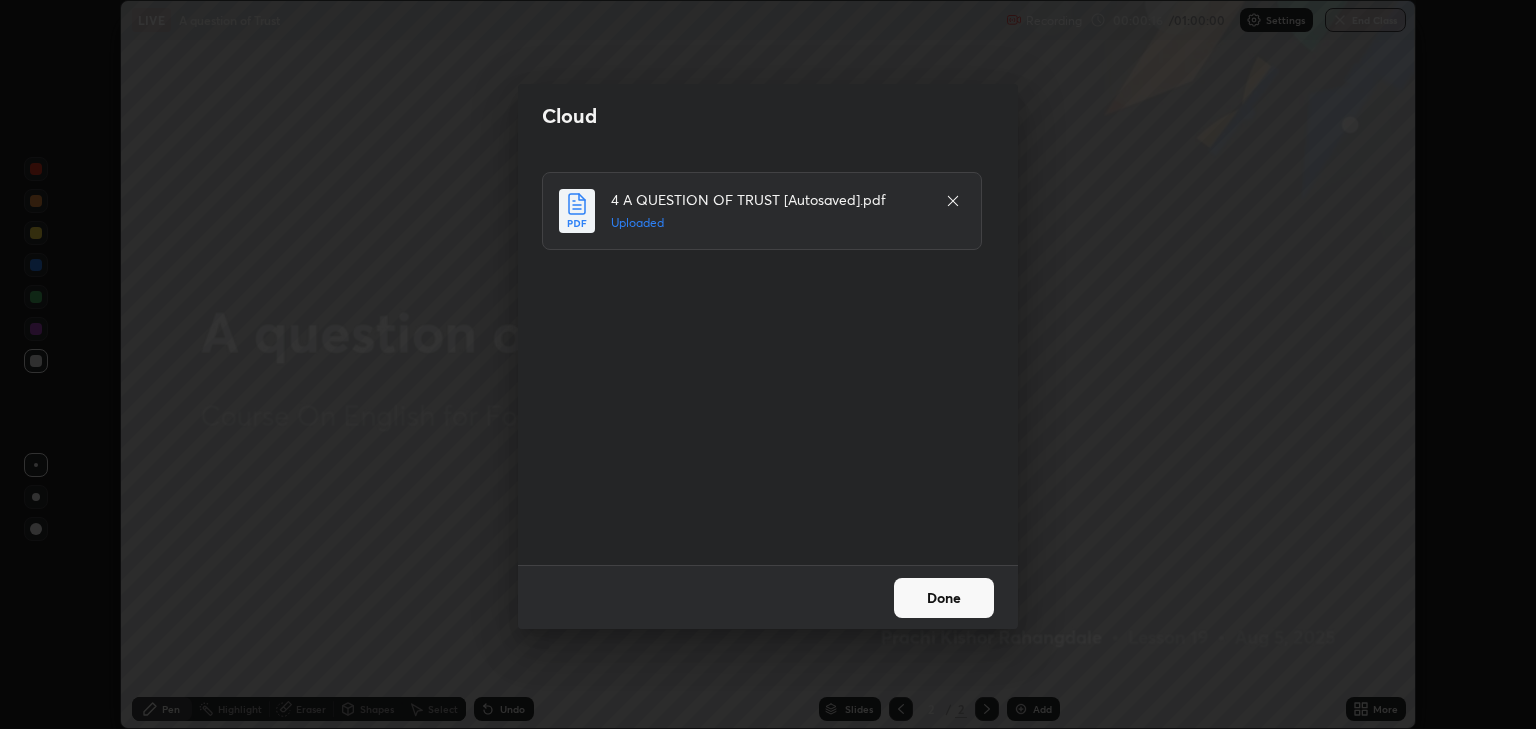 click on "Done" at bounding box center [944, 598] 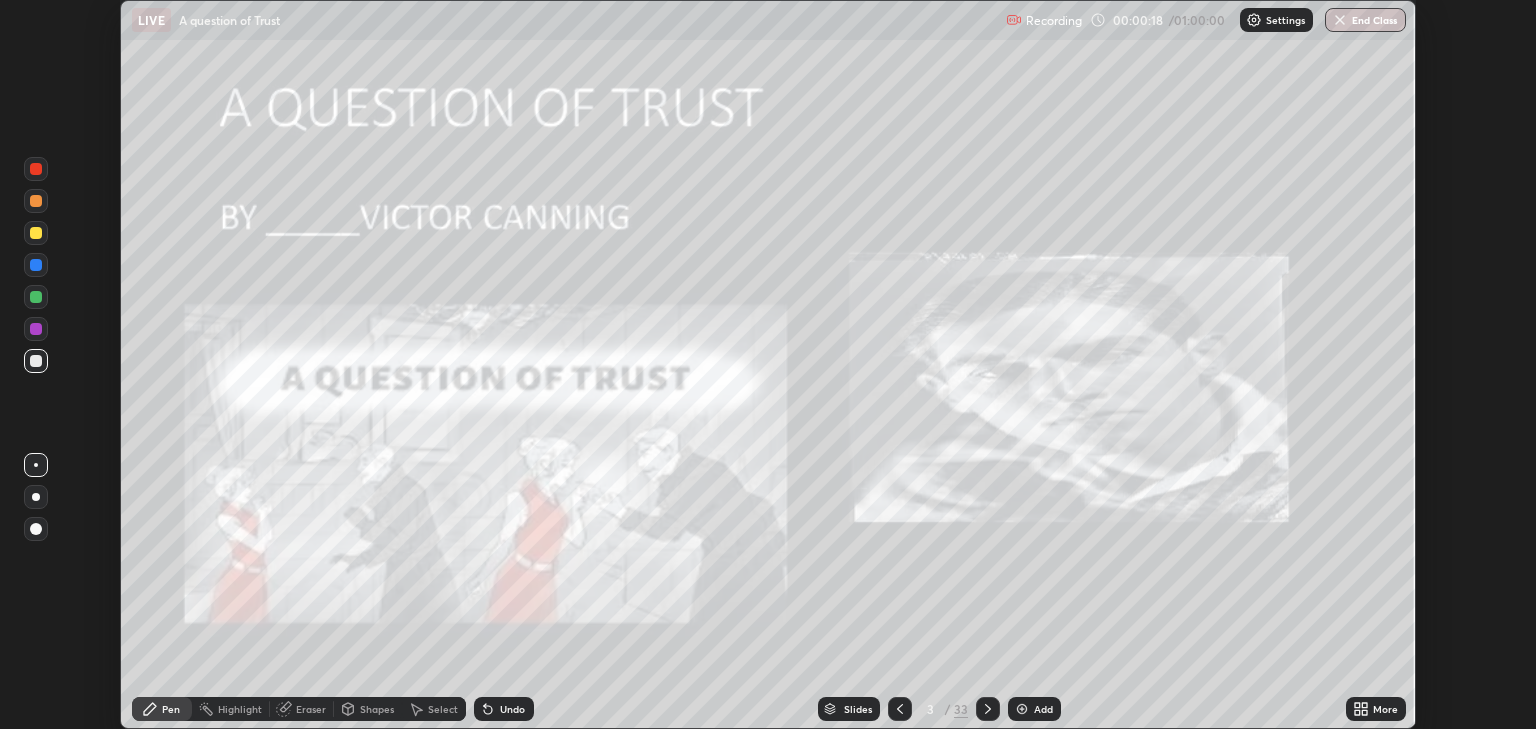 click 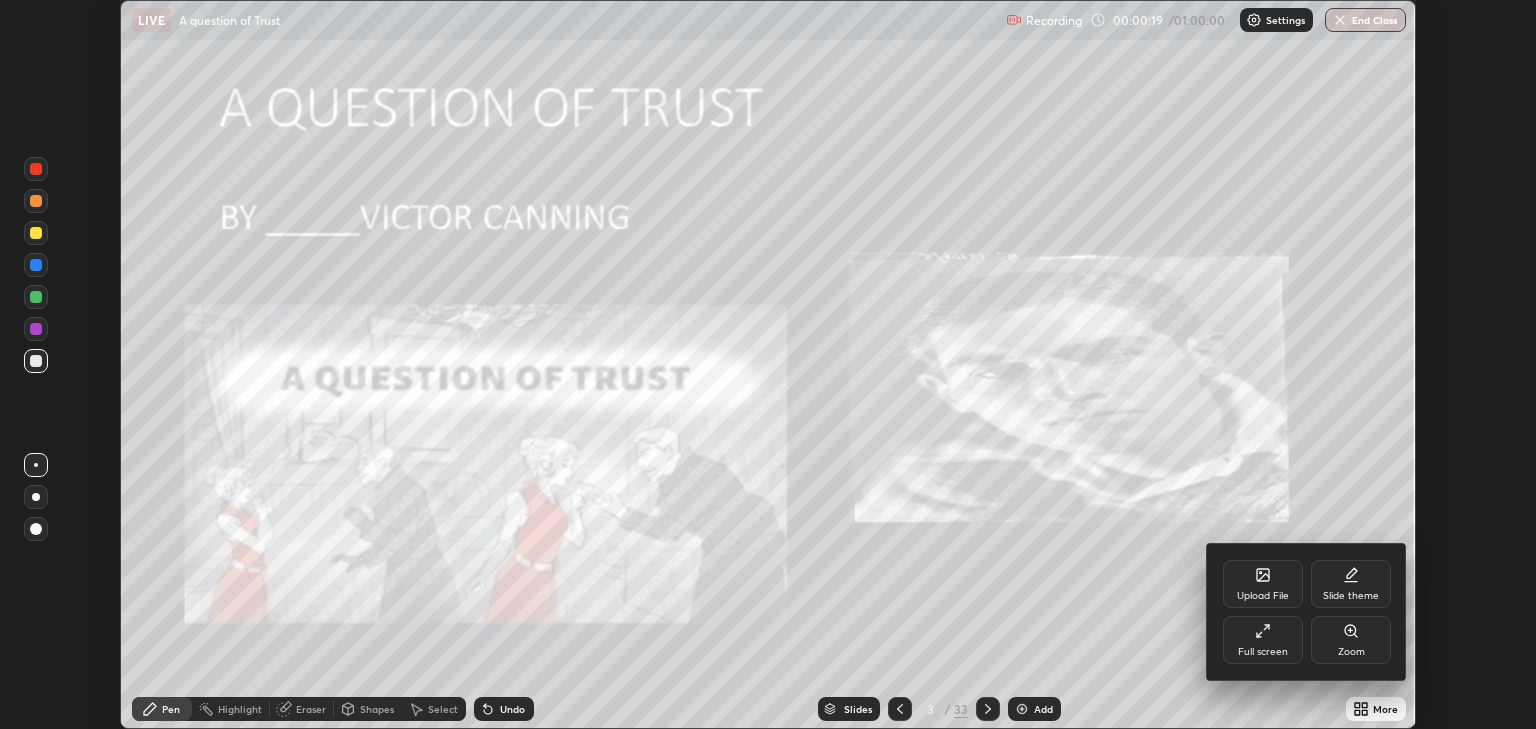 click 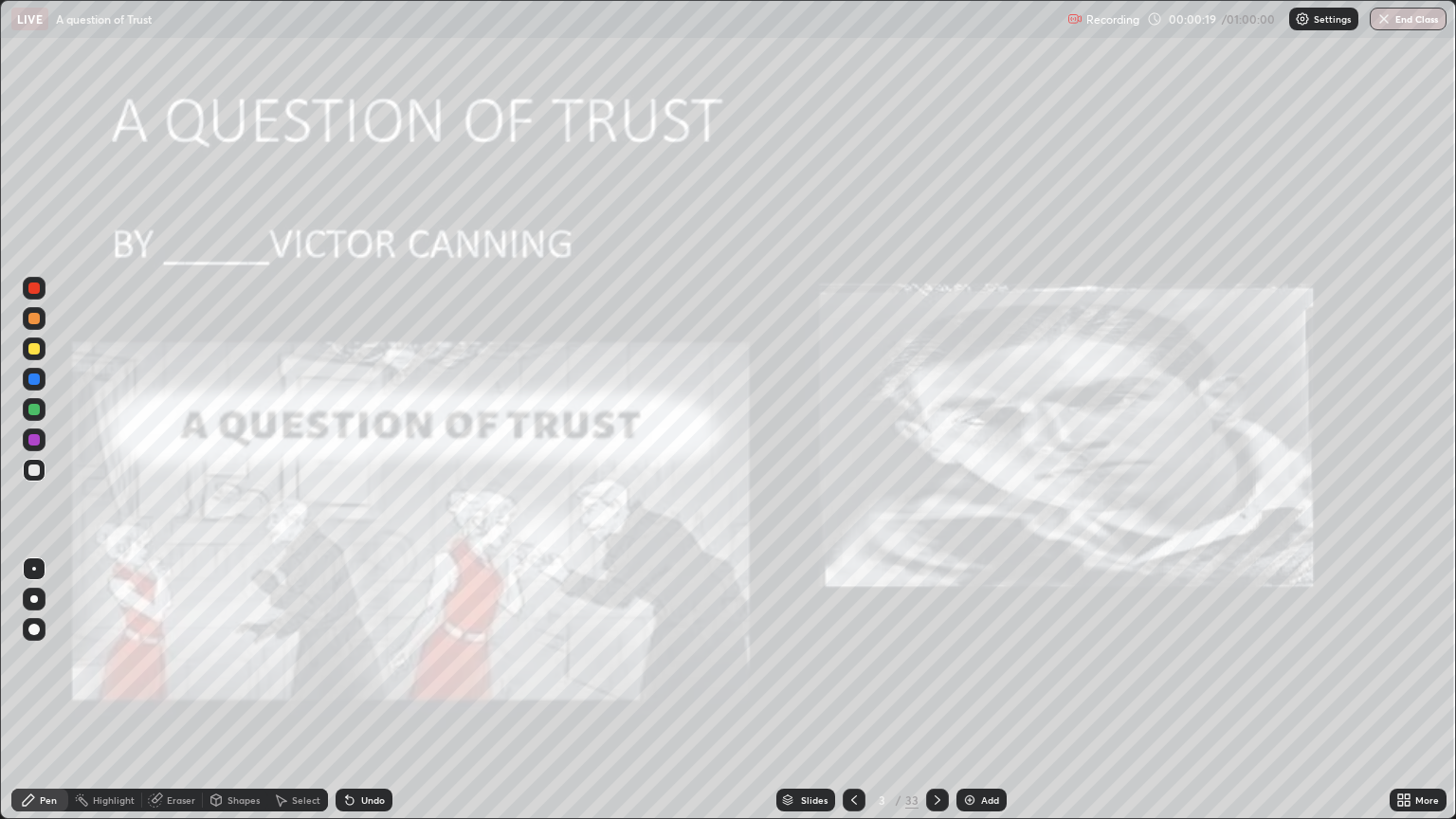 scroll, scrollTop: 93973, scrollLeft: 93336, axis: both 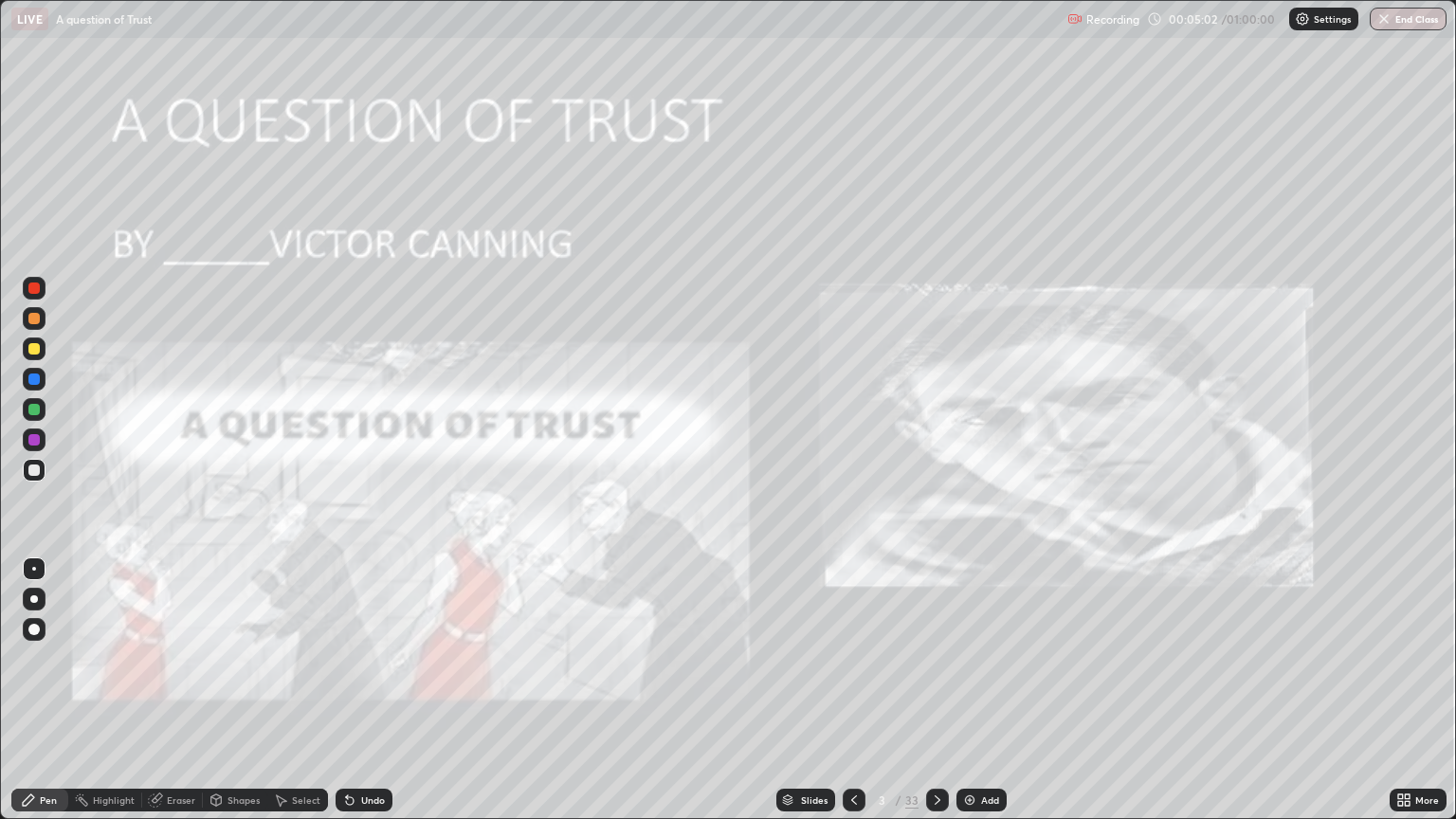 click on "Highlight" at bounding box center [114, 800] 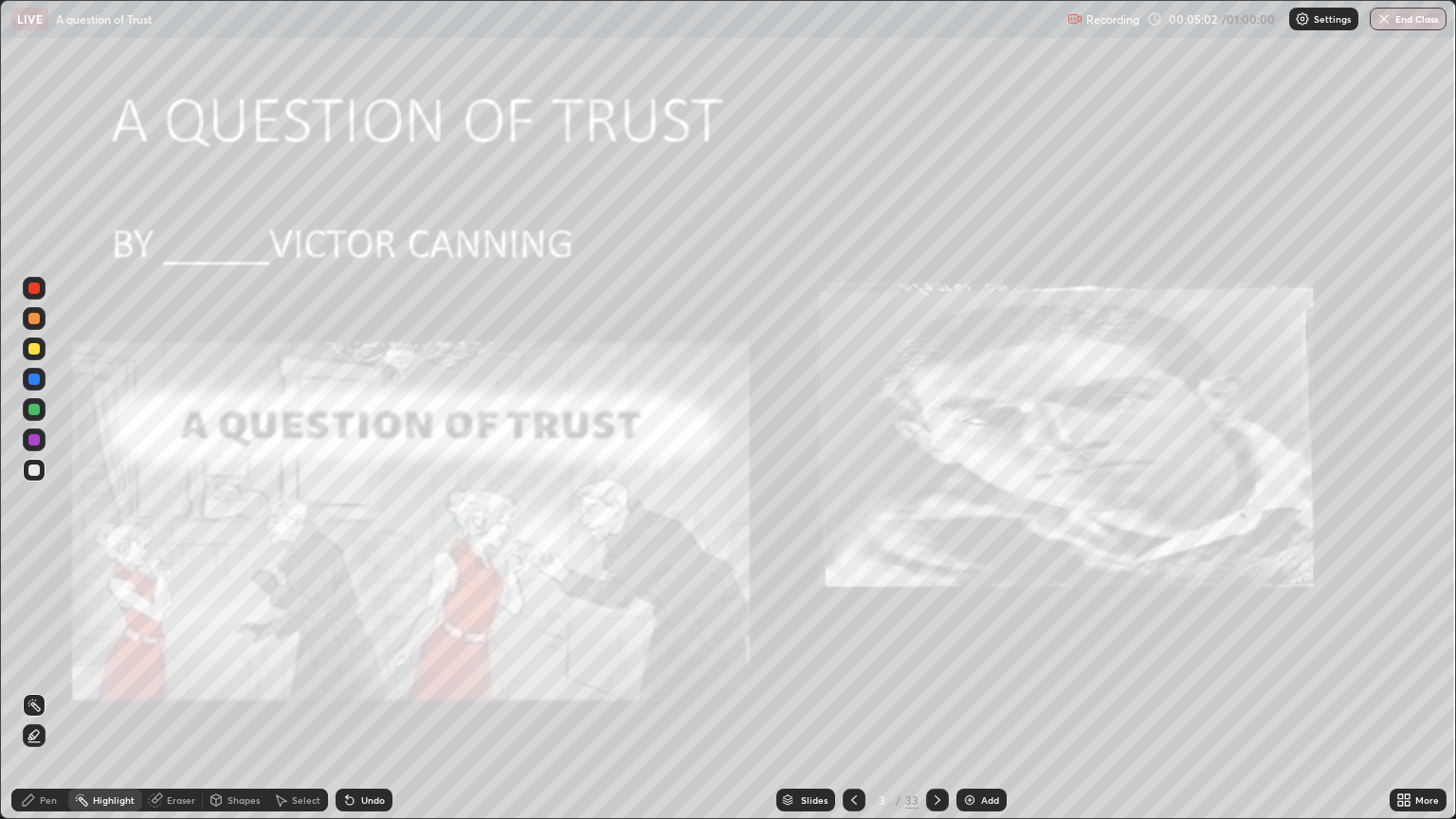 click at bounding box center [34, 288] 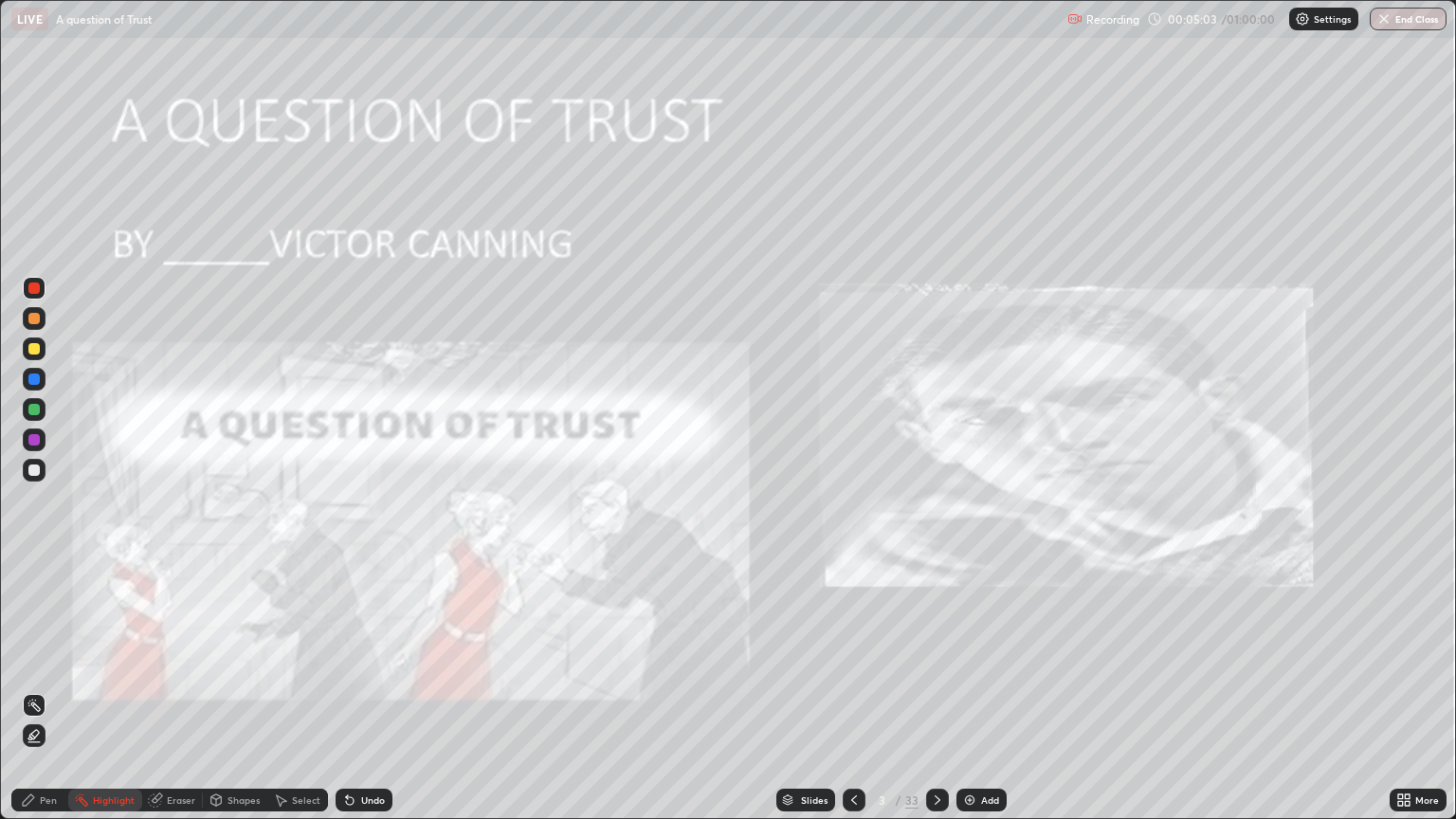 click on "Highlight" at bounding box center (114, 800) 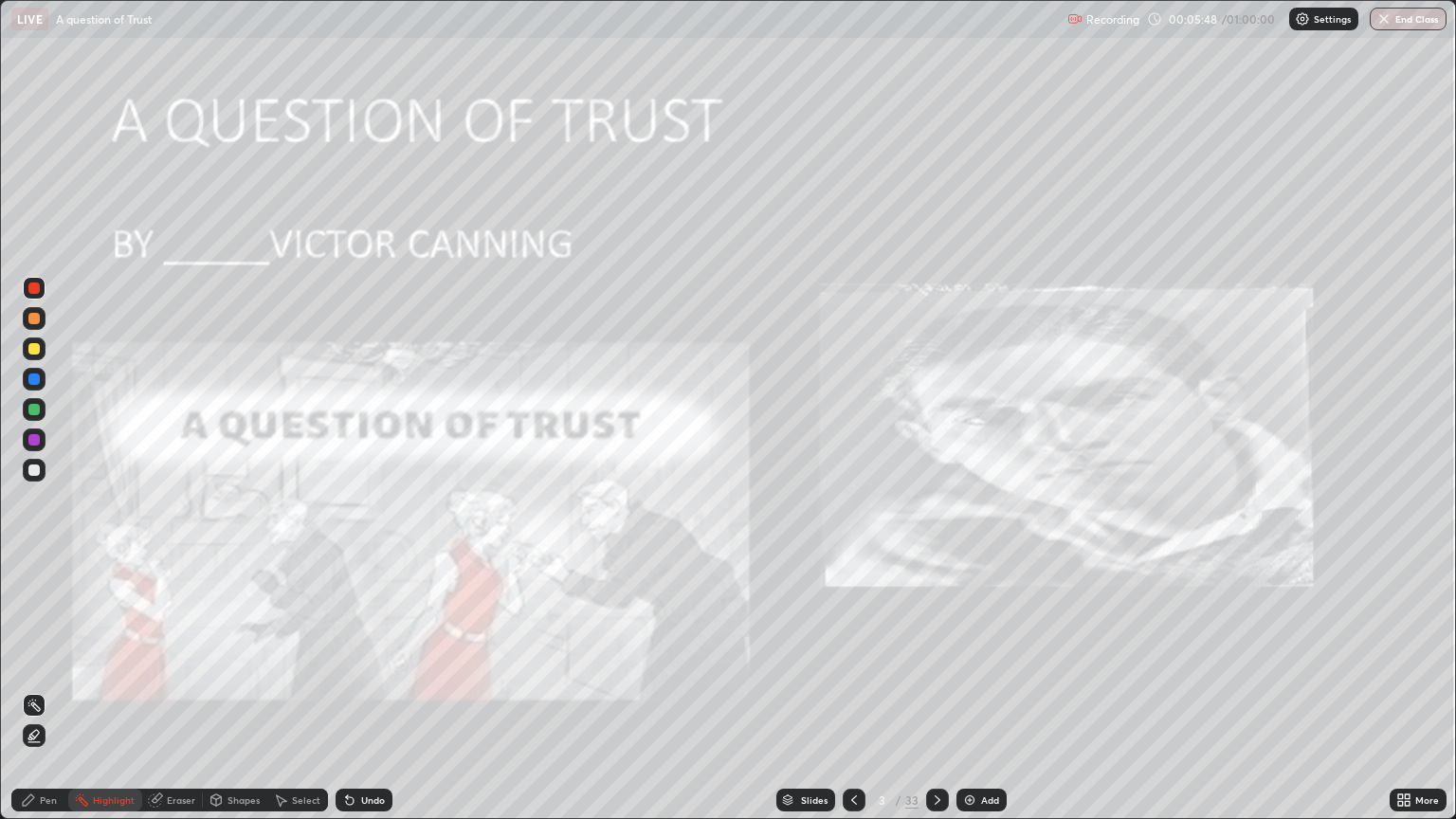 click 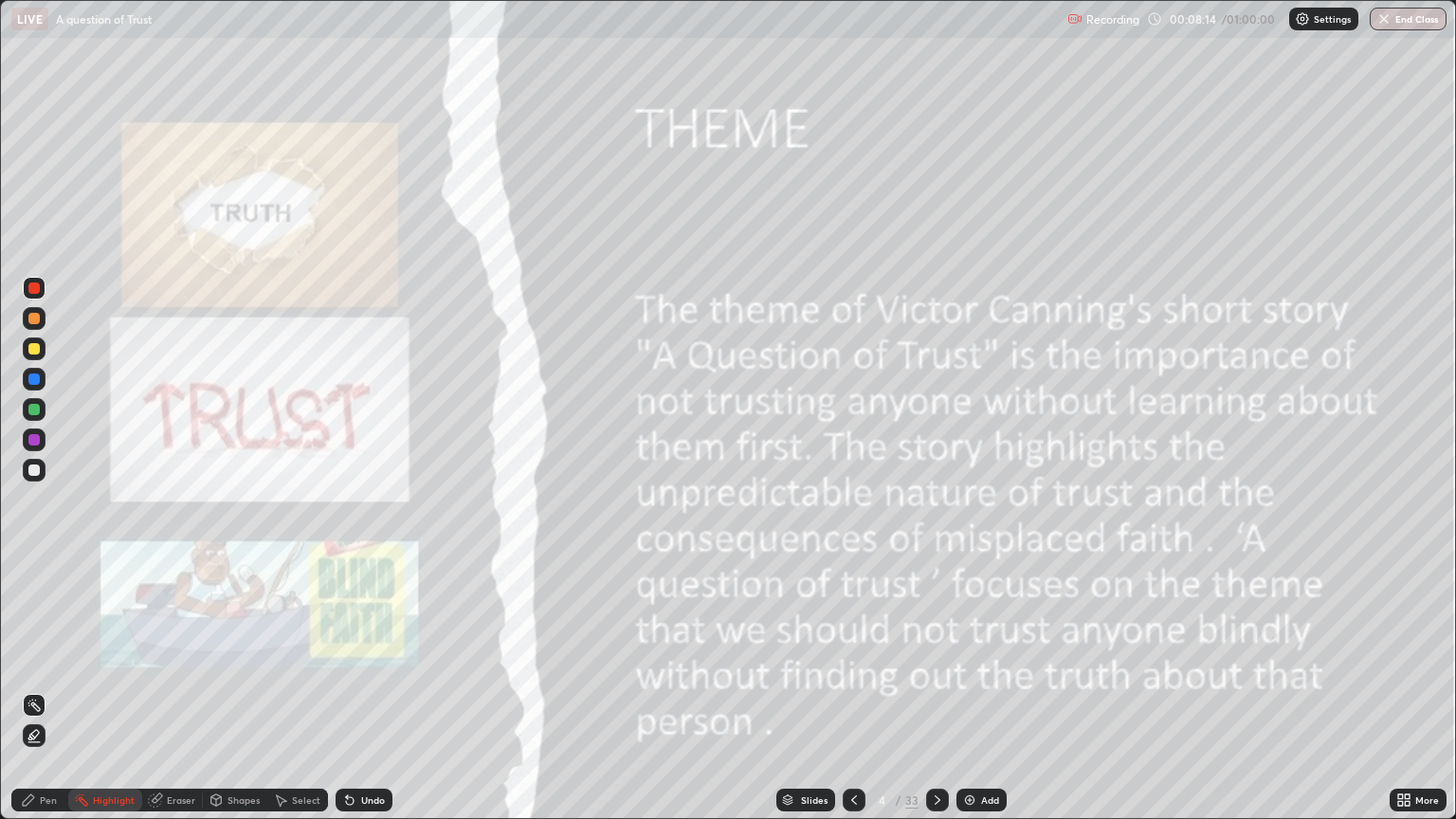 click 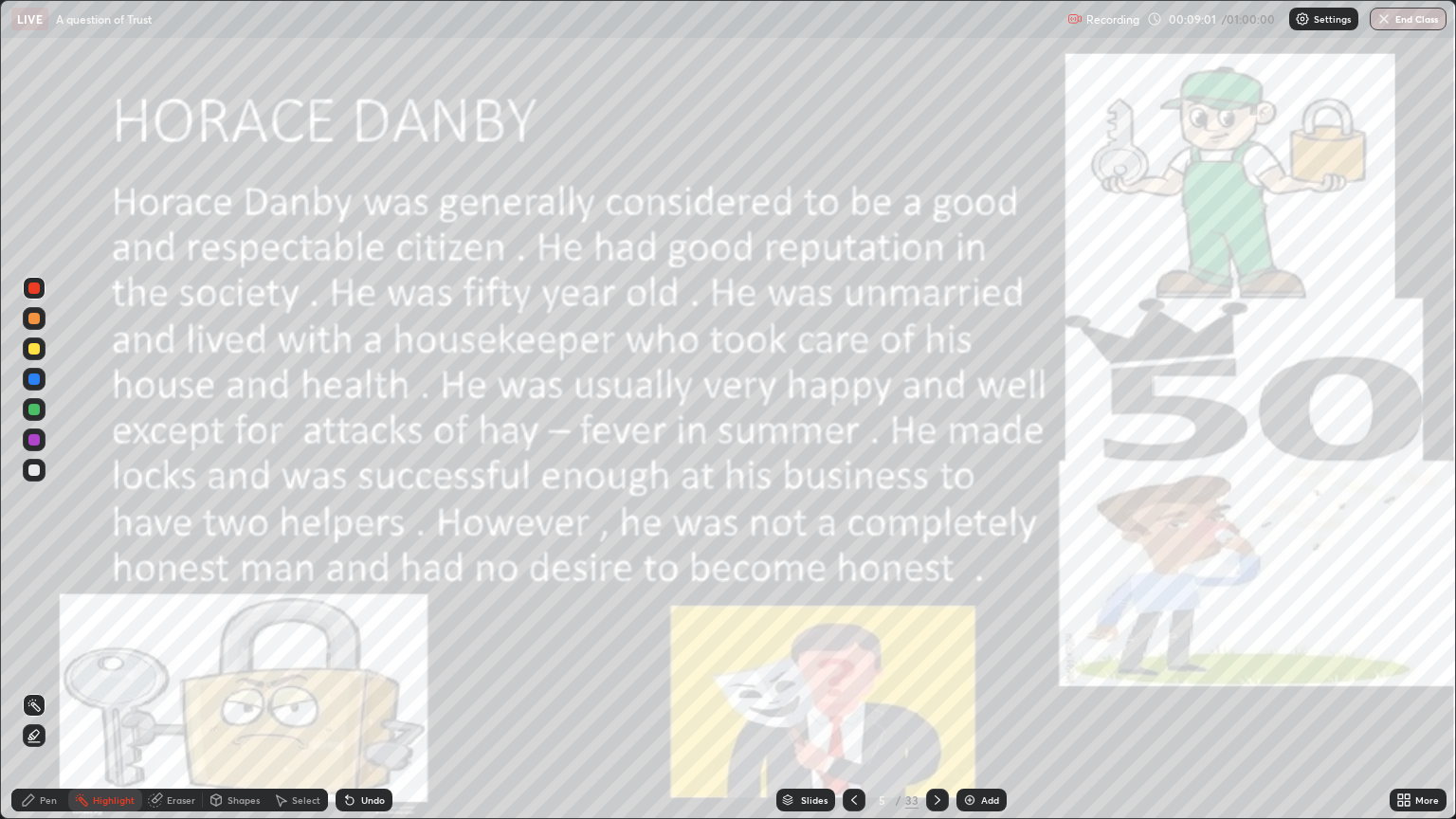 click at bounding box center [34, 440] 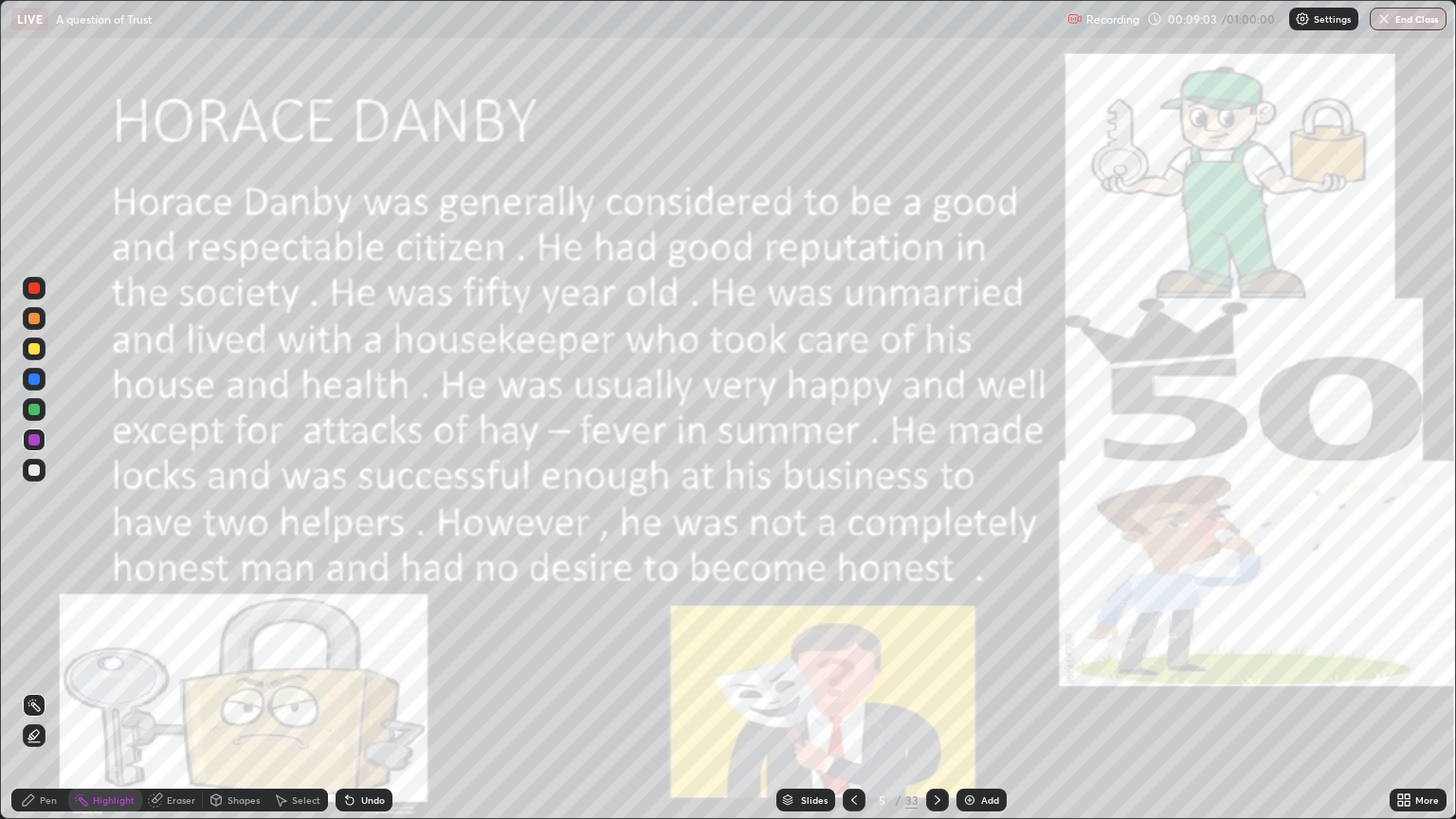 click at bounding box center (34, 318) 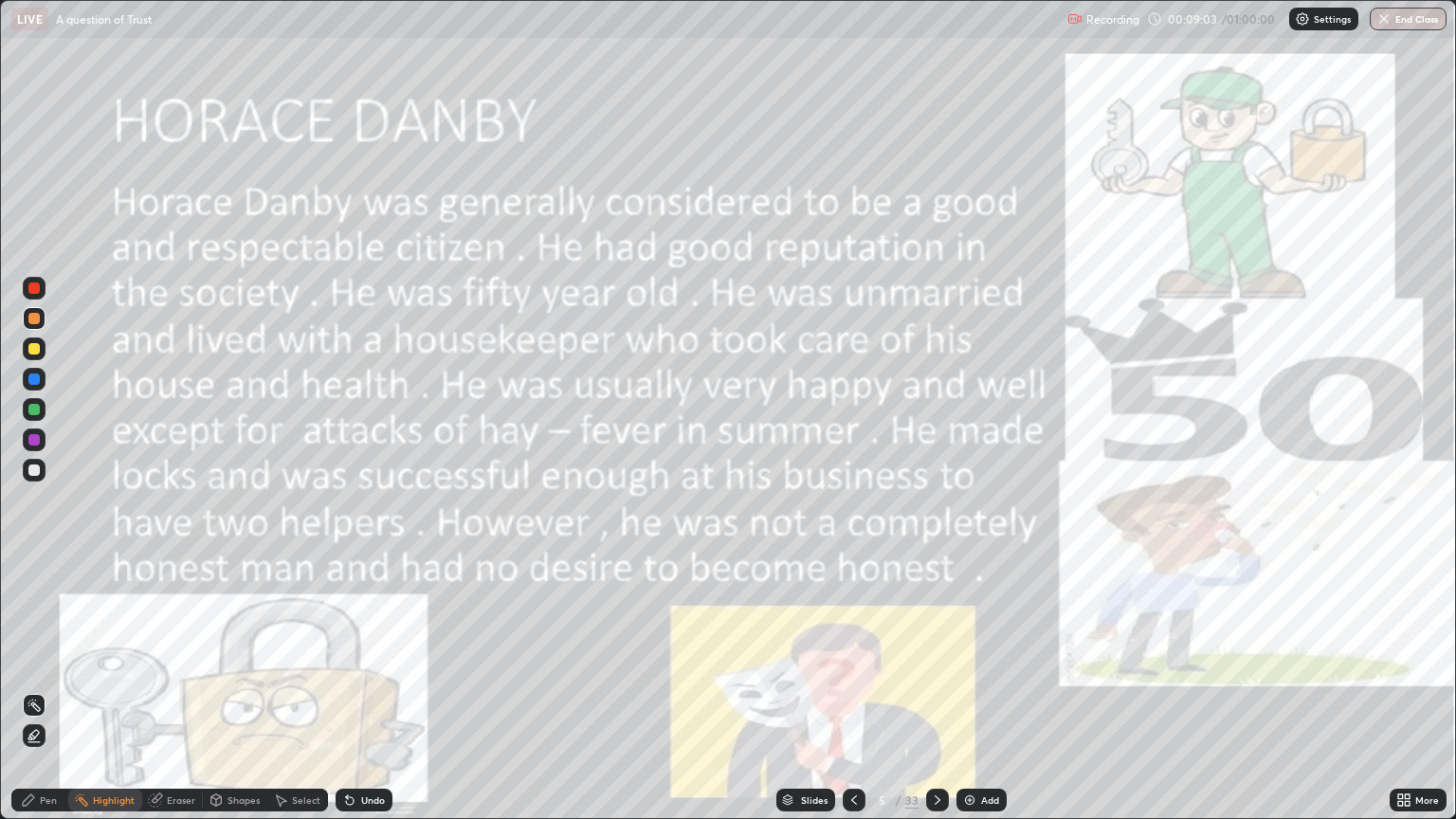 click at bounding box center [34, 349] 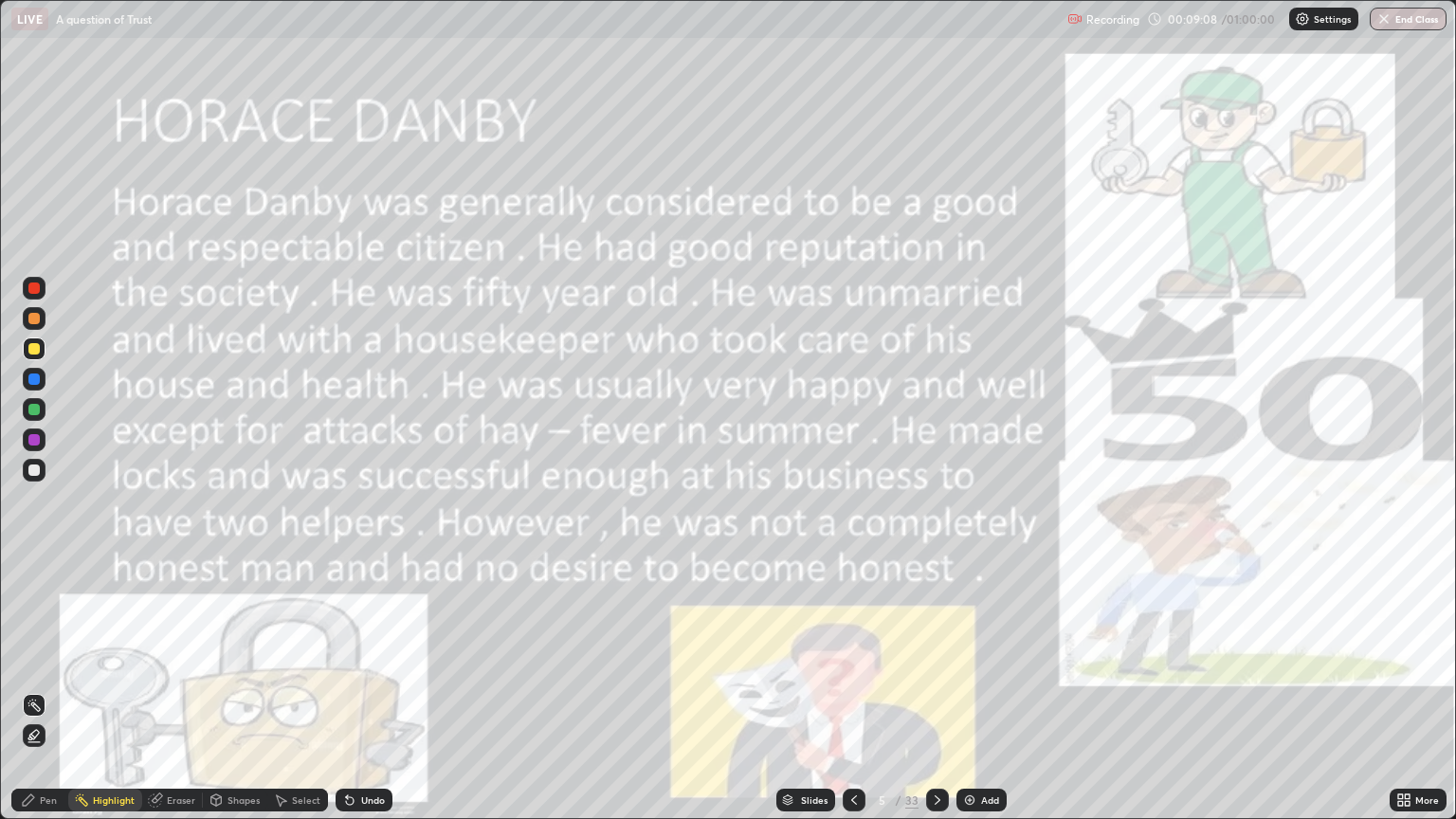 click on "Pen" at bounding box center [40, 800] 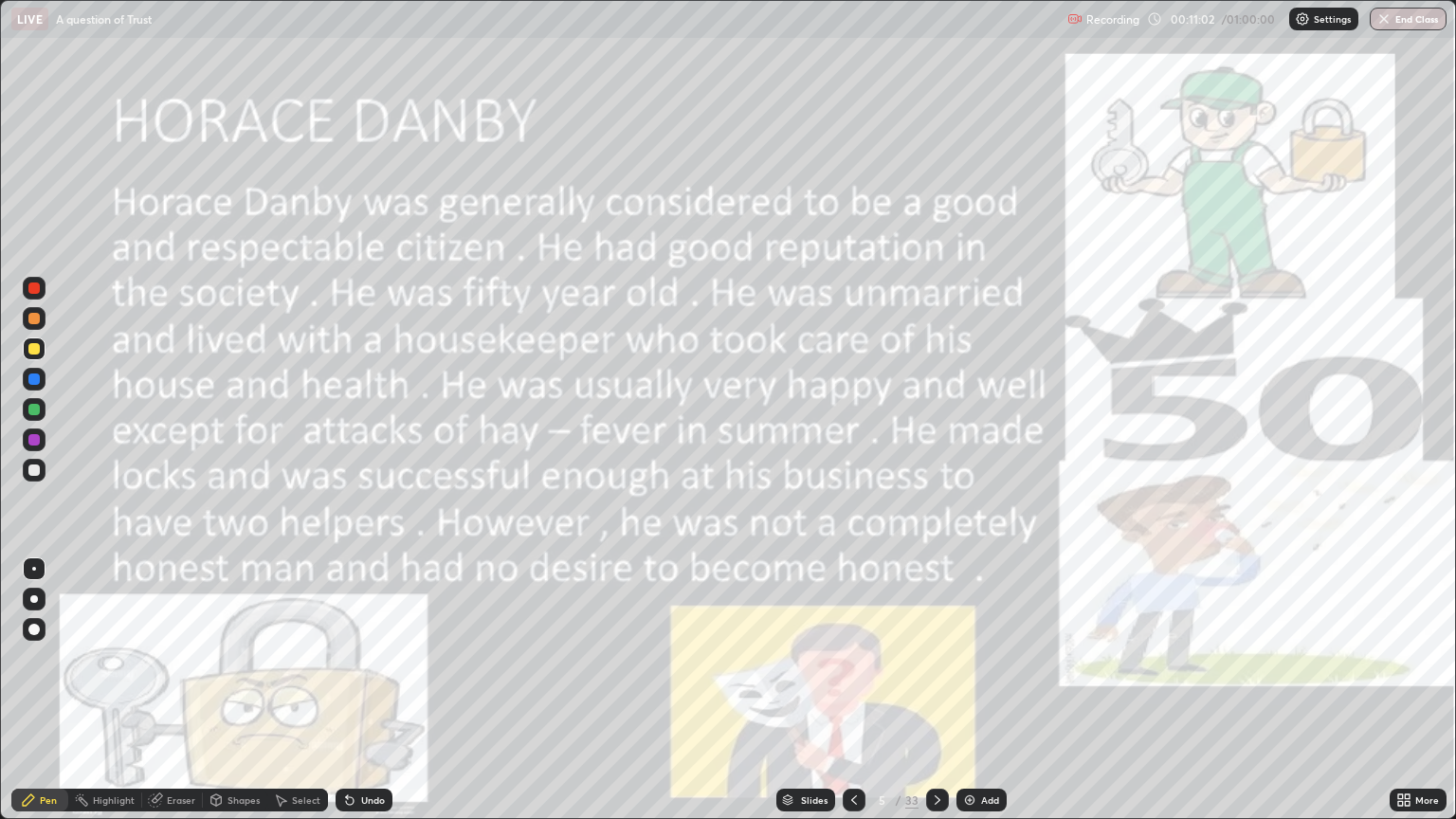 click 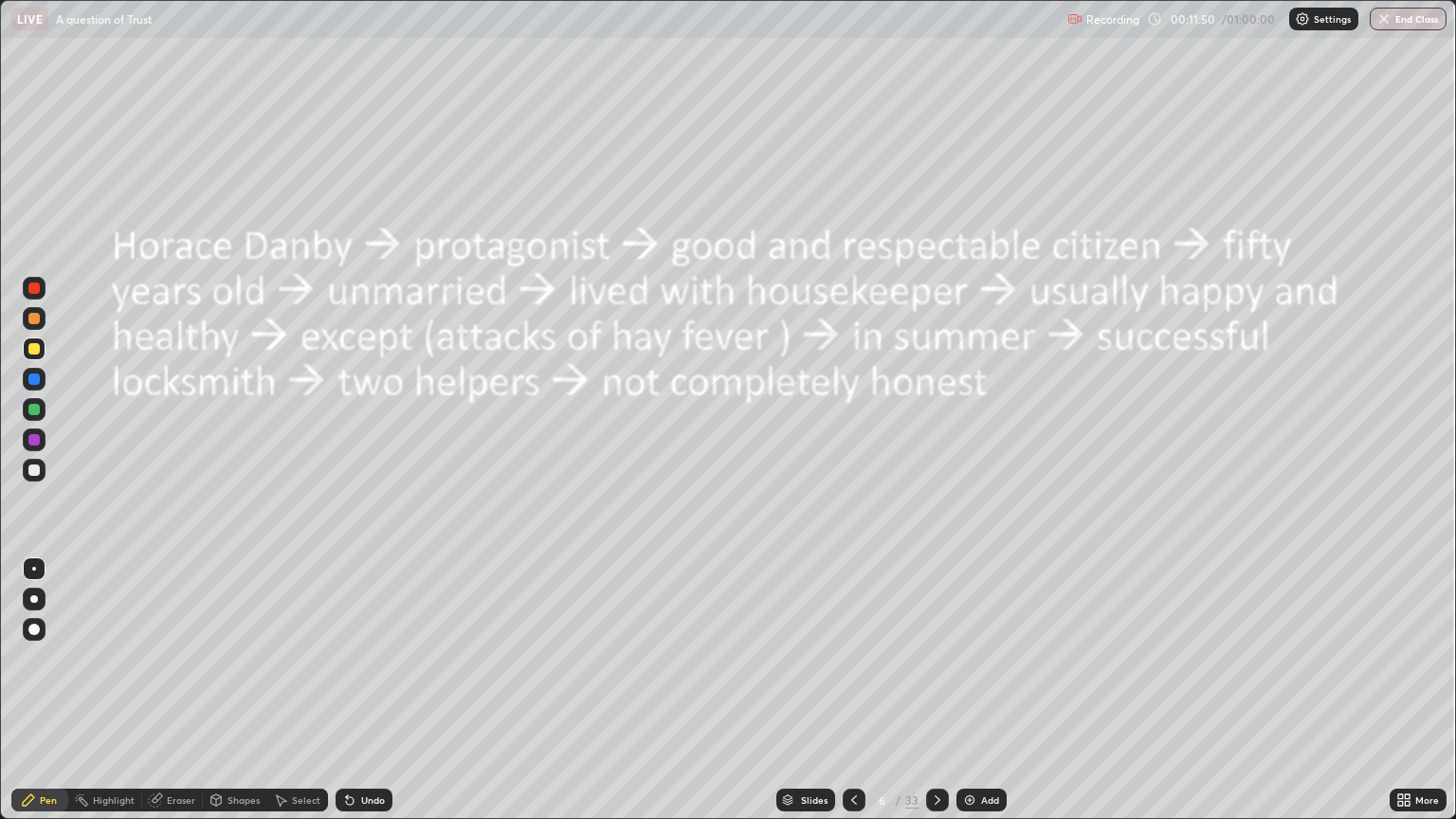 click 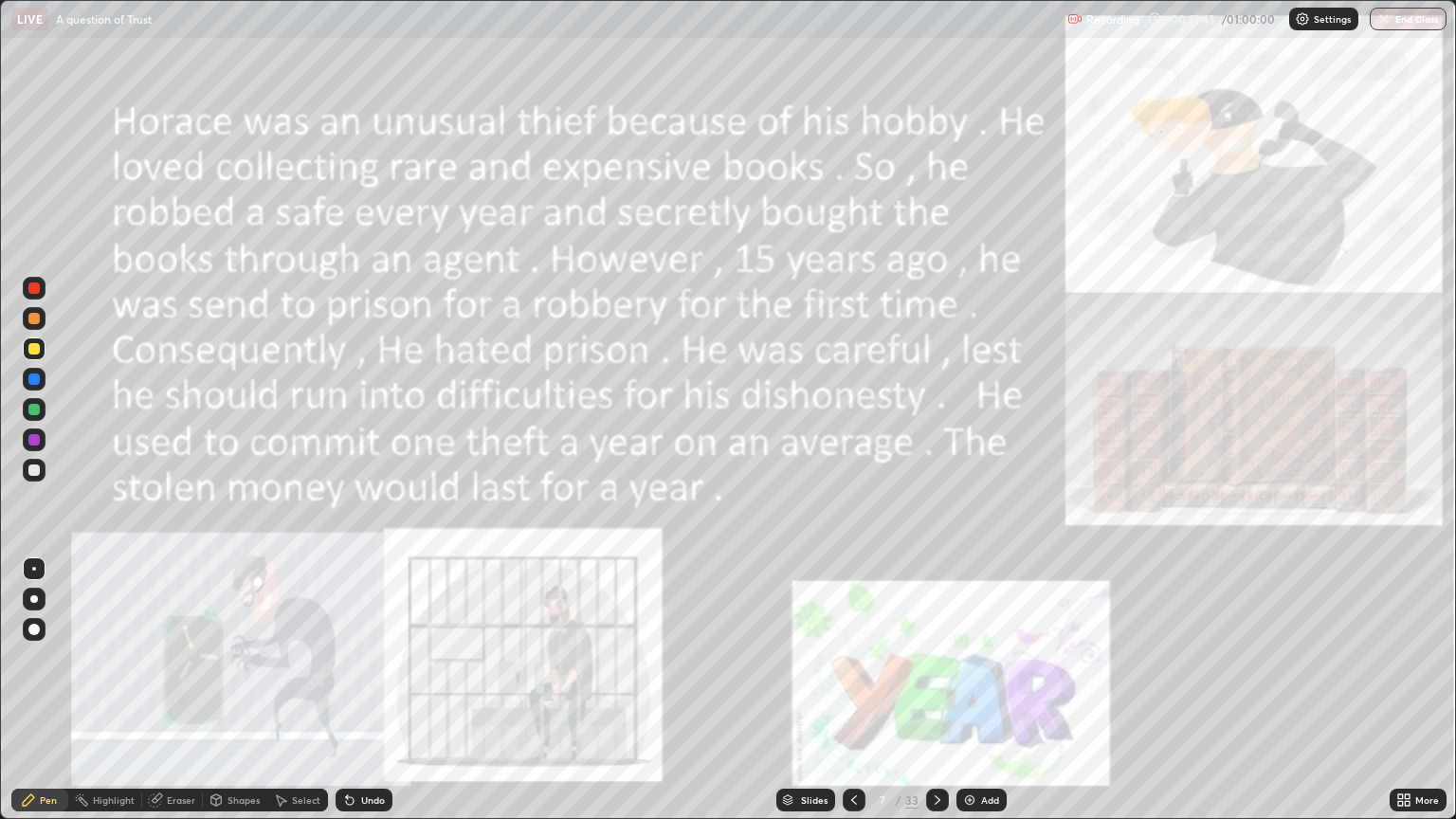 click at bounding box center (34, 349) 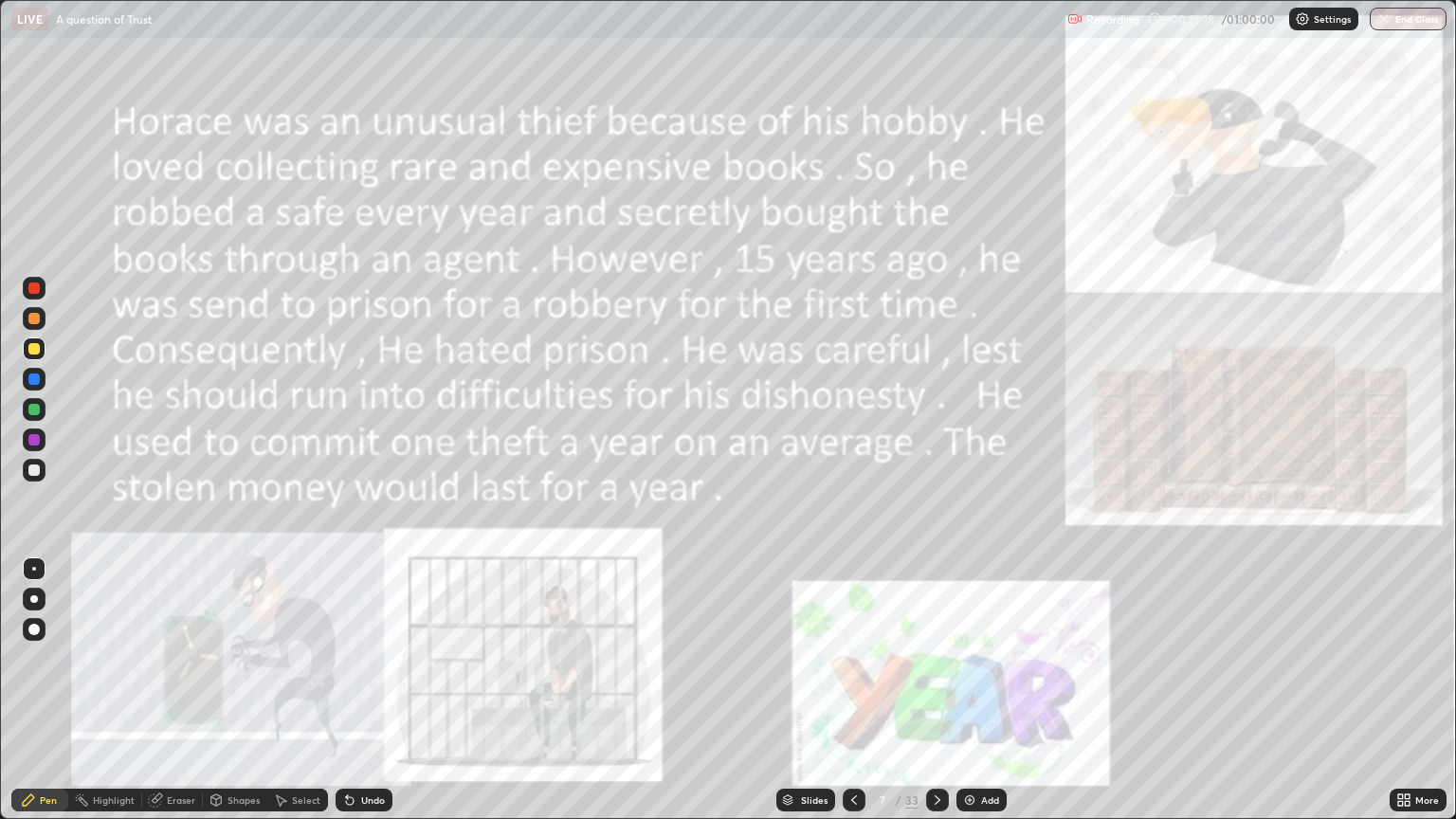 click at bounding box center [34, 288] 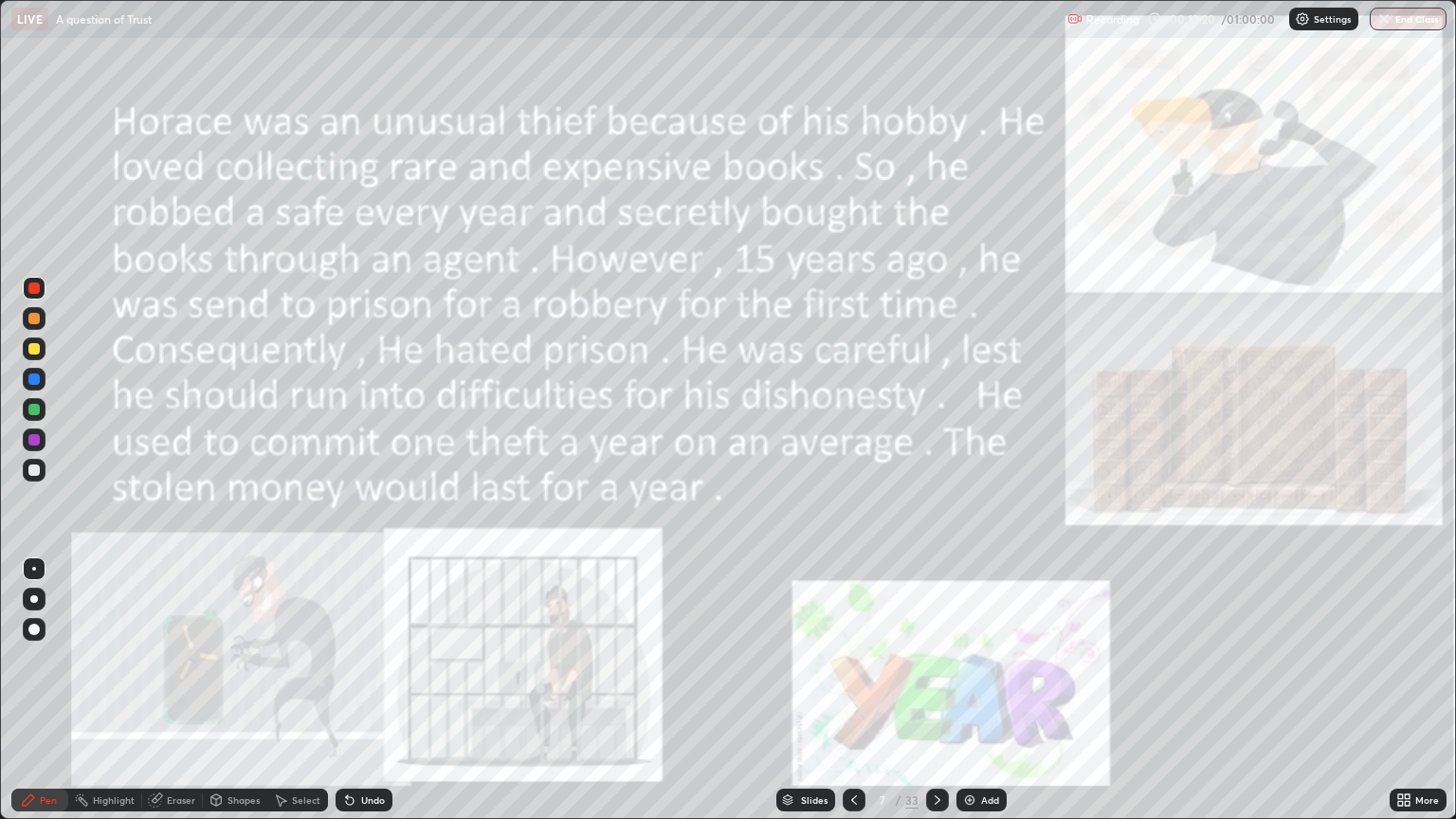 click at bounding box center (34, 379) 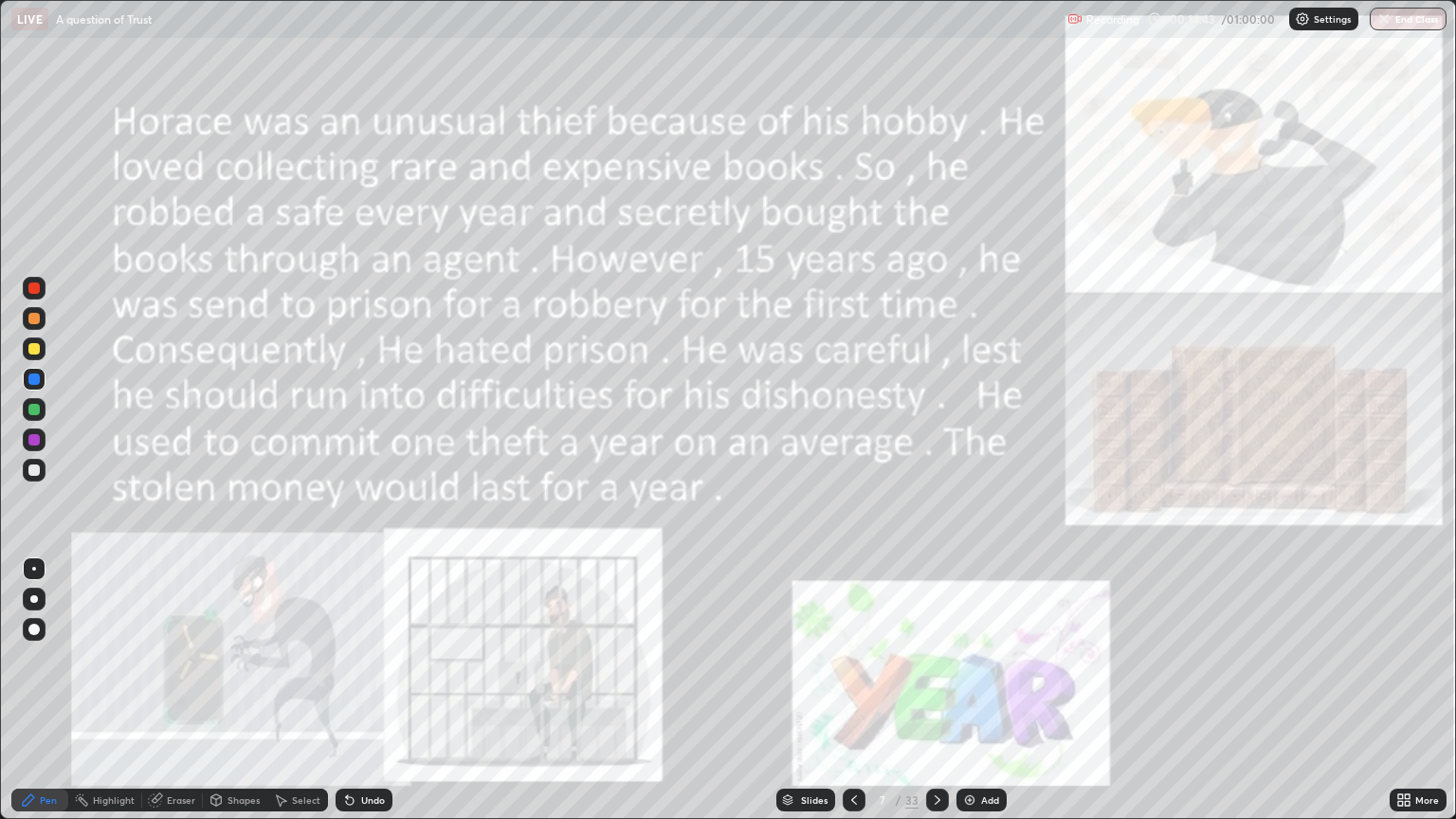 click 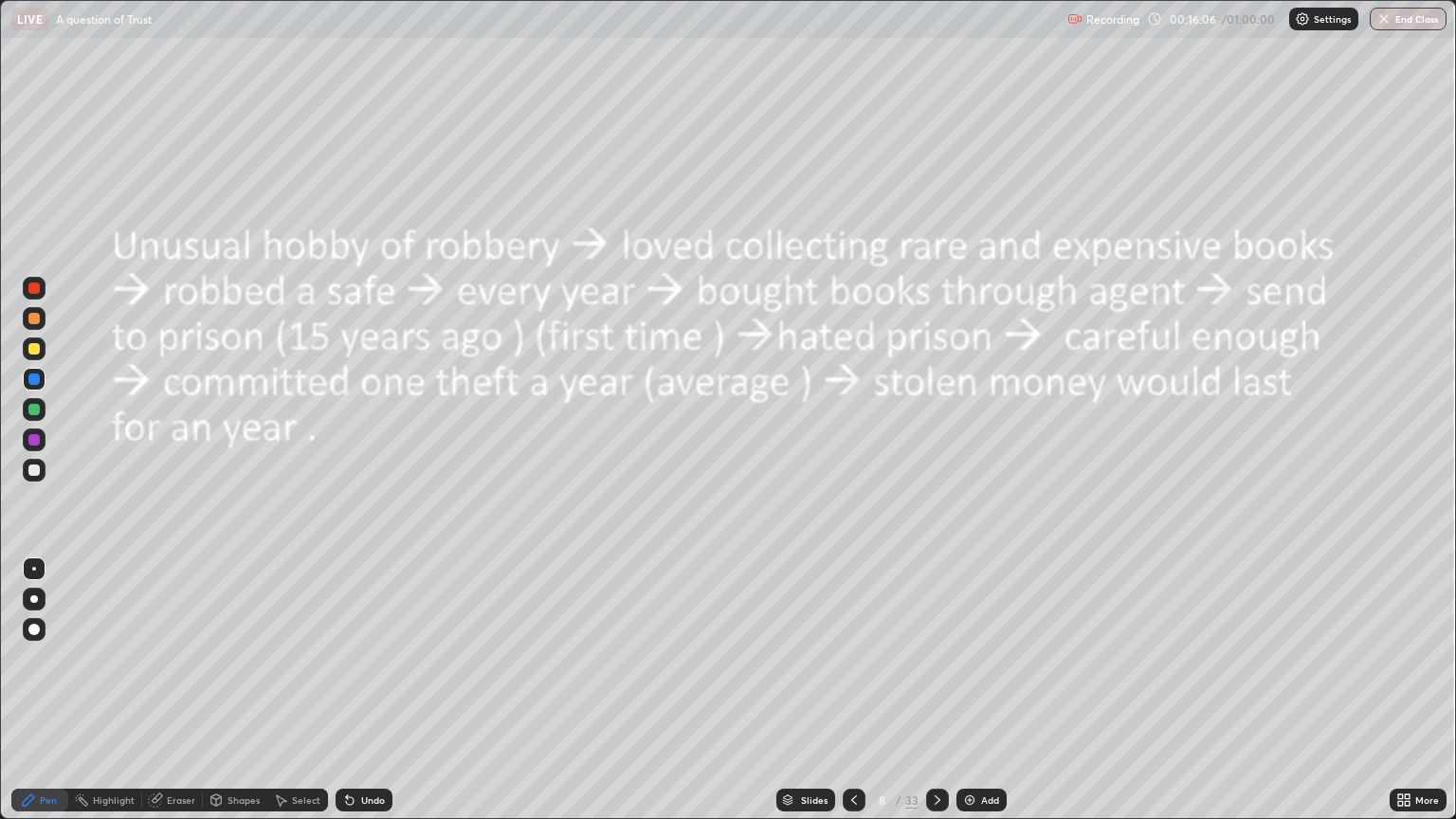 click at bounding box center [937, 800] 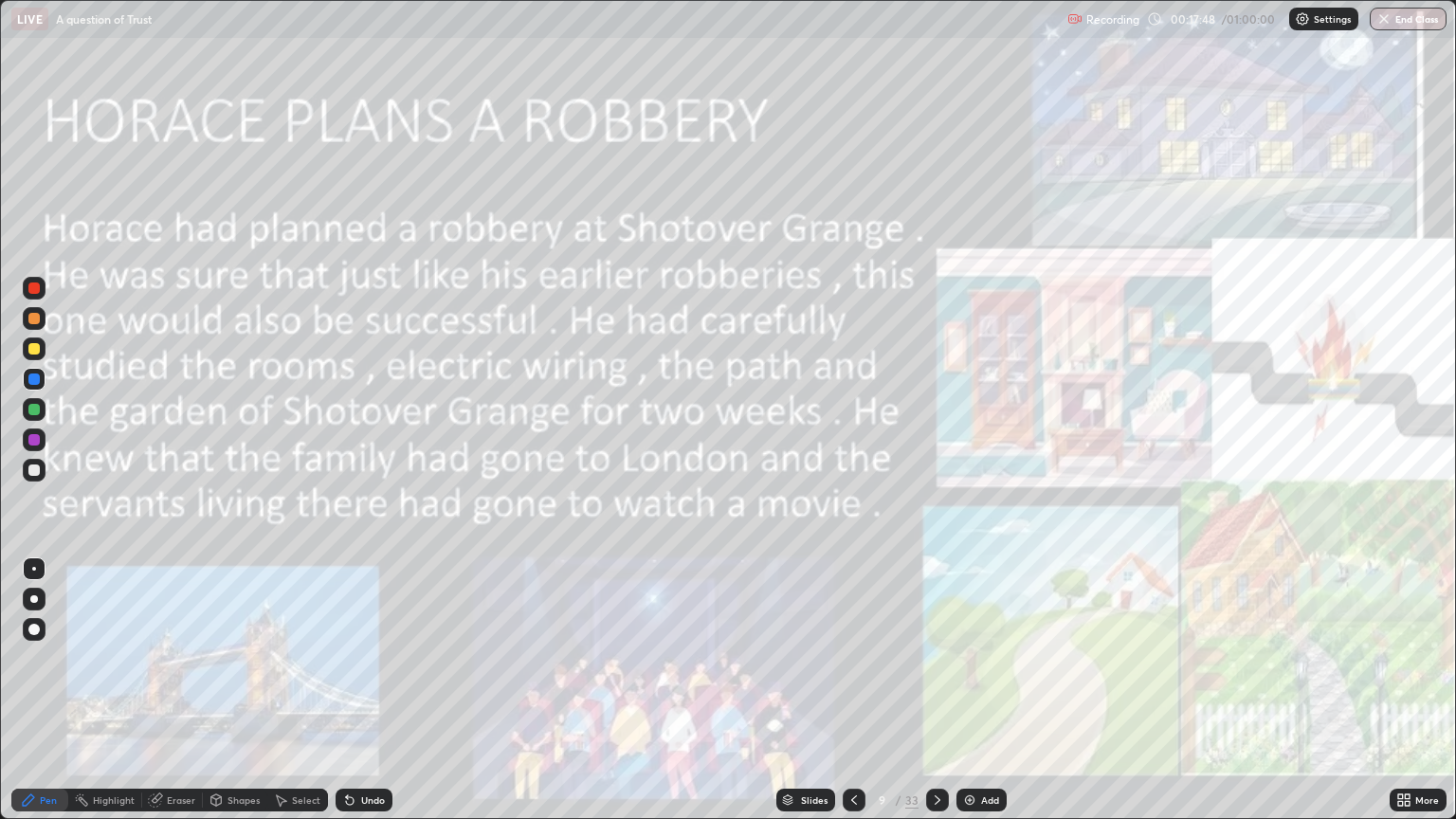 click at bounding box center [34, 288] 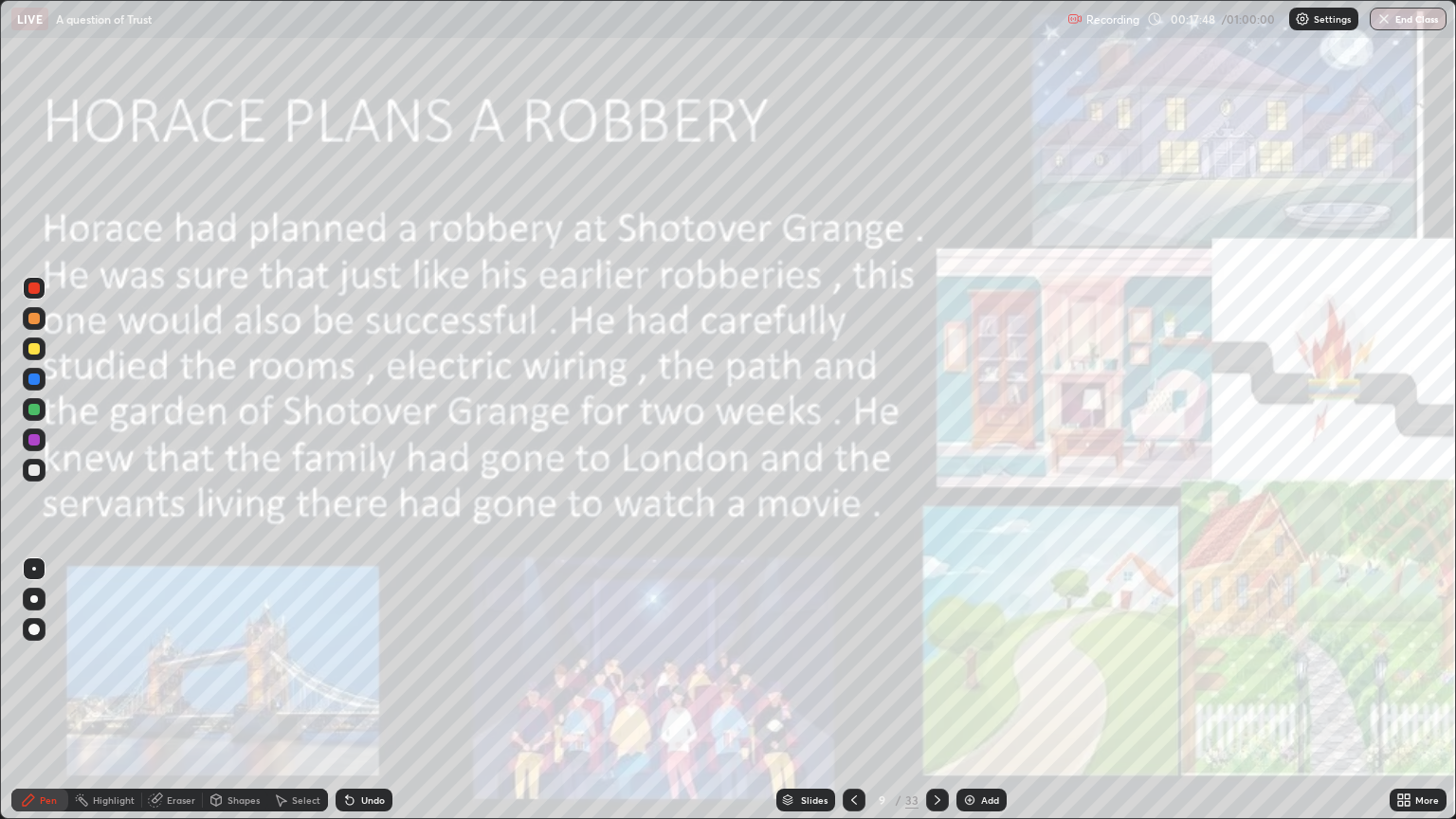 click at bounding box center [34, 288] 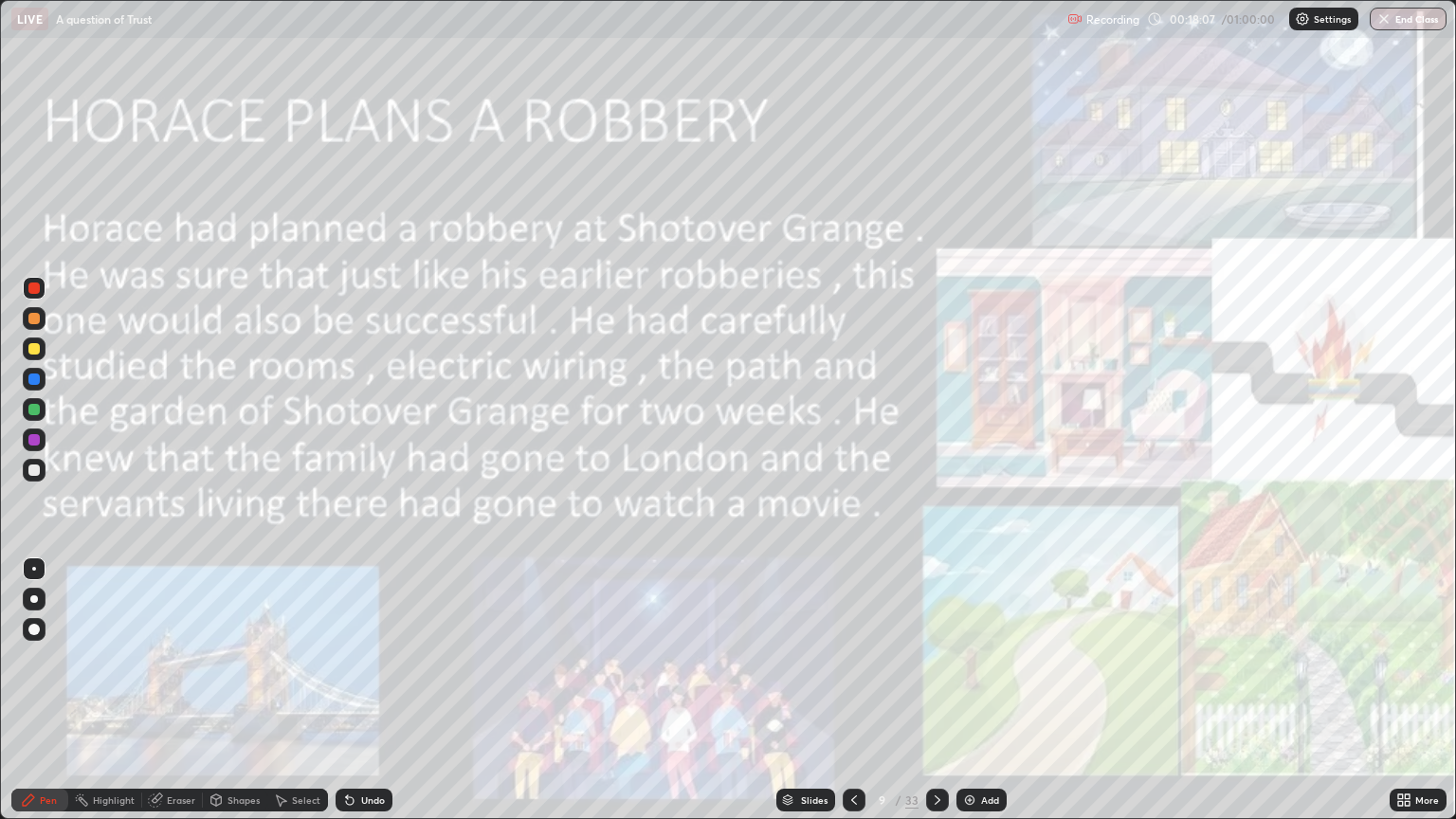 click 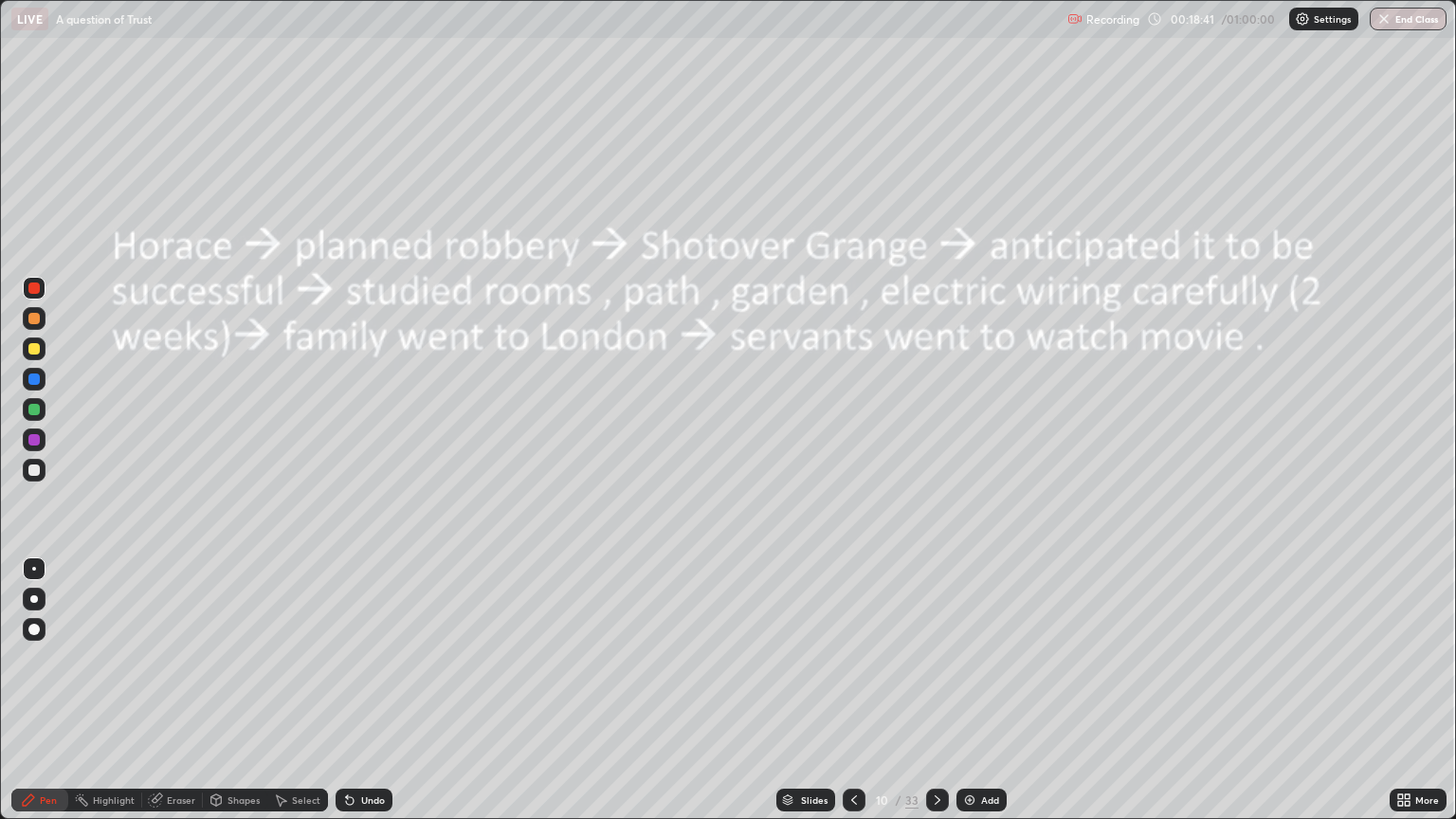 click 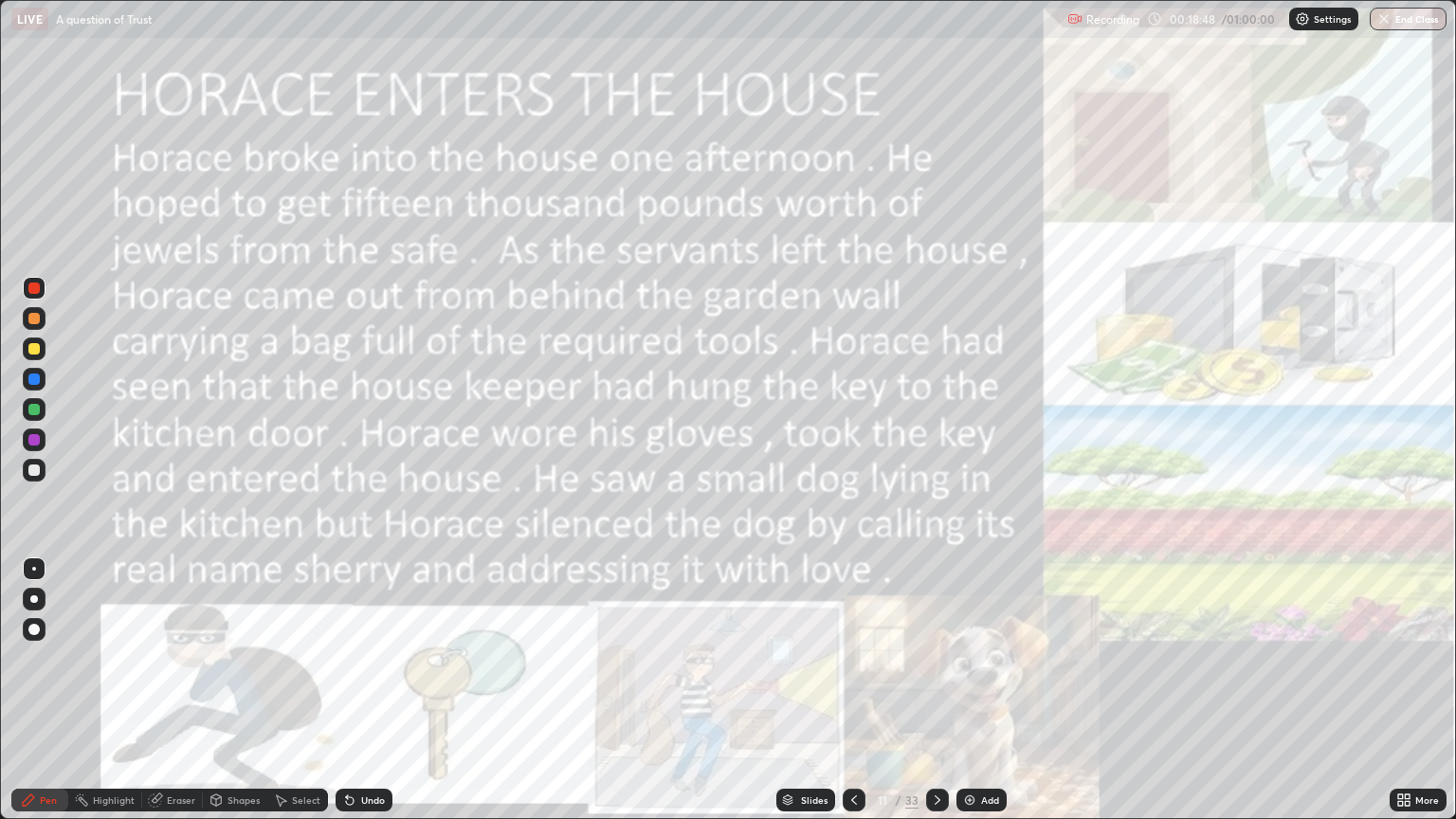 click 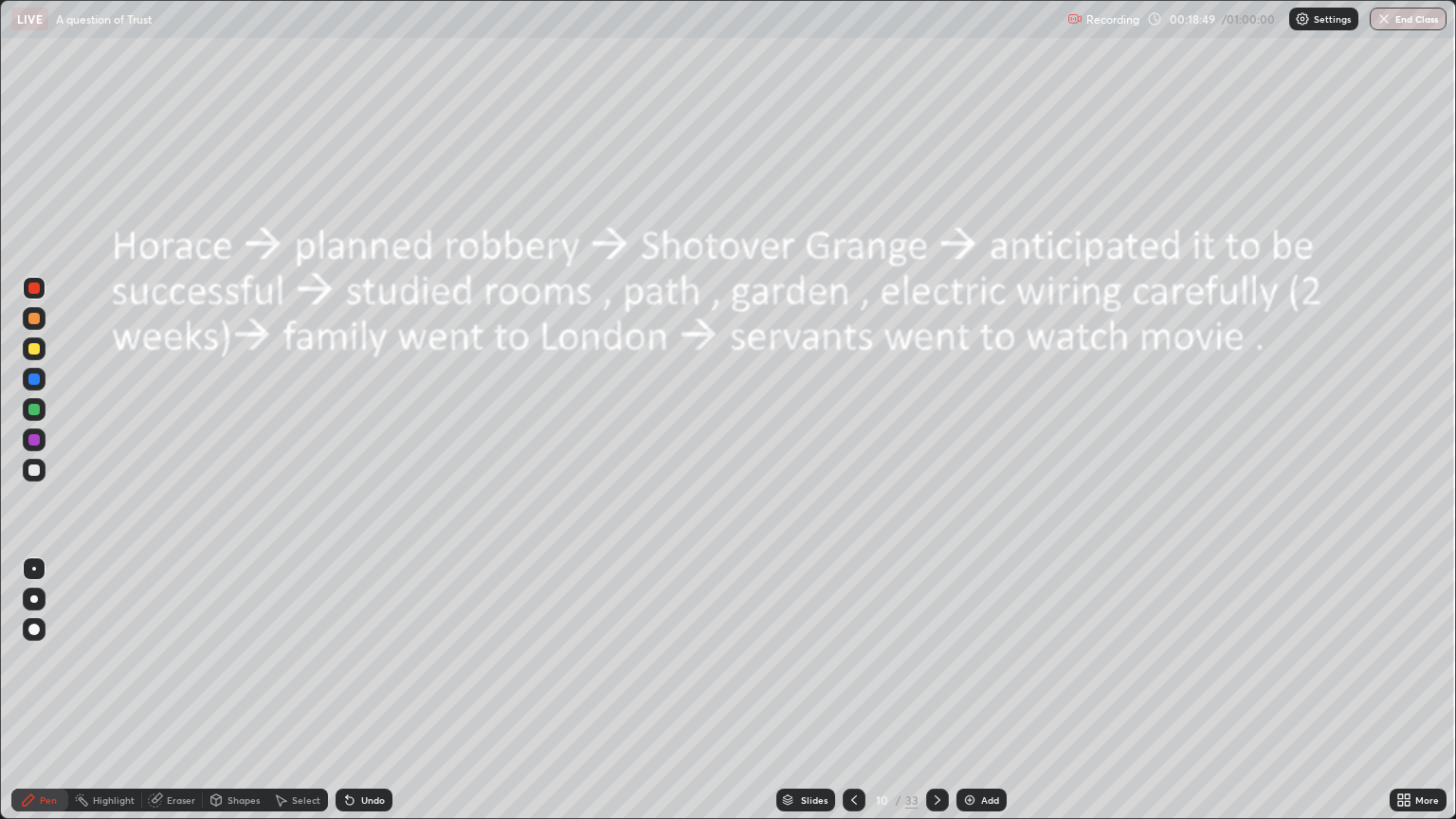 click 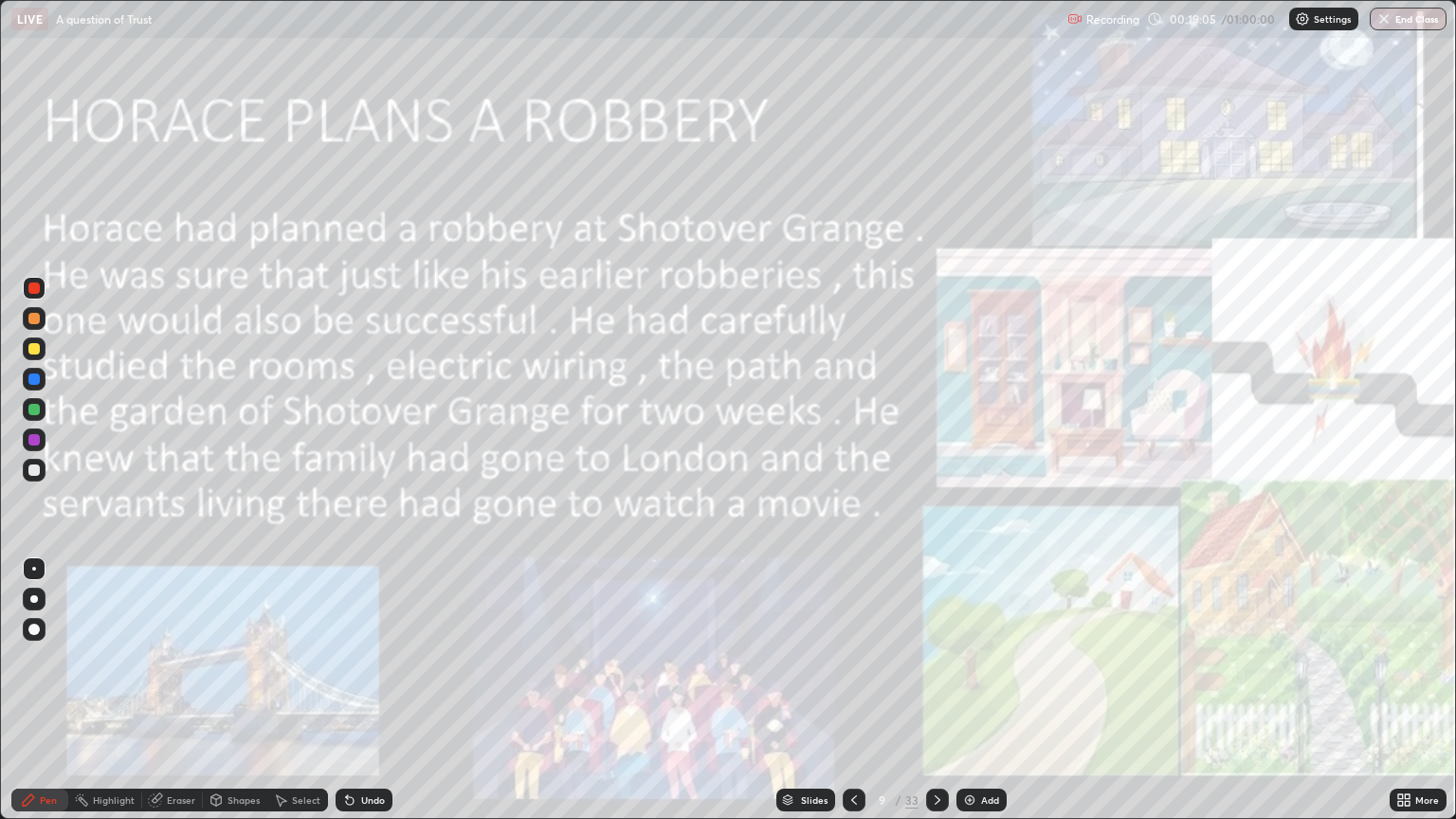 click 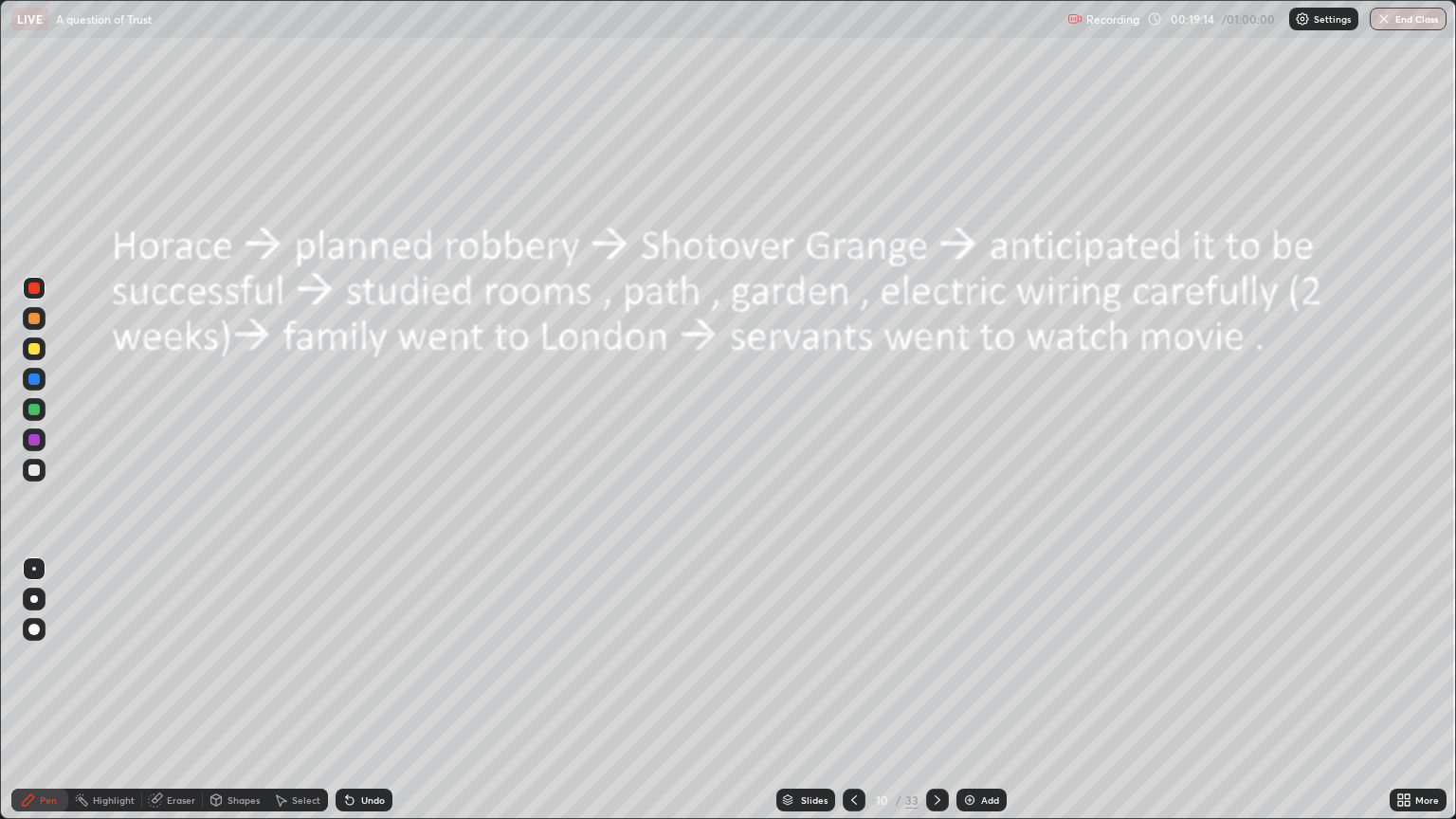 click 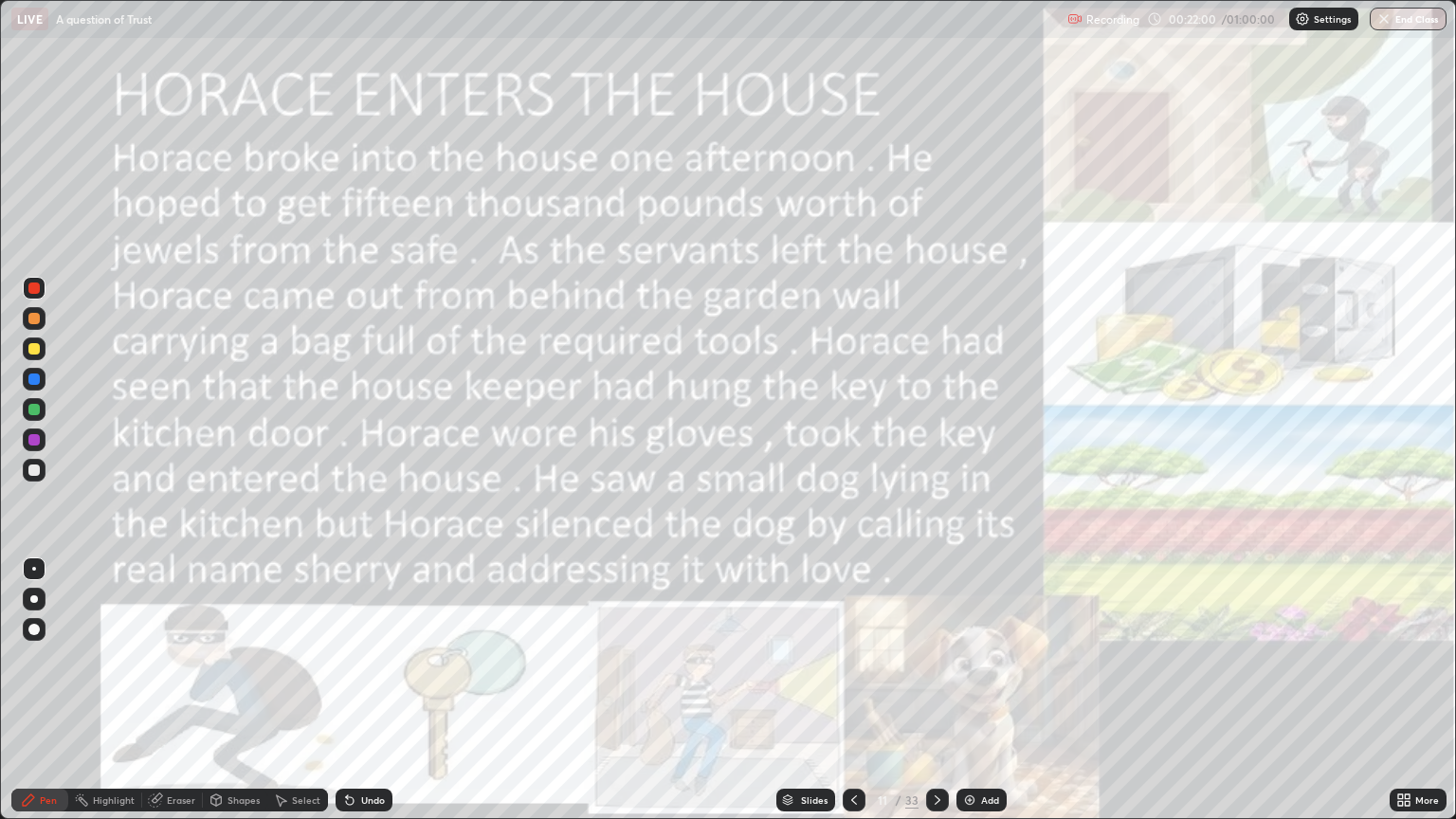 click at bounding box center [937, 800] 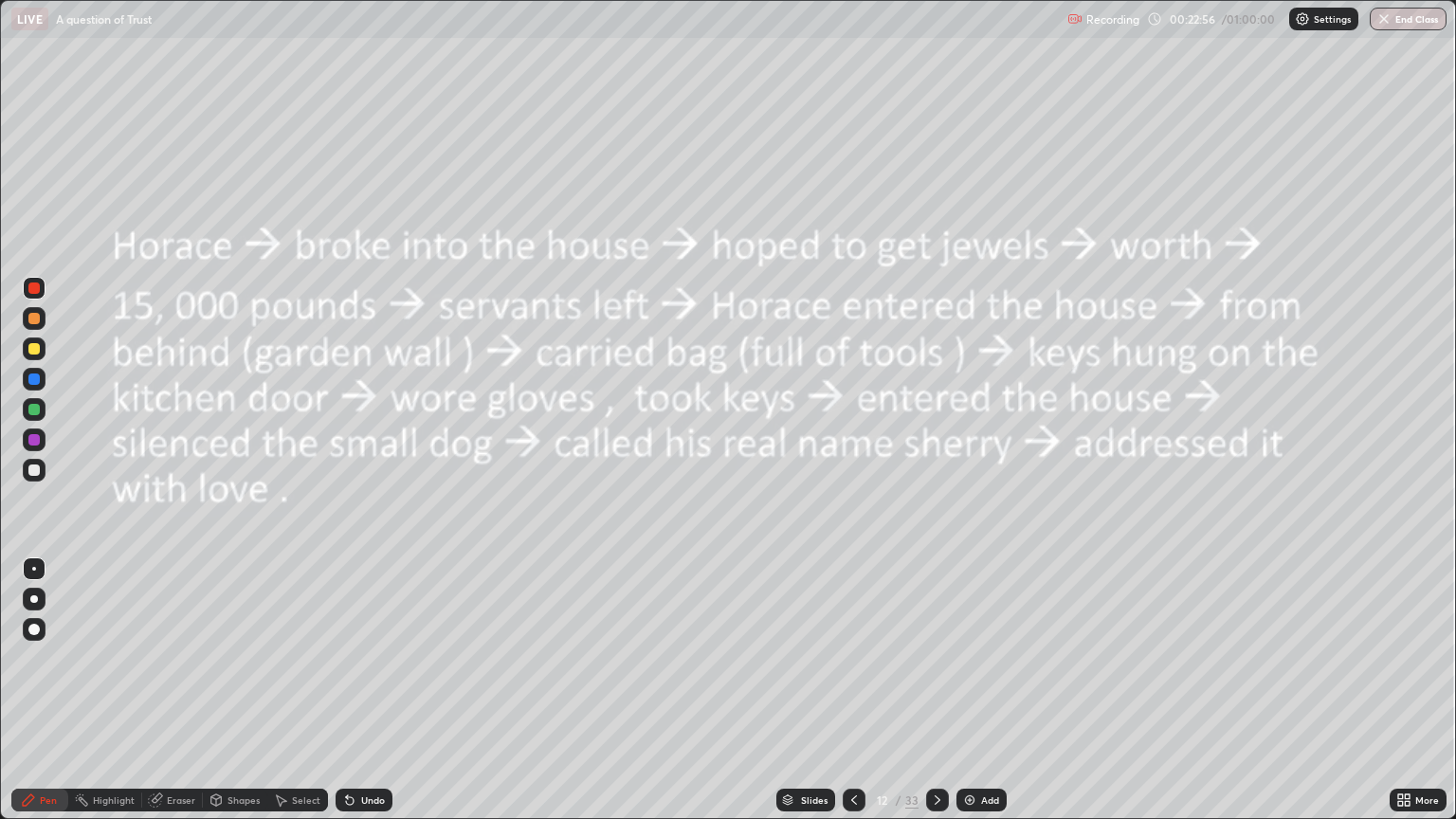 click at bounding box center (937, 800) 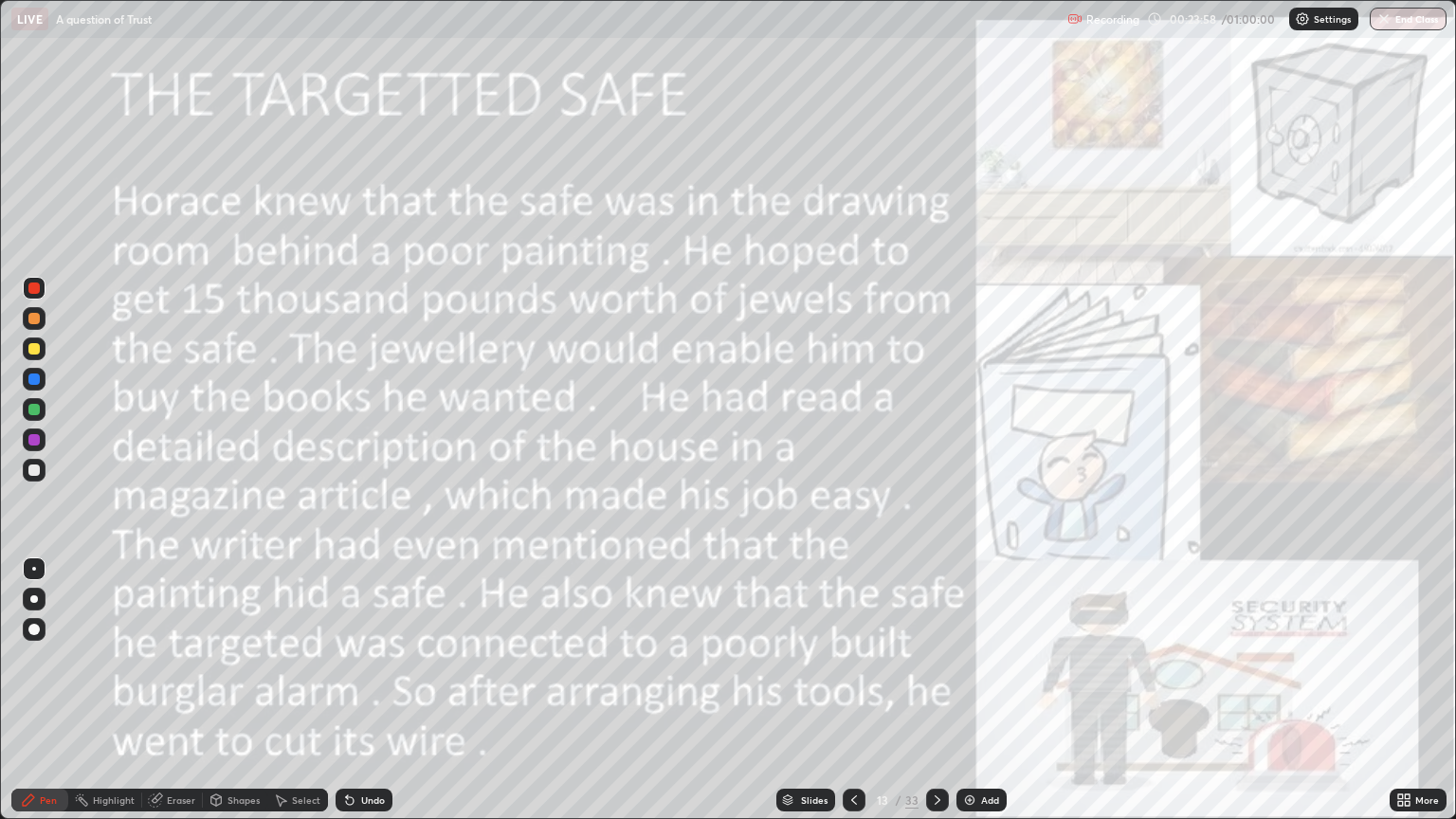 click at bounding box center [34, 318] 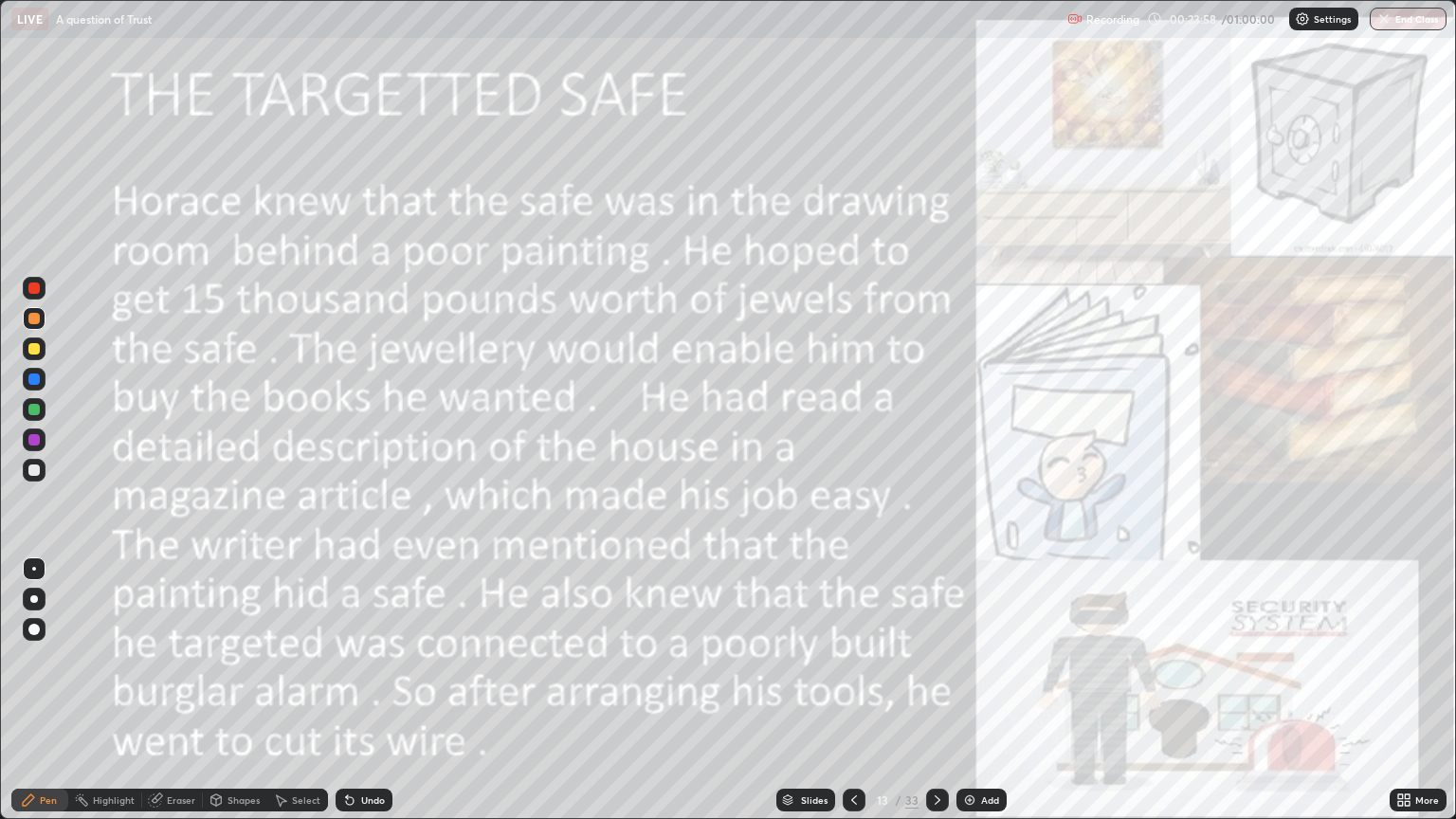 click at bounding box center (34, 349) 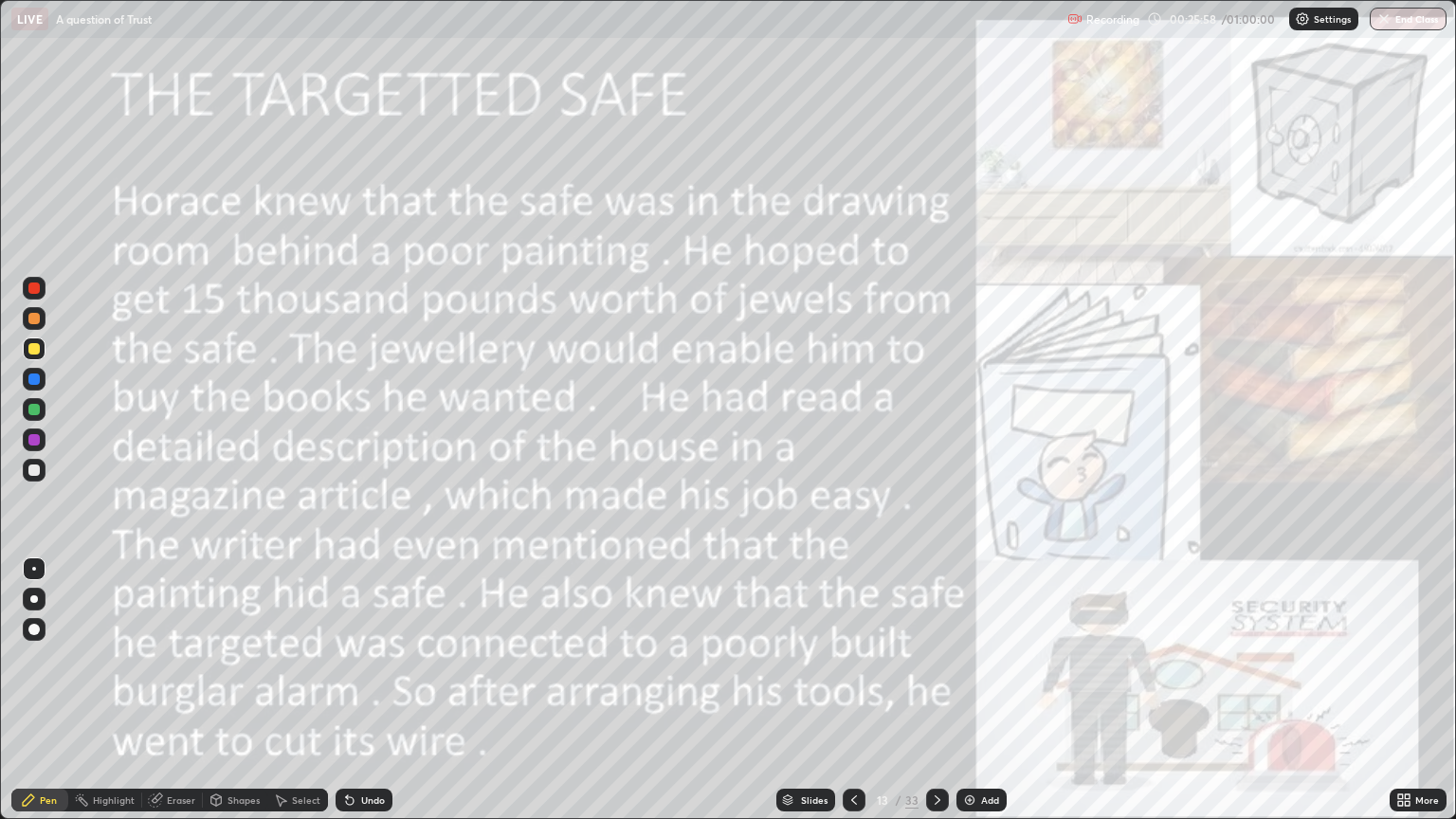 click at bounding box center [937, 800] 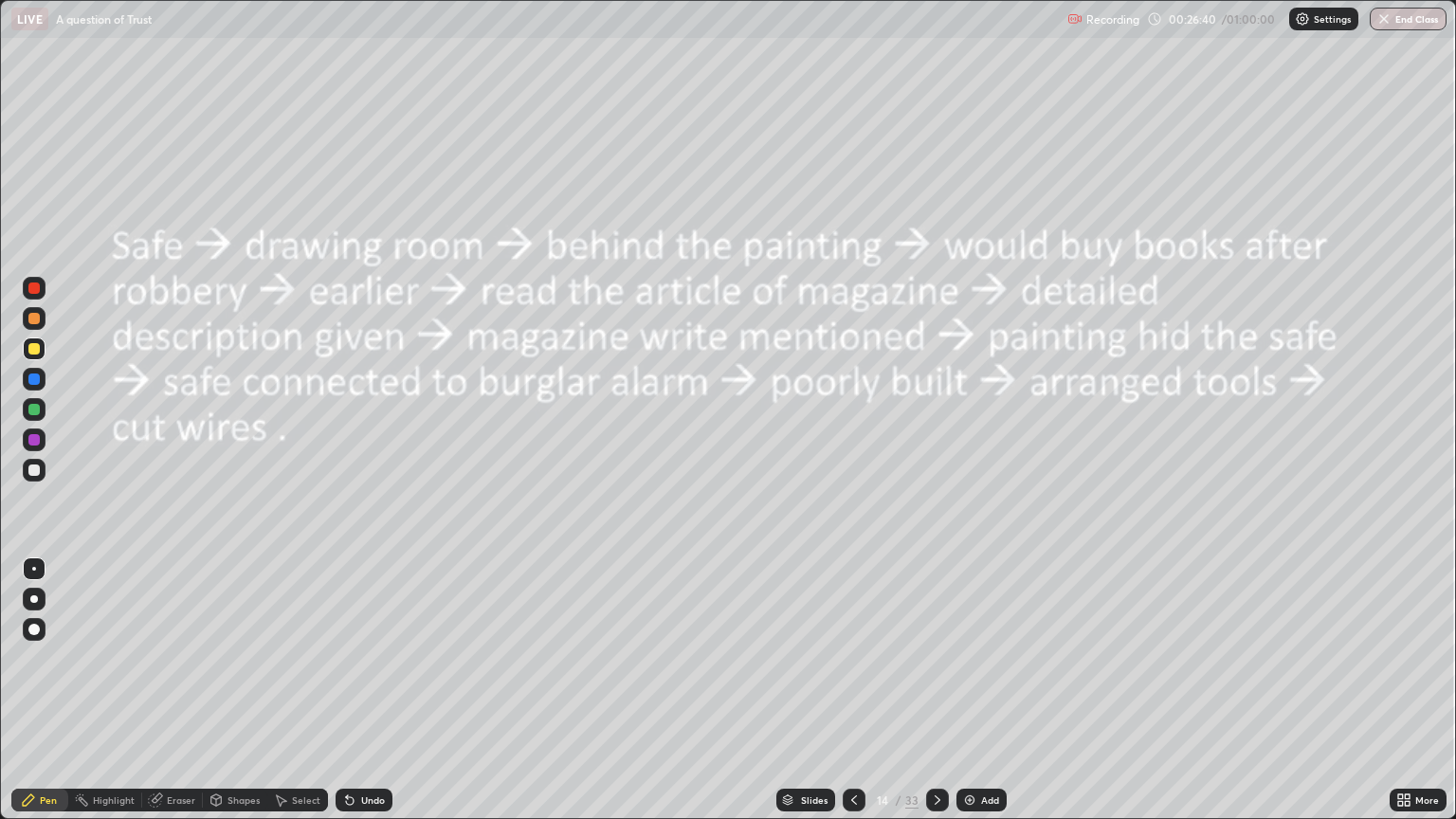 click 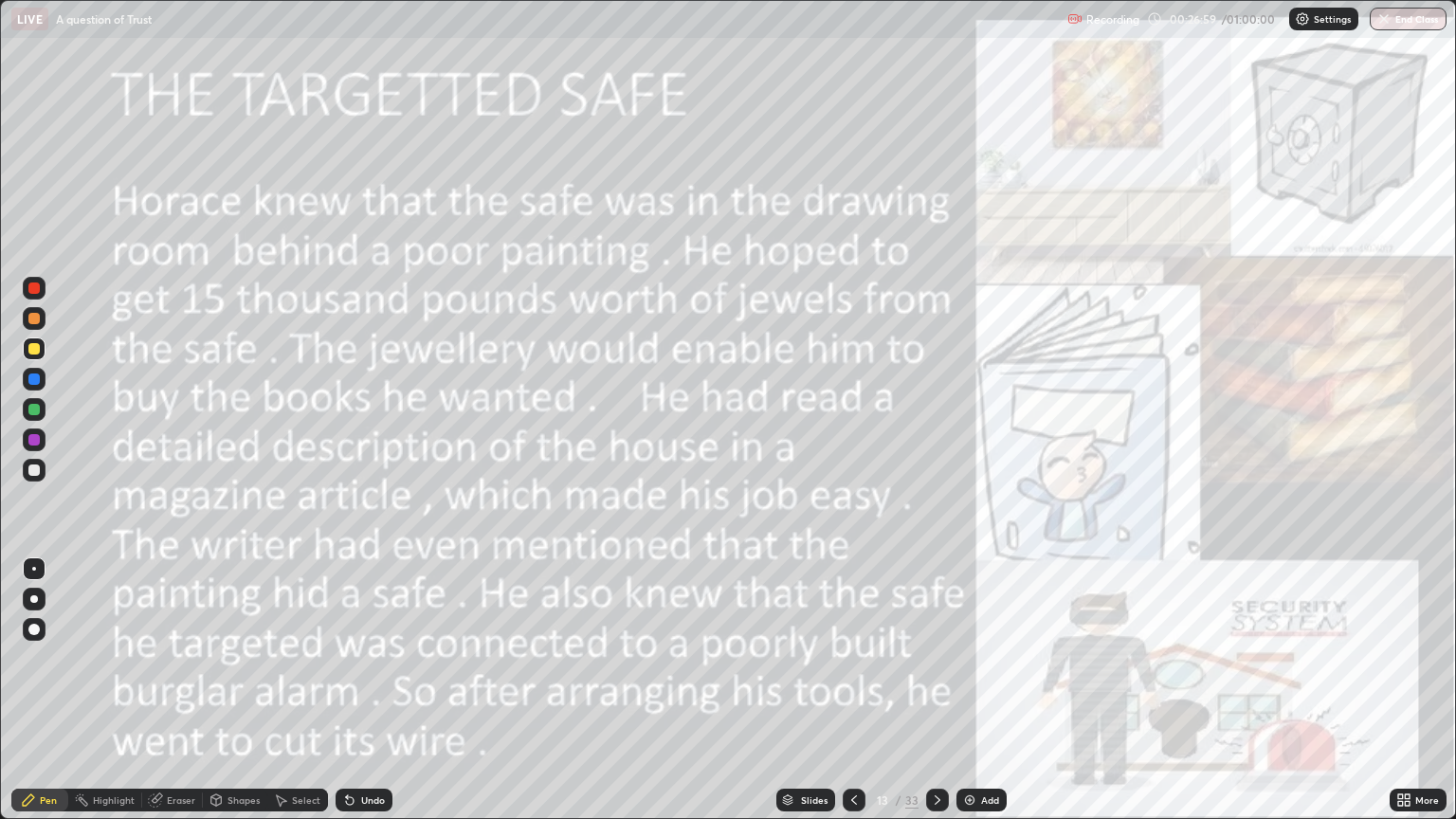click at bounding box center (937, 800) 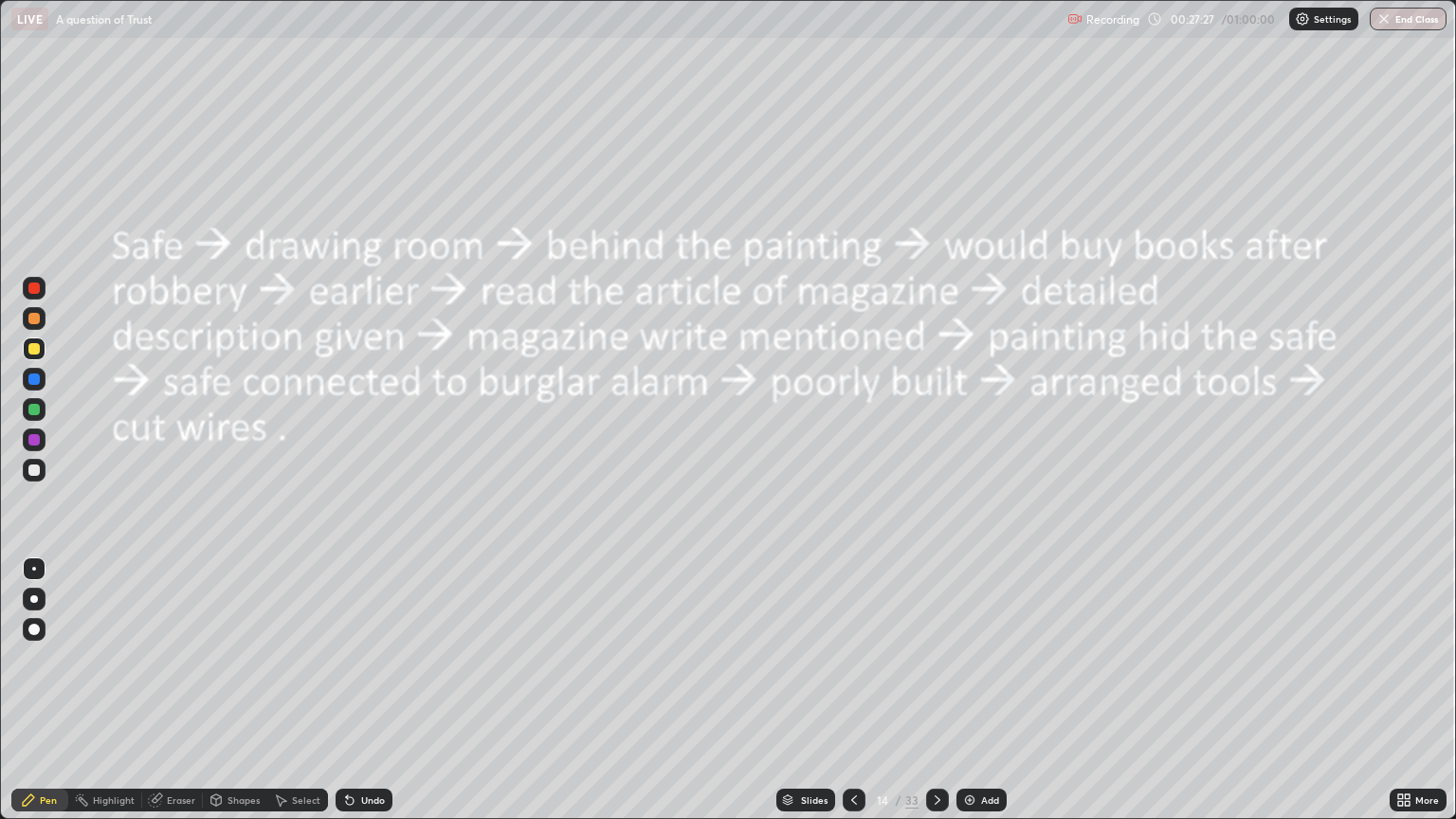 click 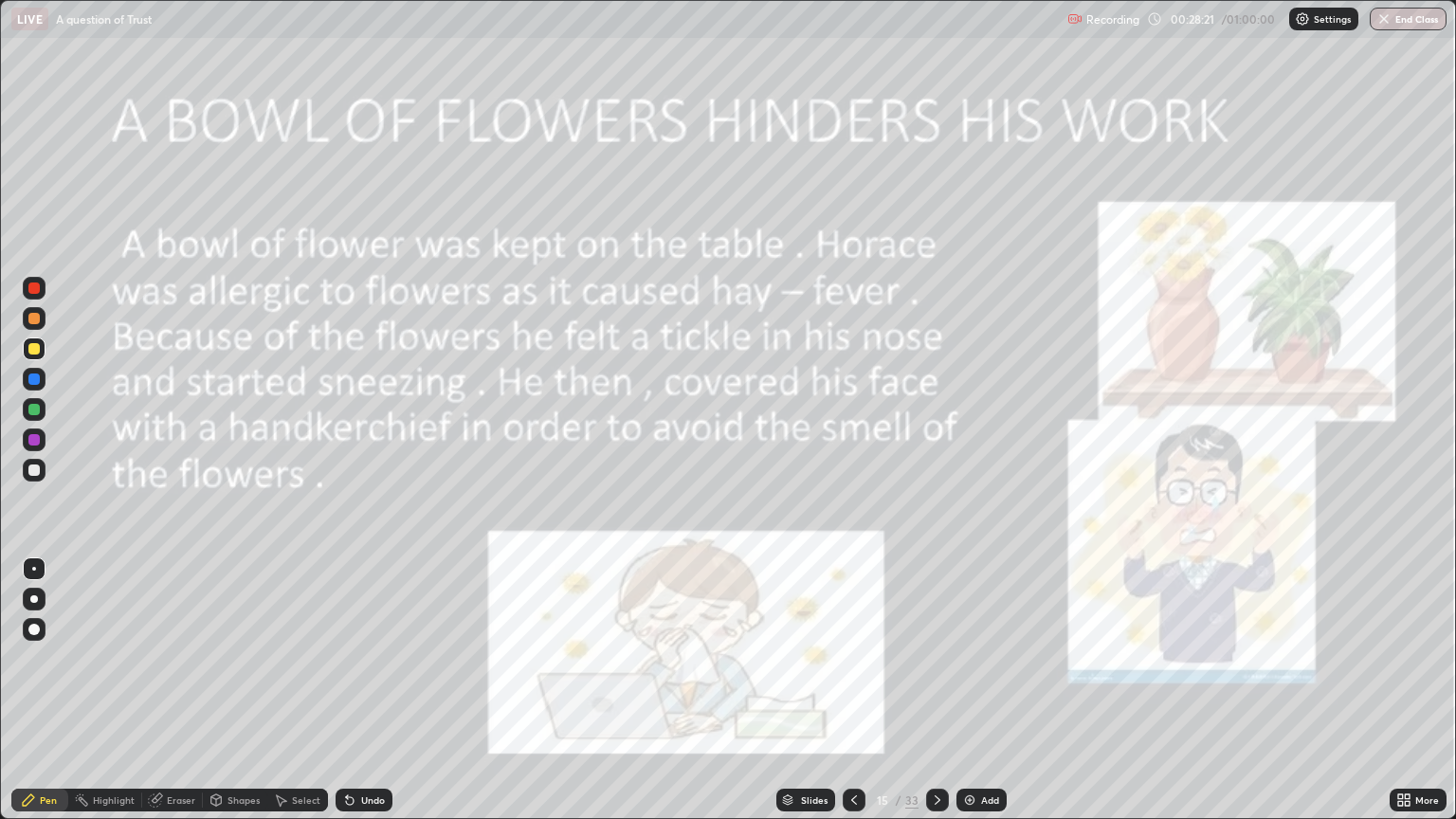 click 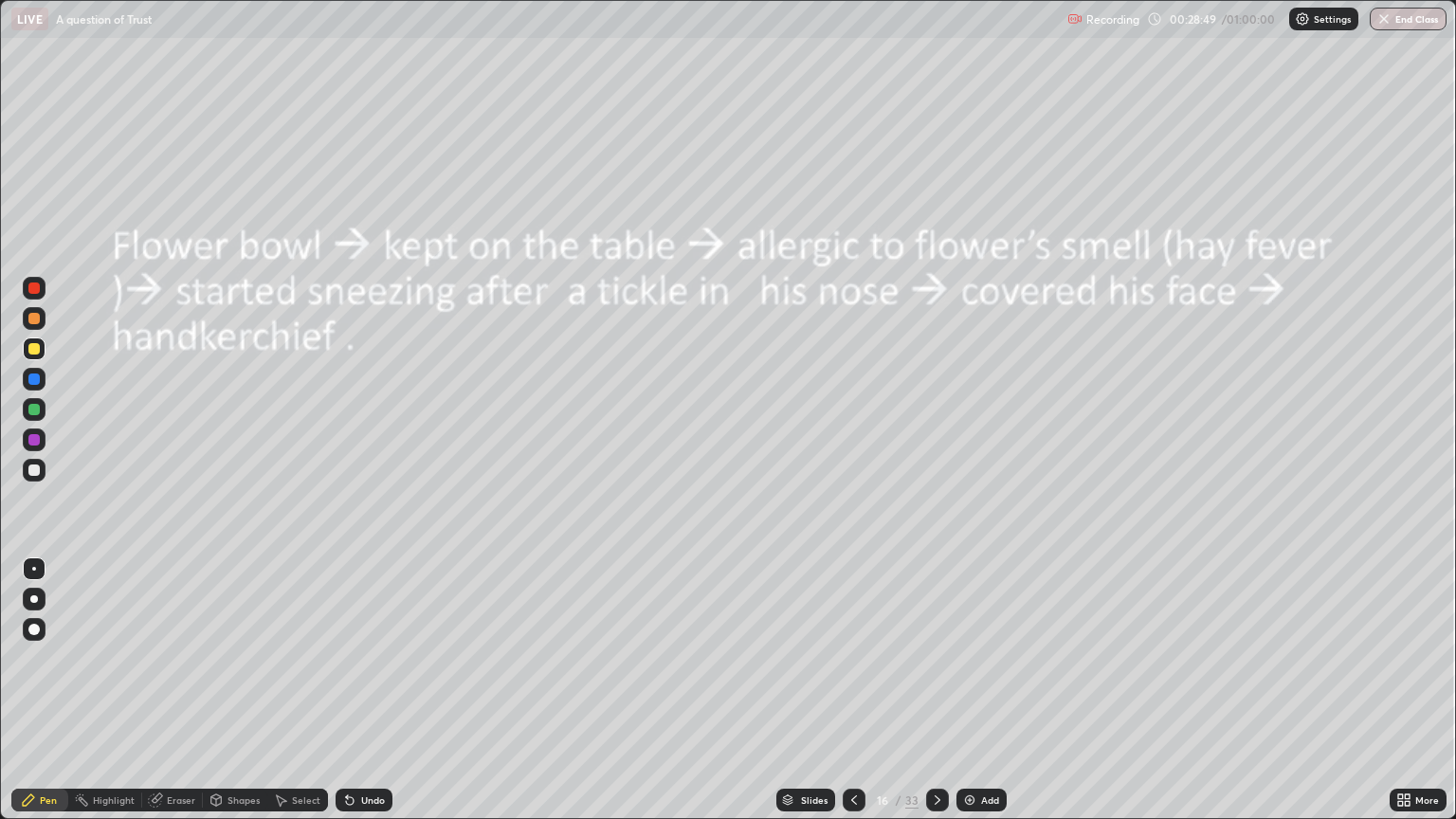 click 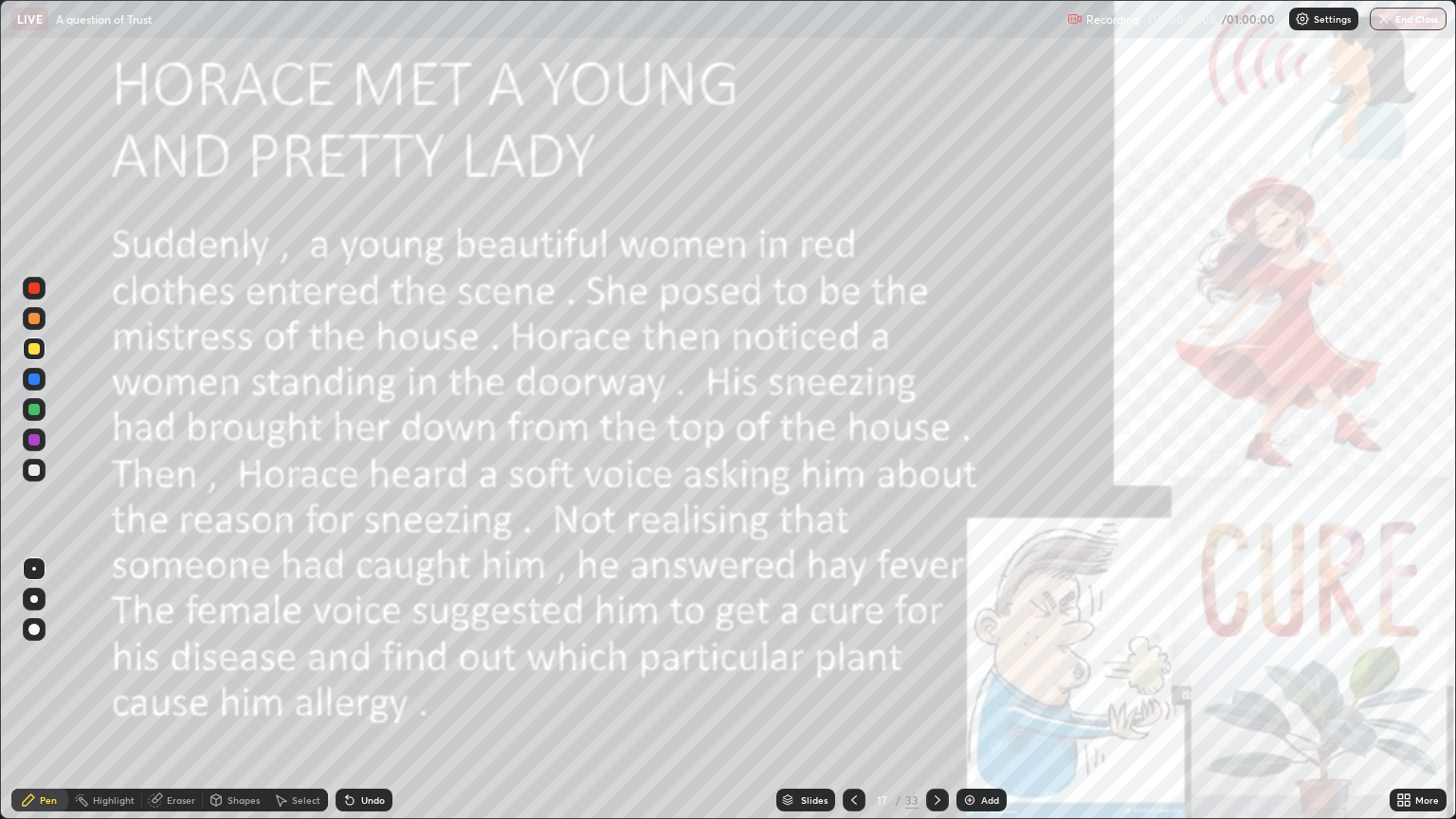 click at bounding box center (34, 410) 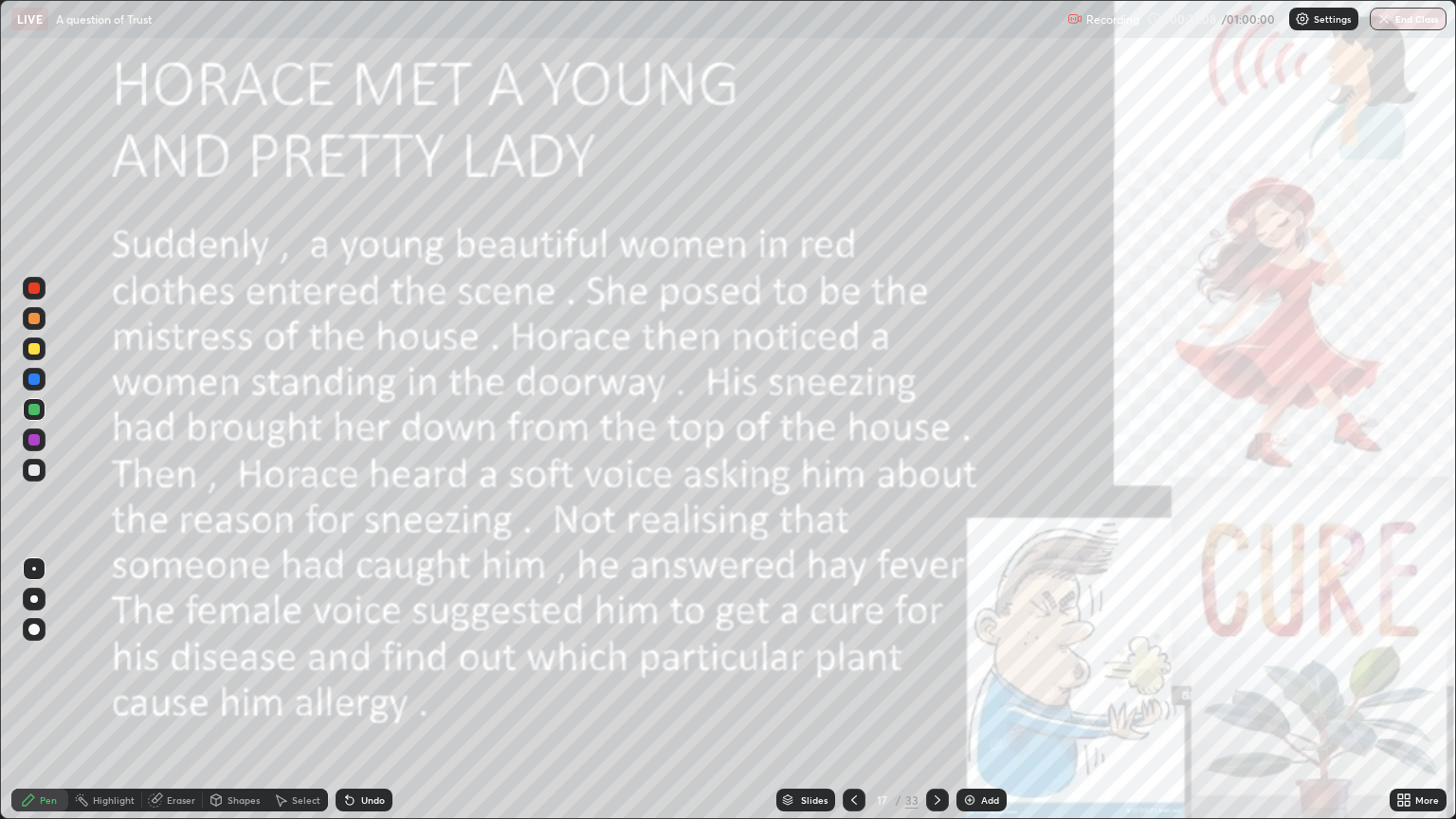 click 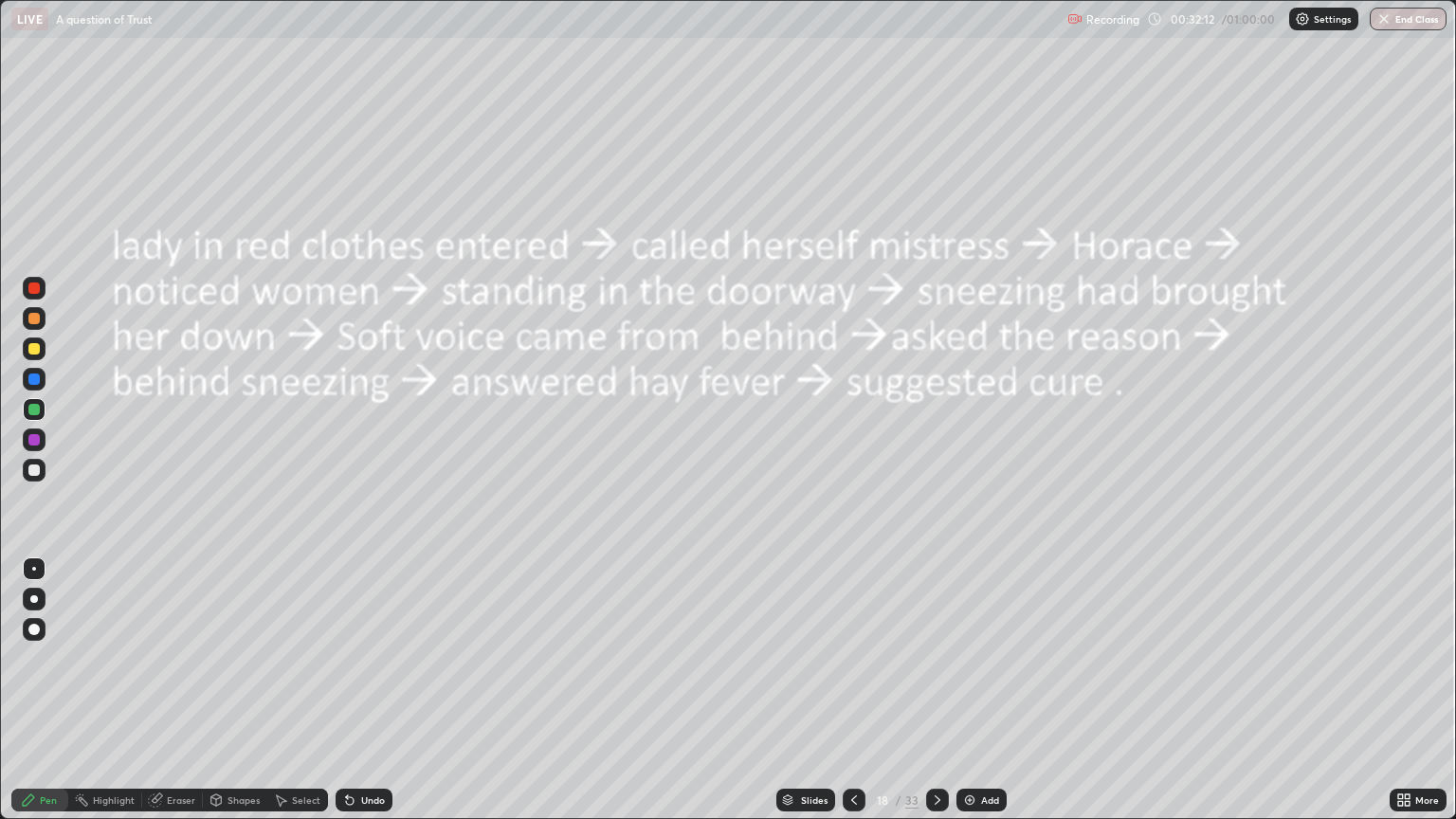 click 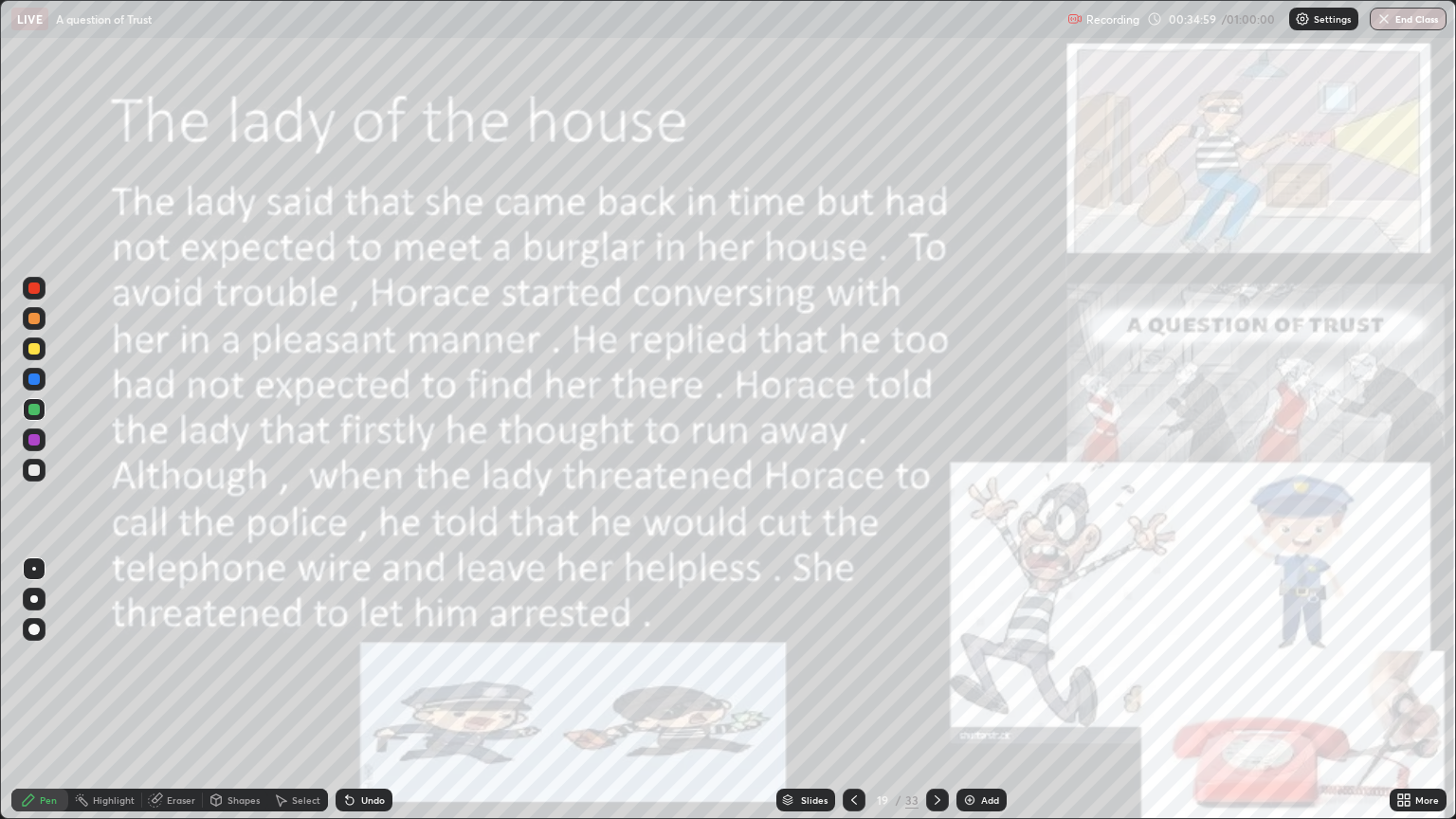 click 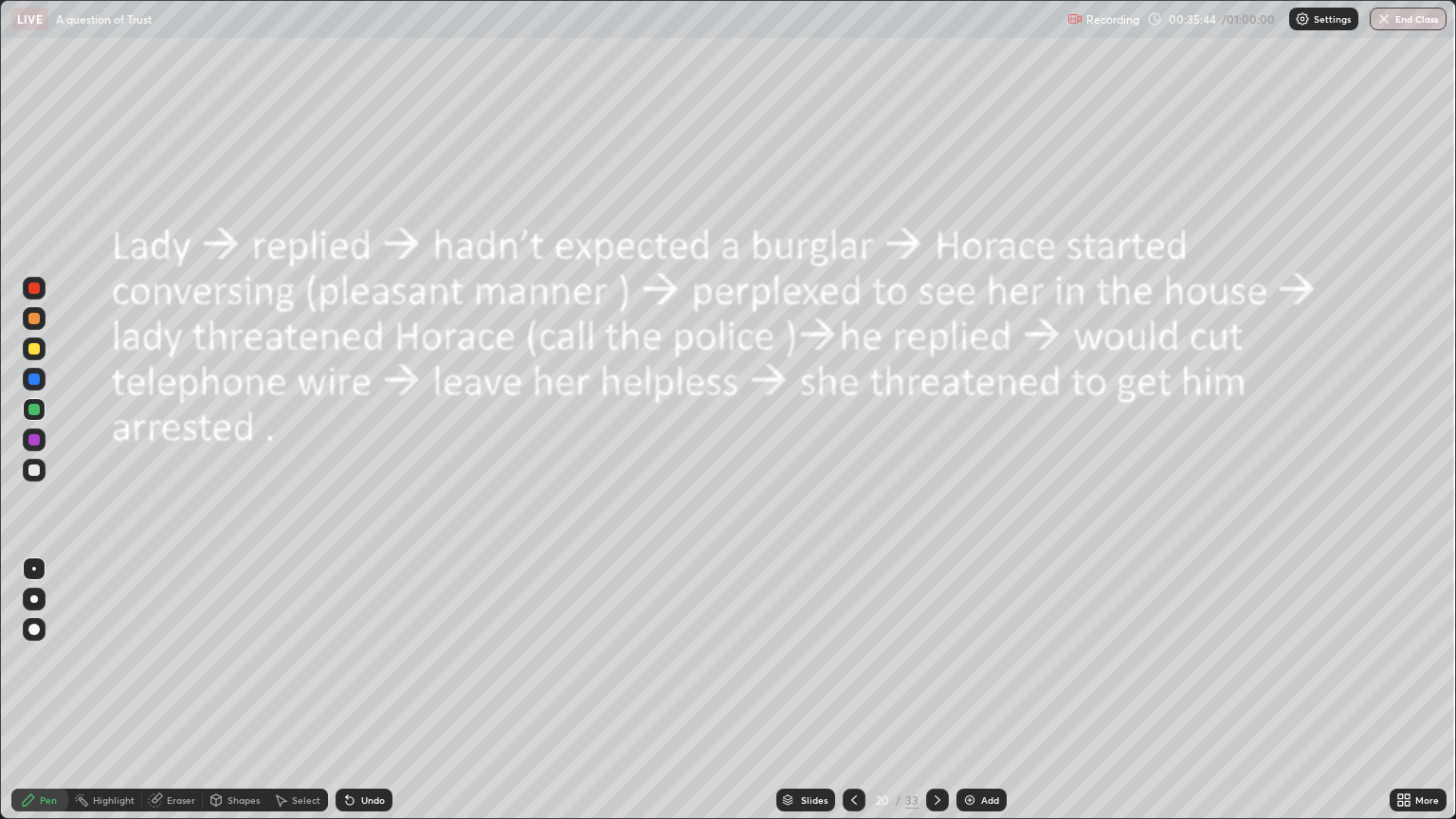 click 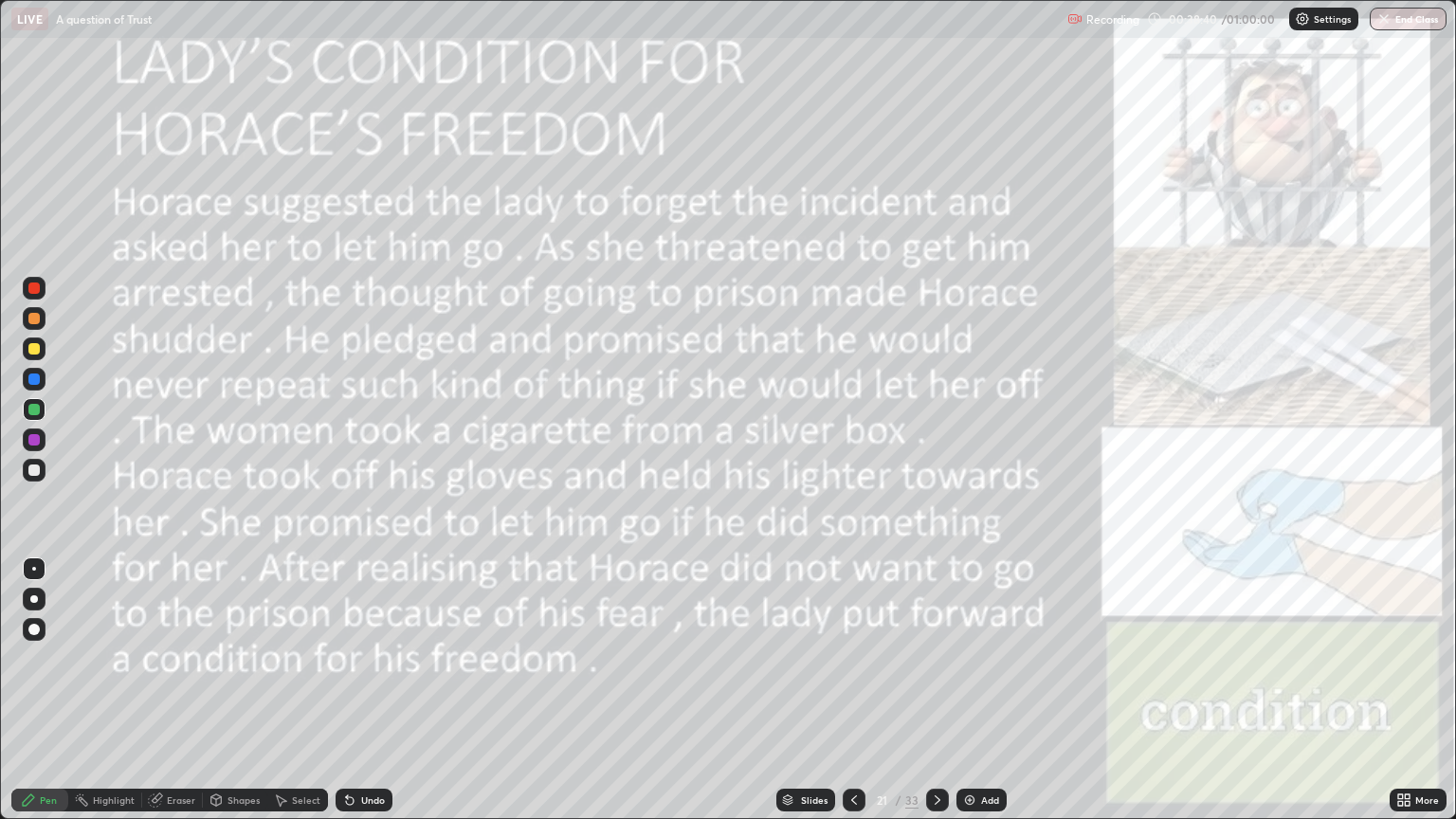 click at bounding box center [34, 599] 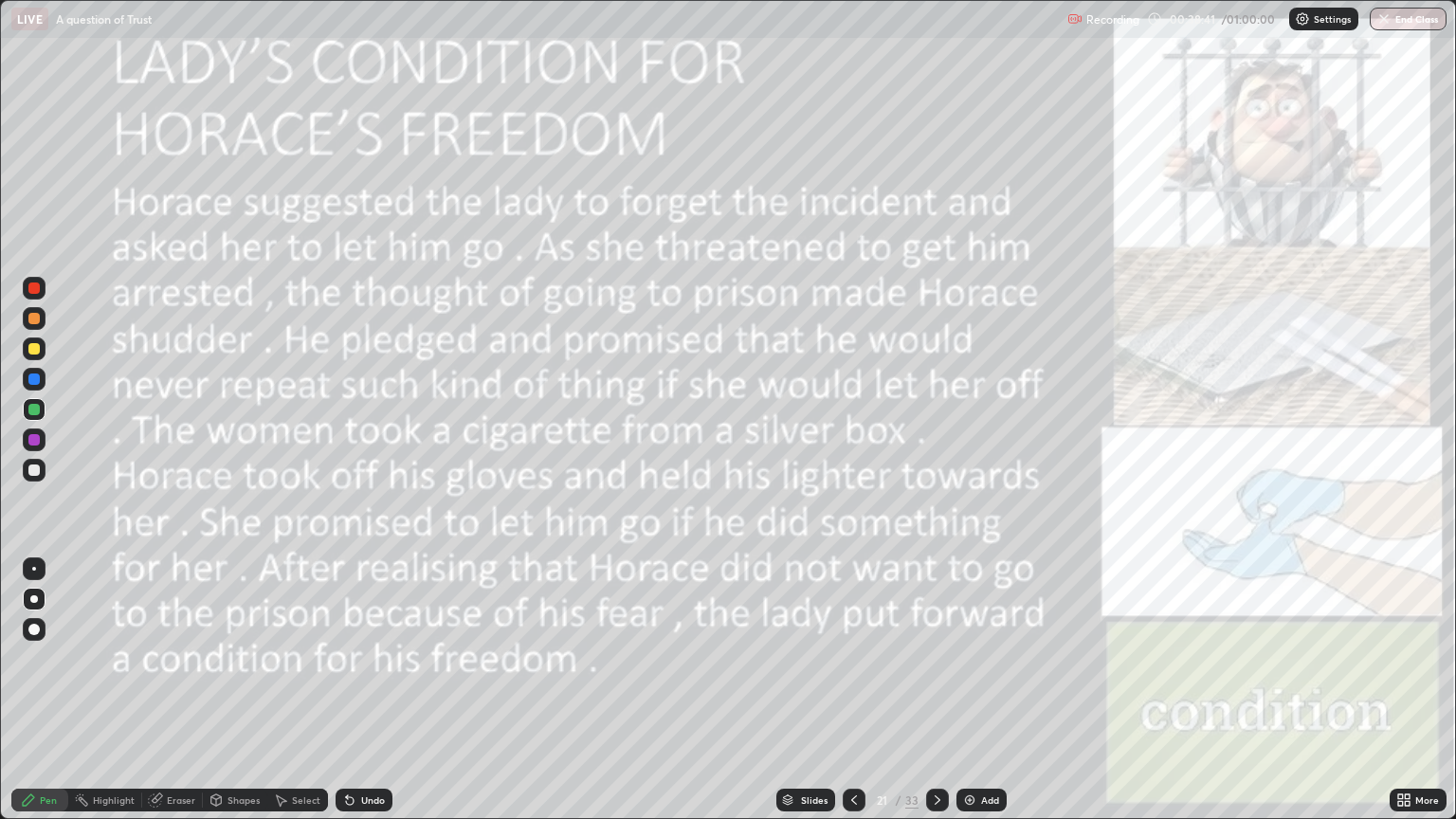 click at bounding box center (34, 379) 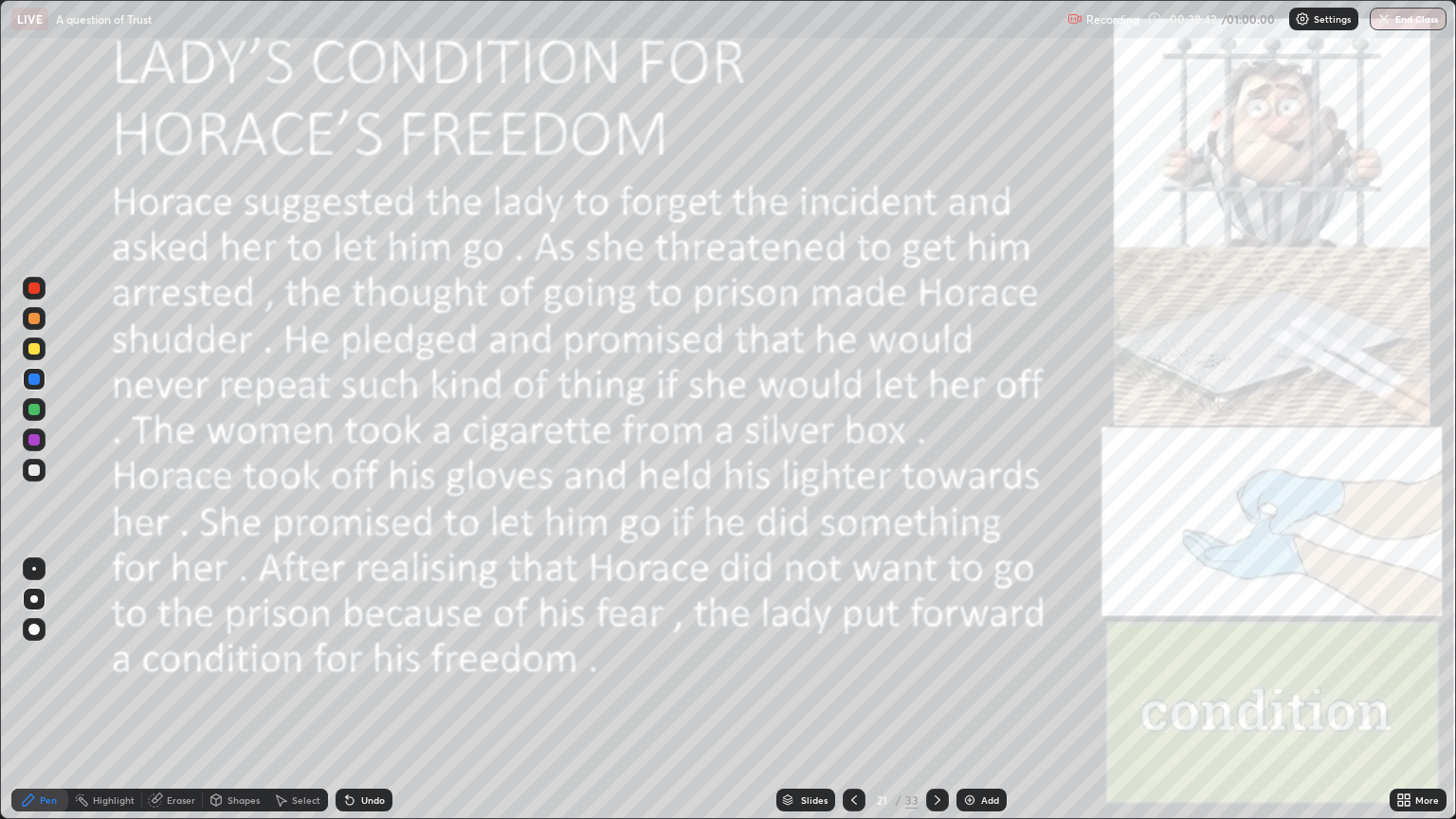 click at bounding box center [34, 349] 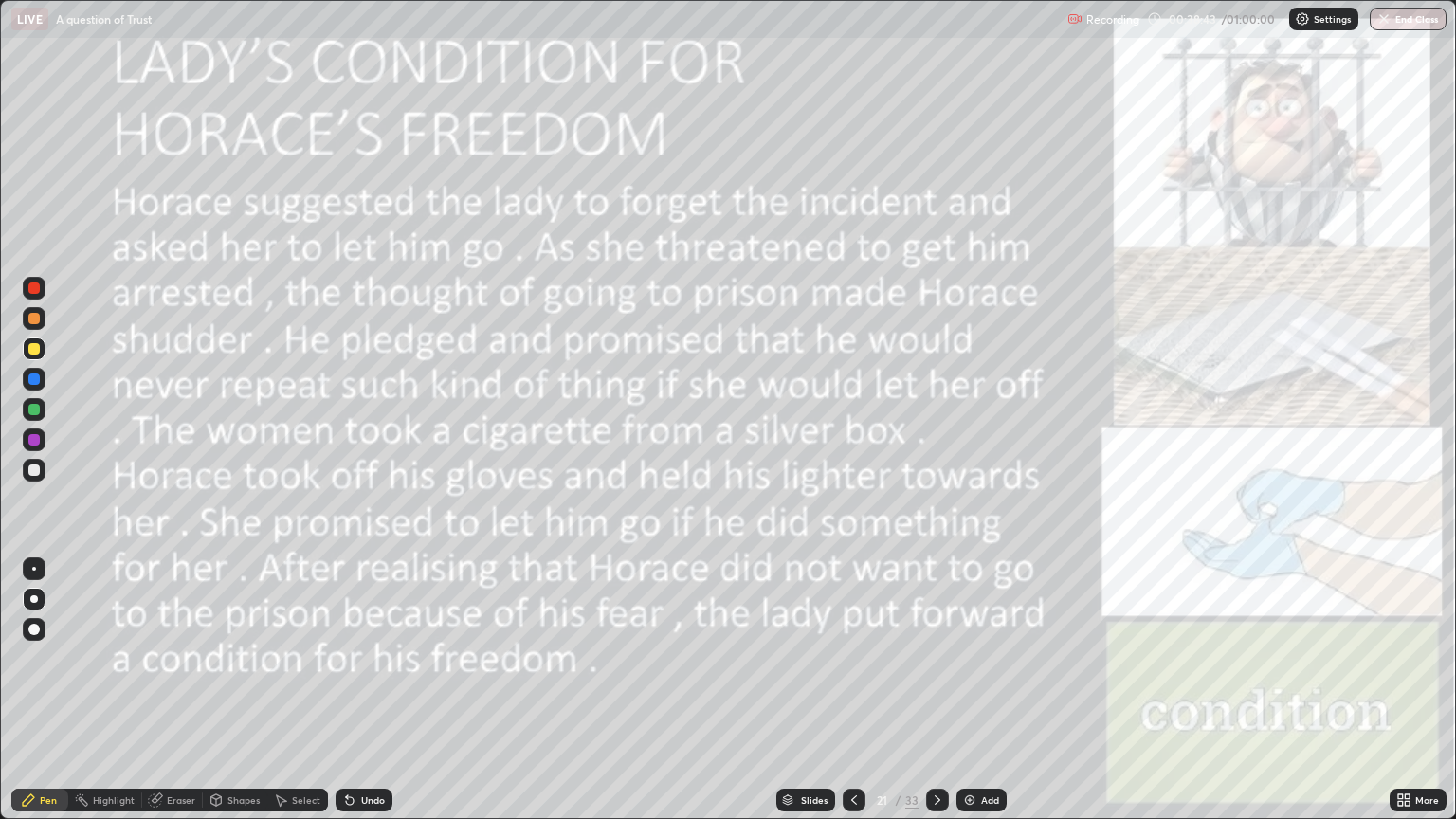 click on "Pen" at bounding box center [48, 800] 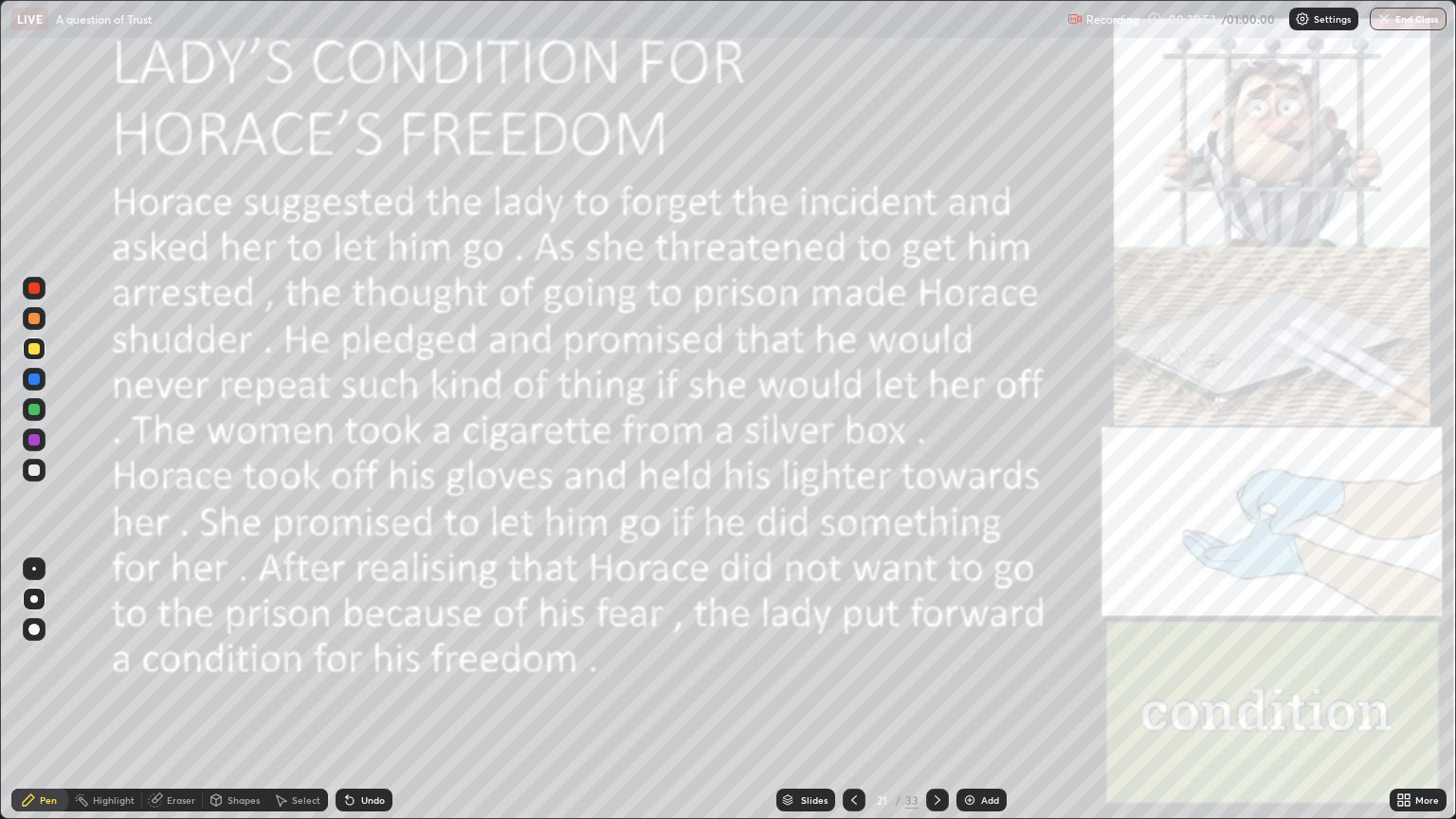 click at bounding box center (937, 800) 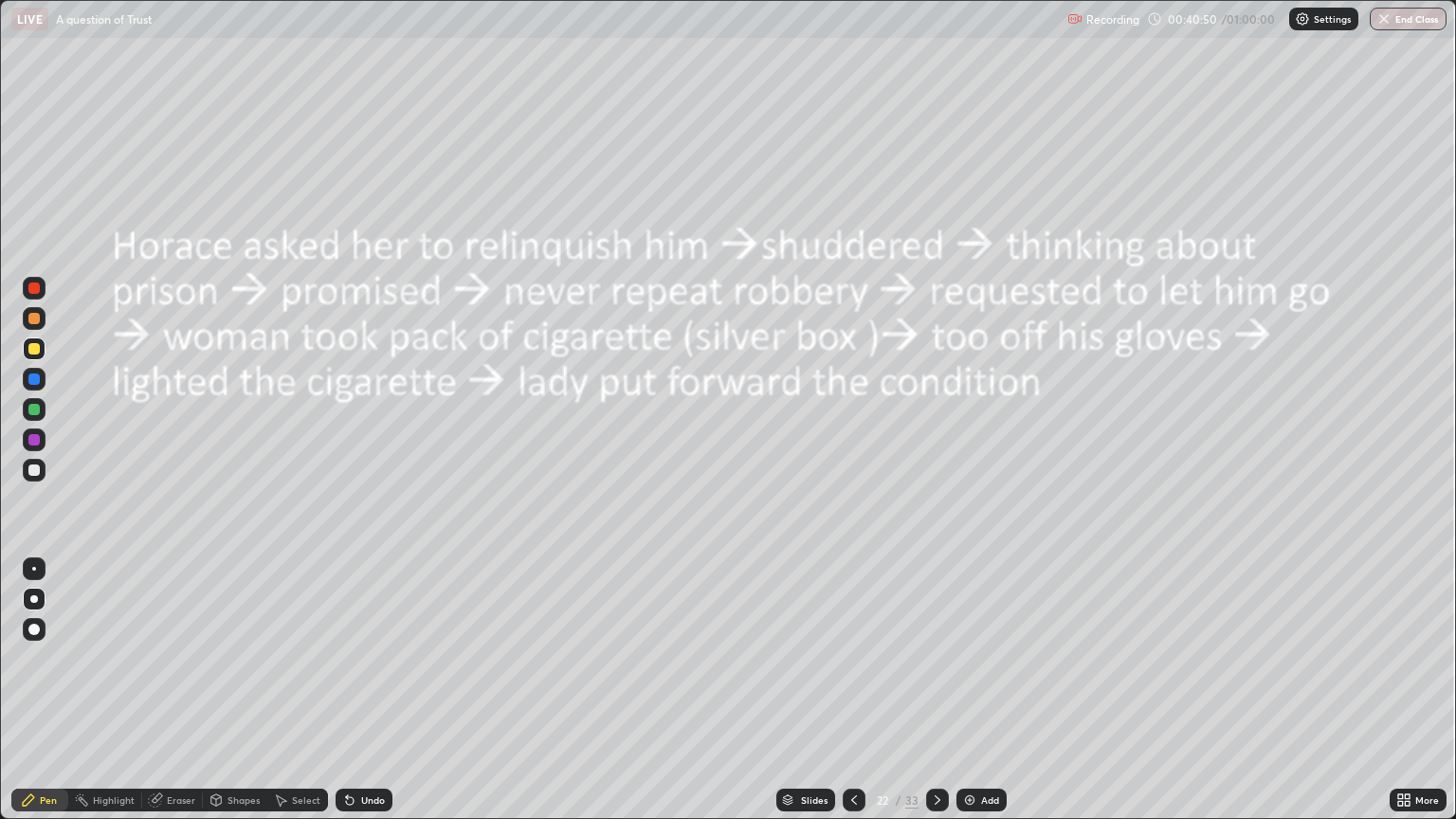 click 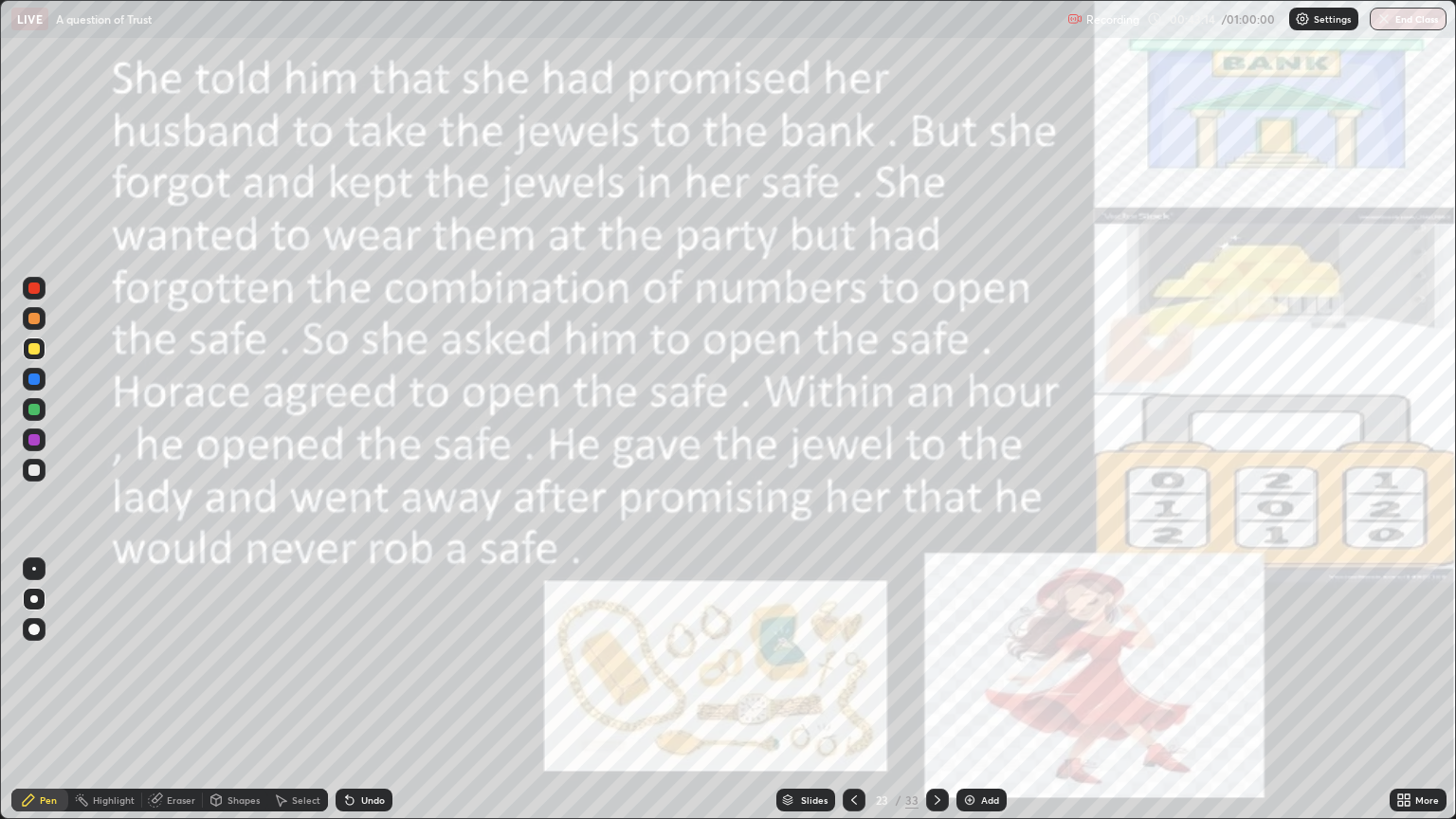 click 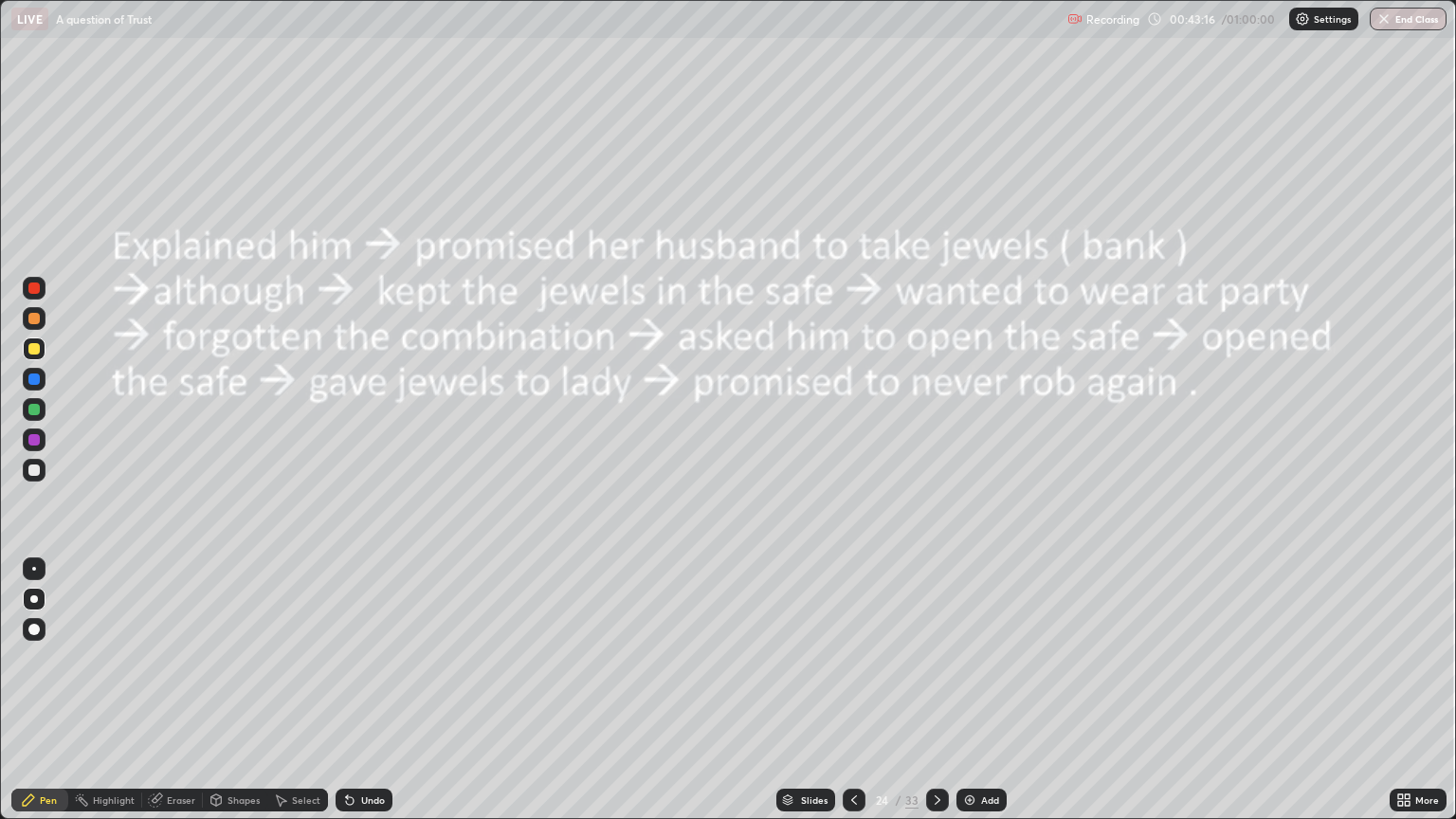 click 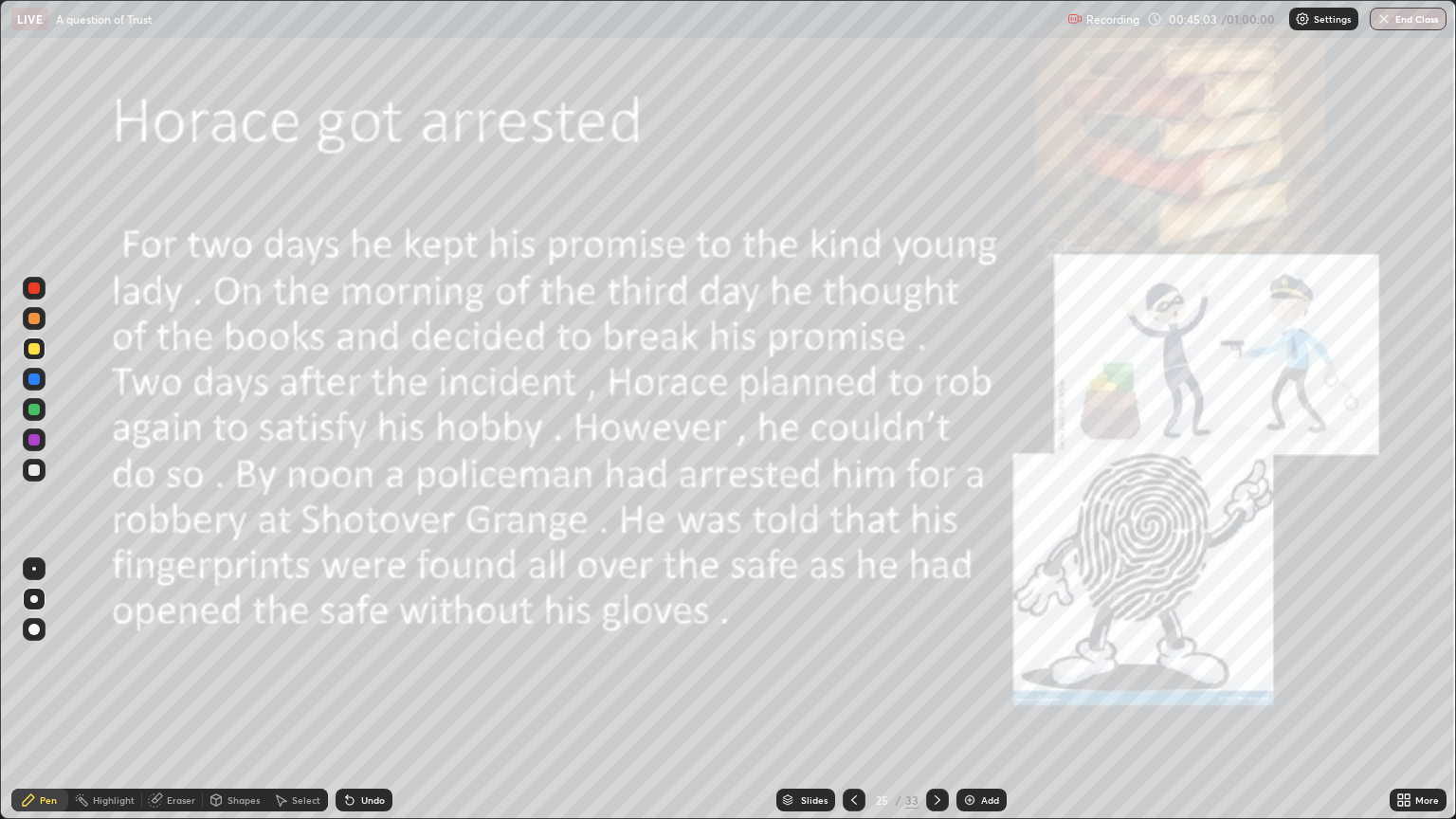 click 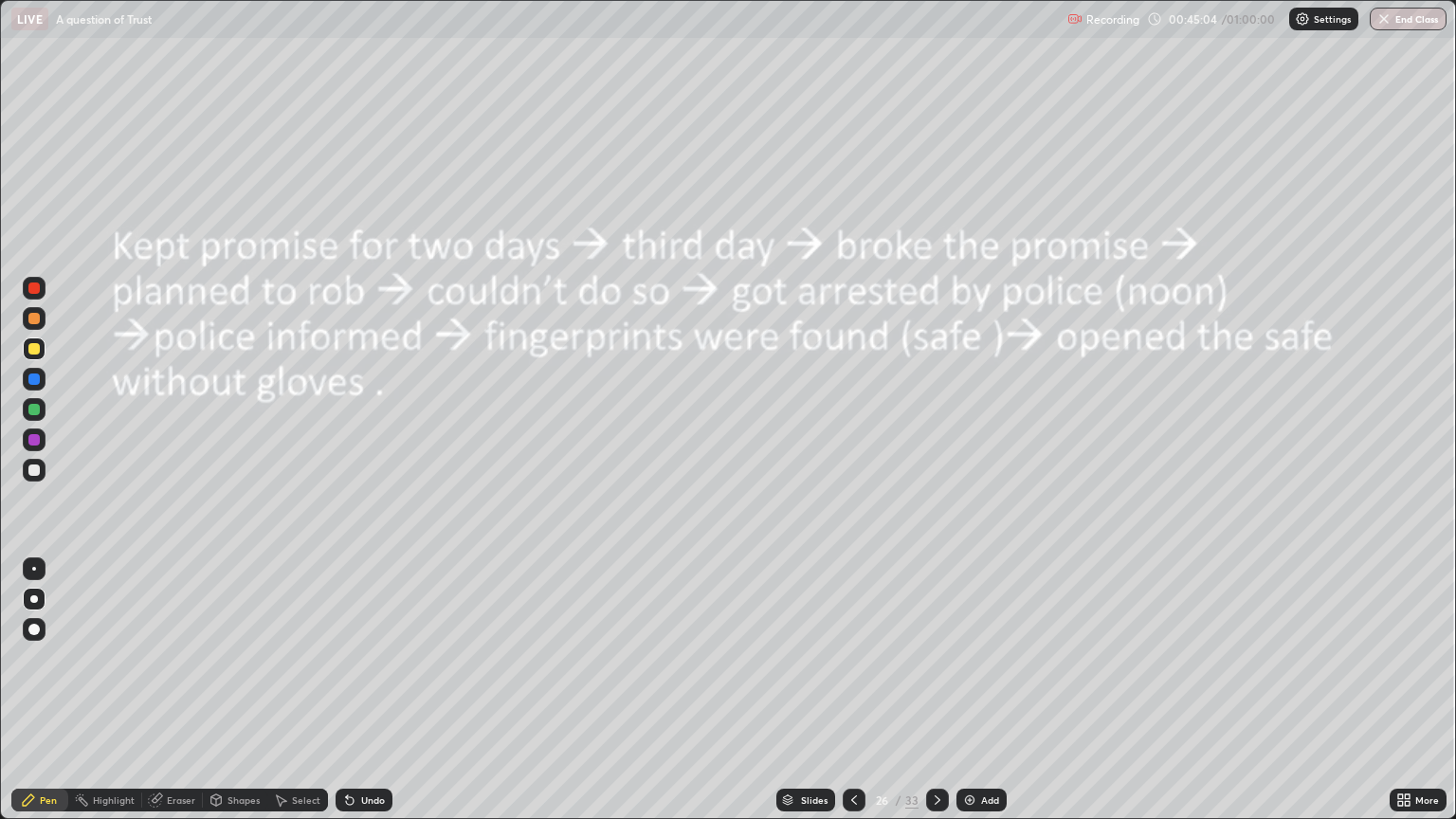 click 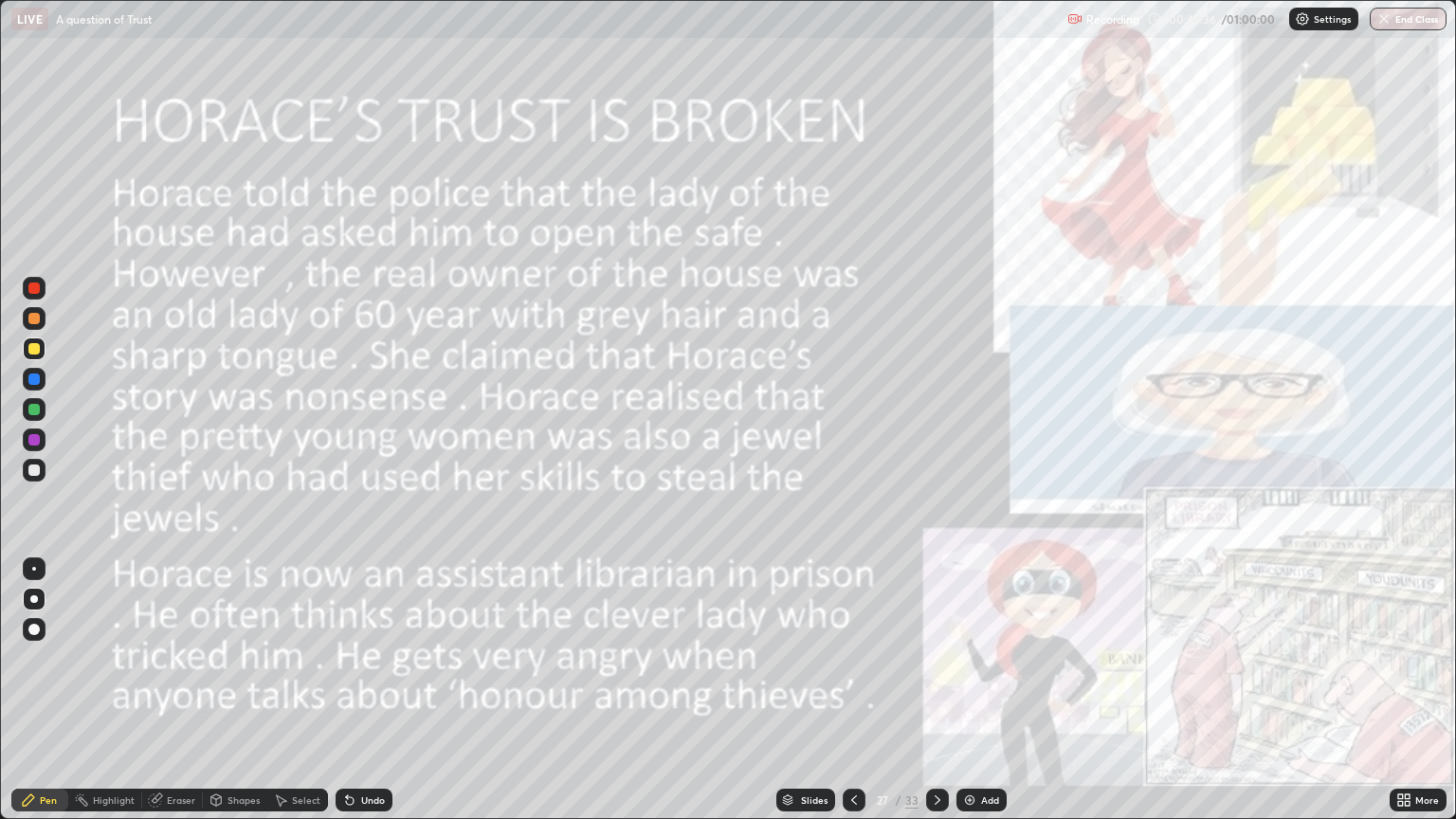 click at bounding box center (34, 318) 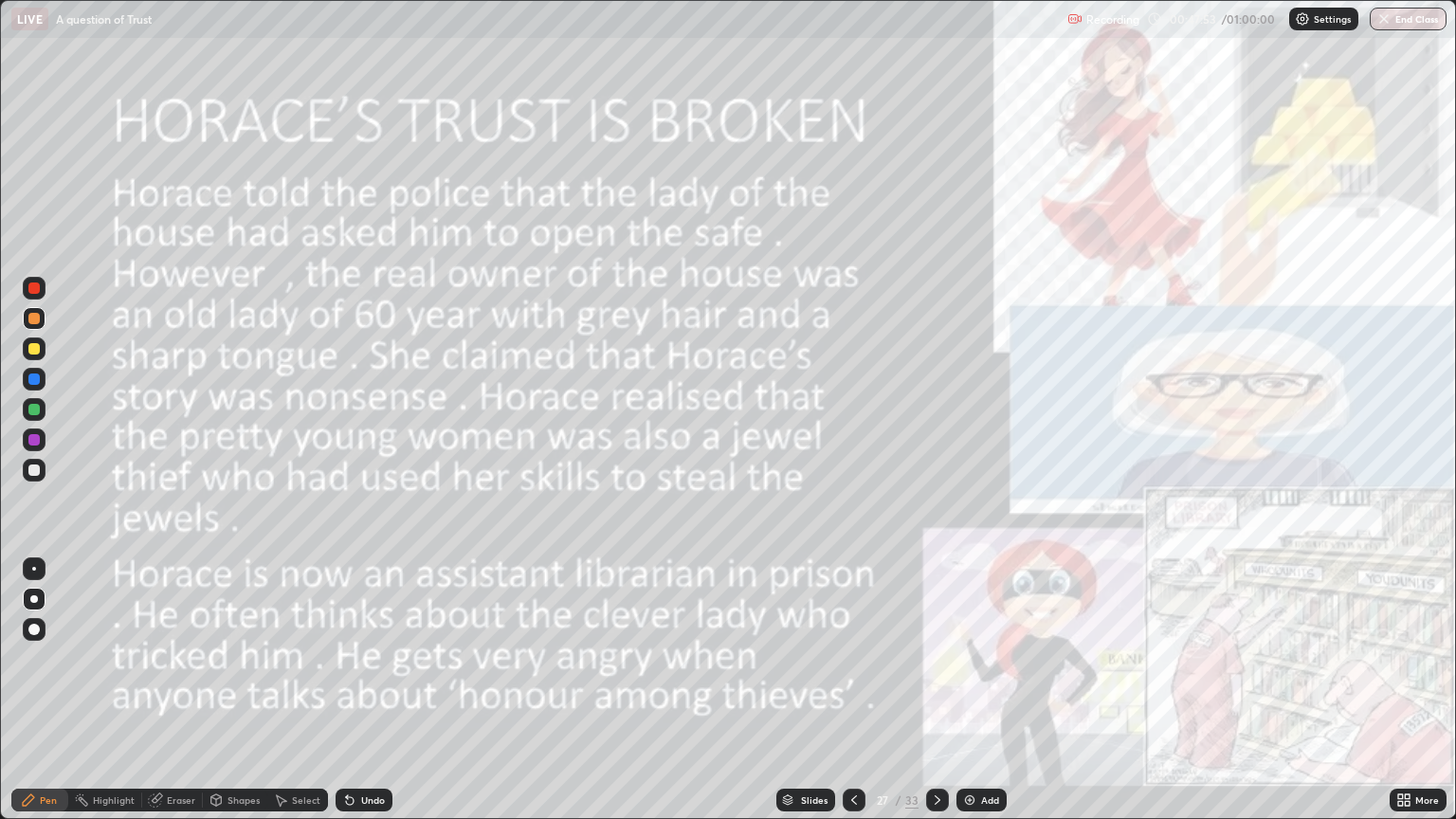 click on "Slides" at bounding box center [814, 800] 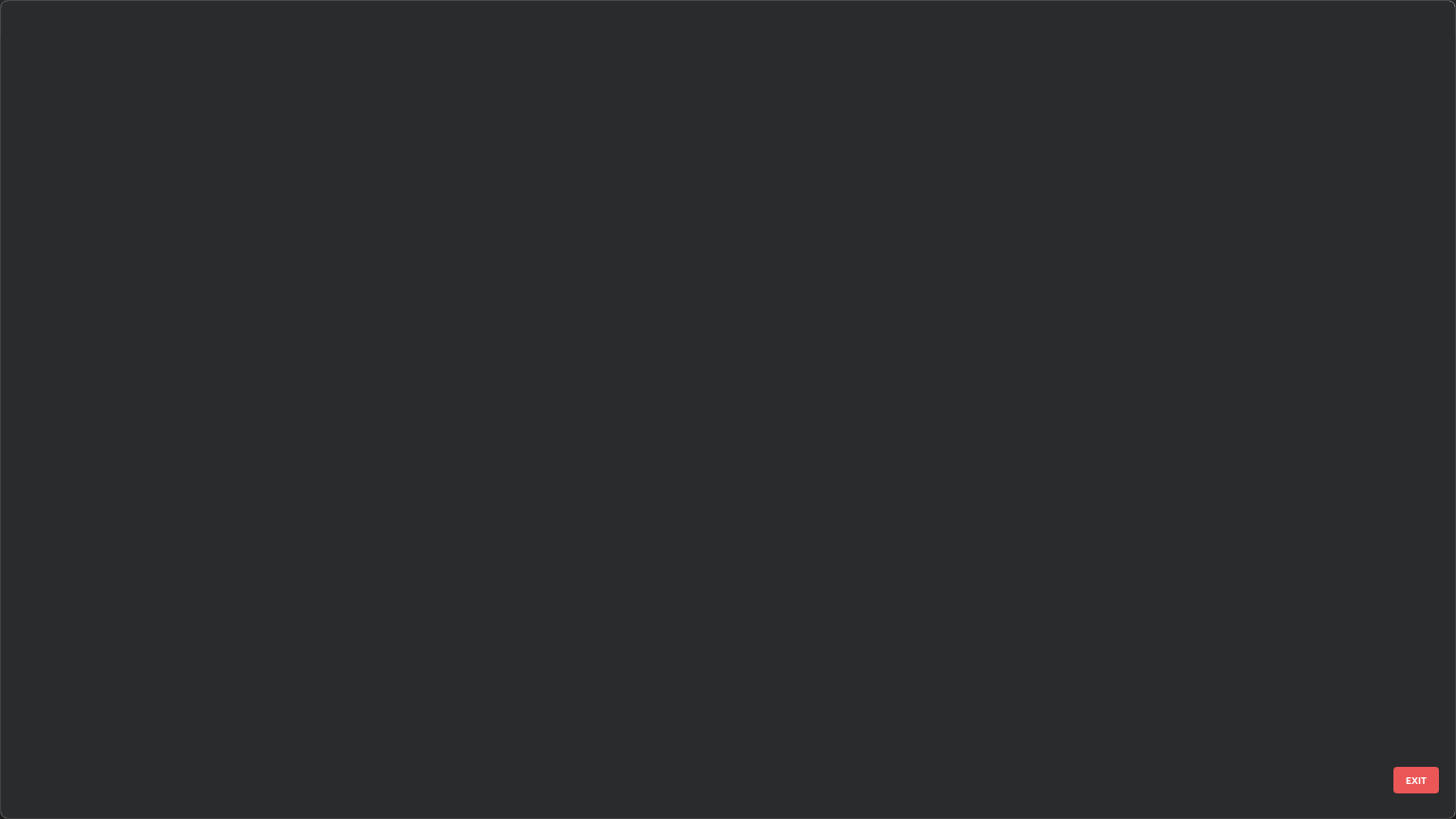 scroll, scrollTop: 1508, scrollLeft: 0, axis: vertical 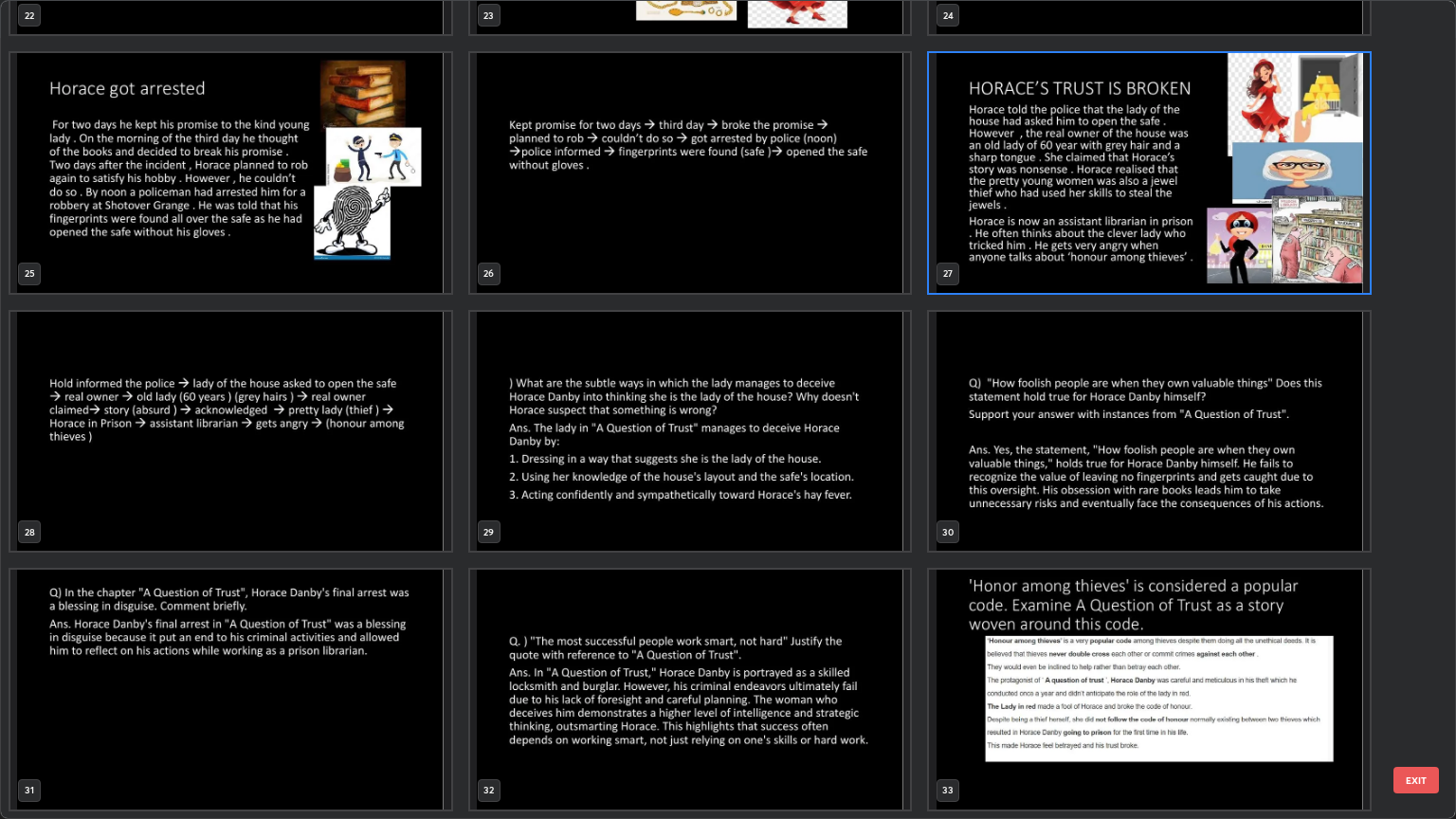click at bounding box center (1149, 689) 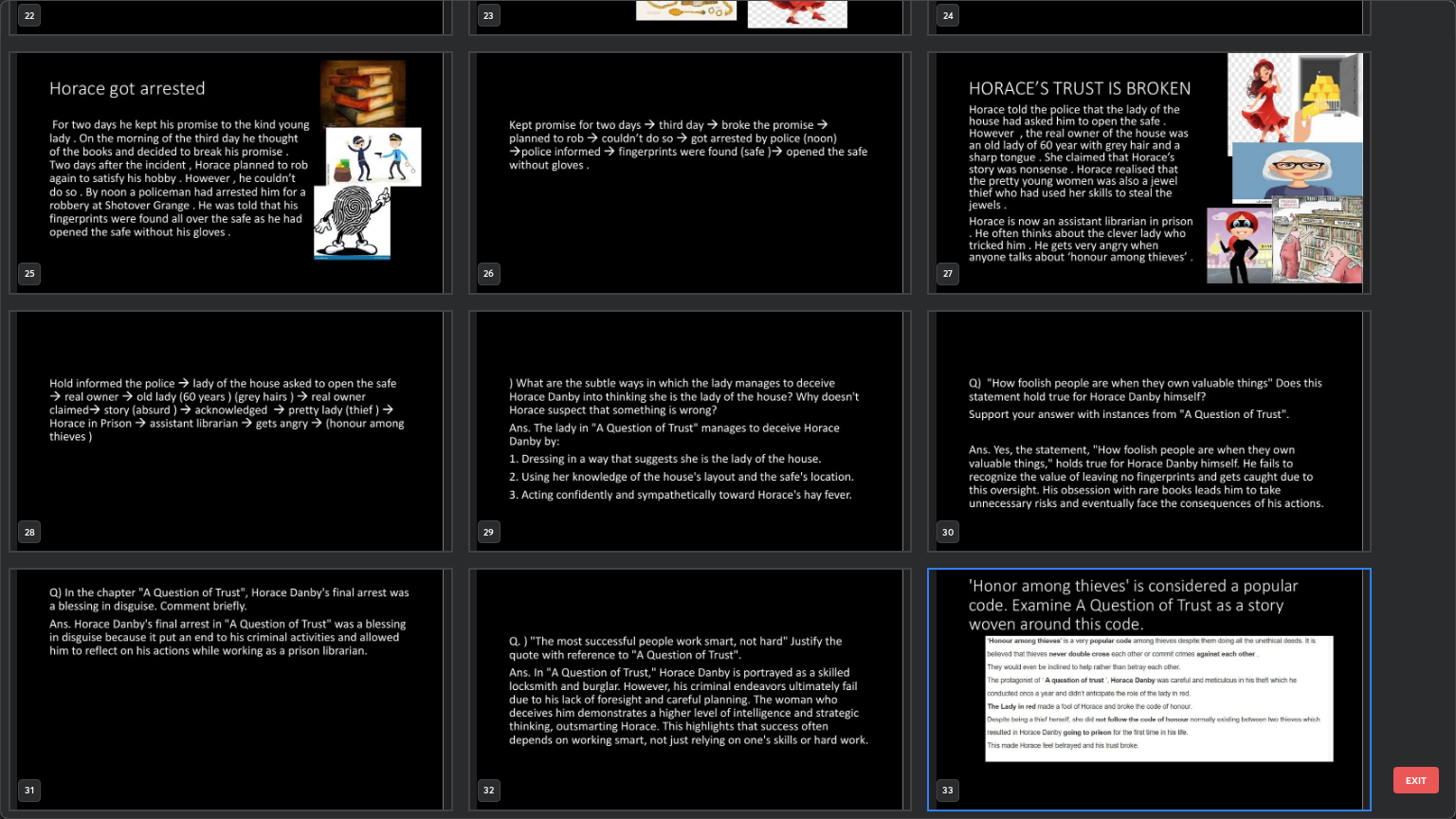 click at bounding box center [1149, 689] 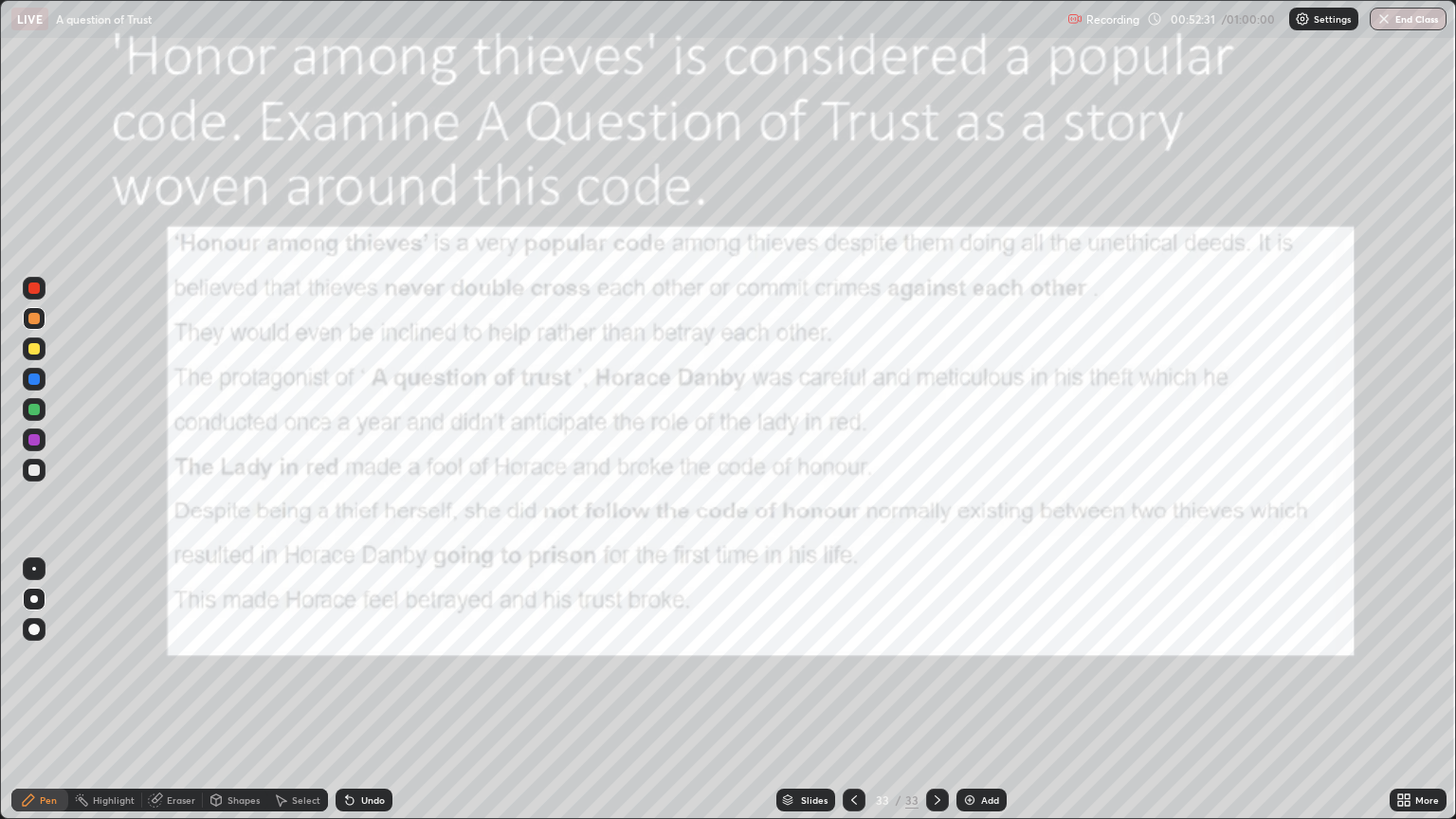 click on "Slides" at bounding box center (806, 800) 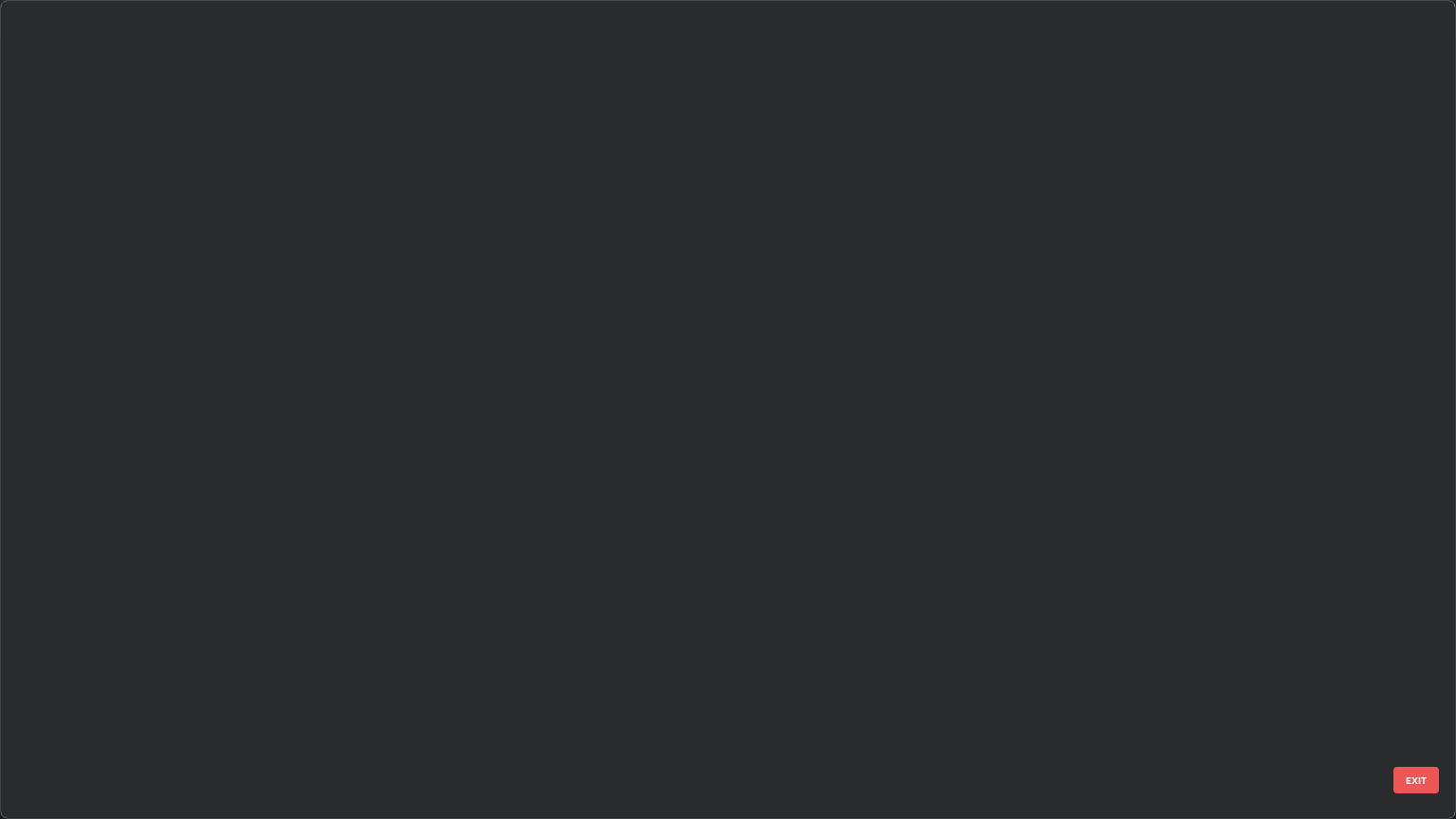 scroll, scrollTop: 2025, scrollLeft: 0, axis: vertical 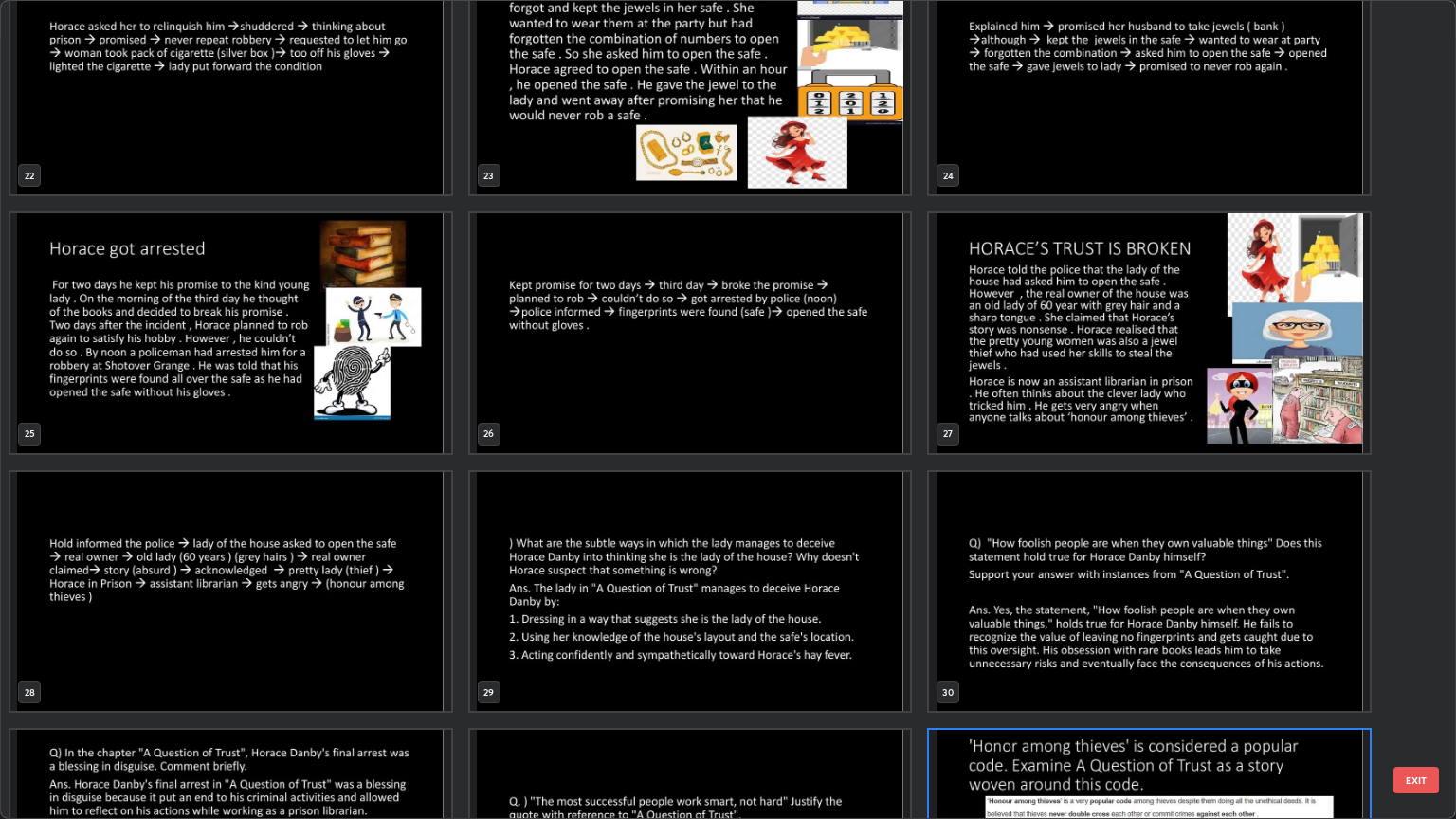 click at bounding box center [690, 592] 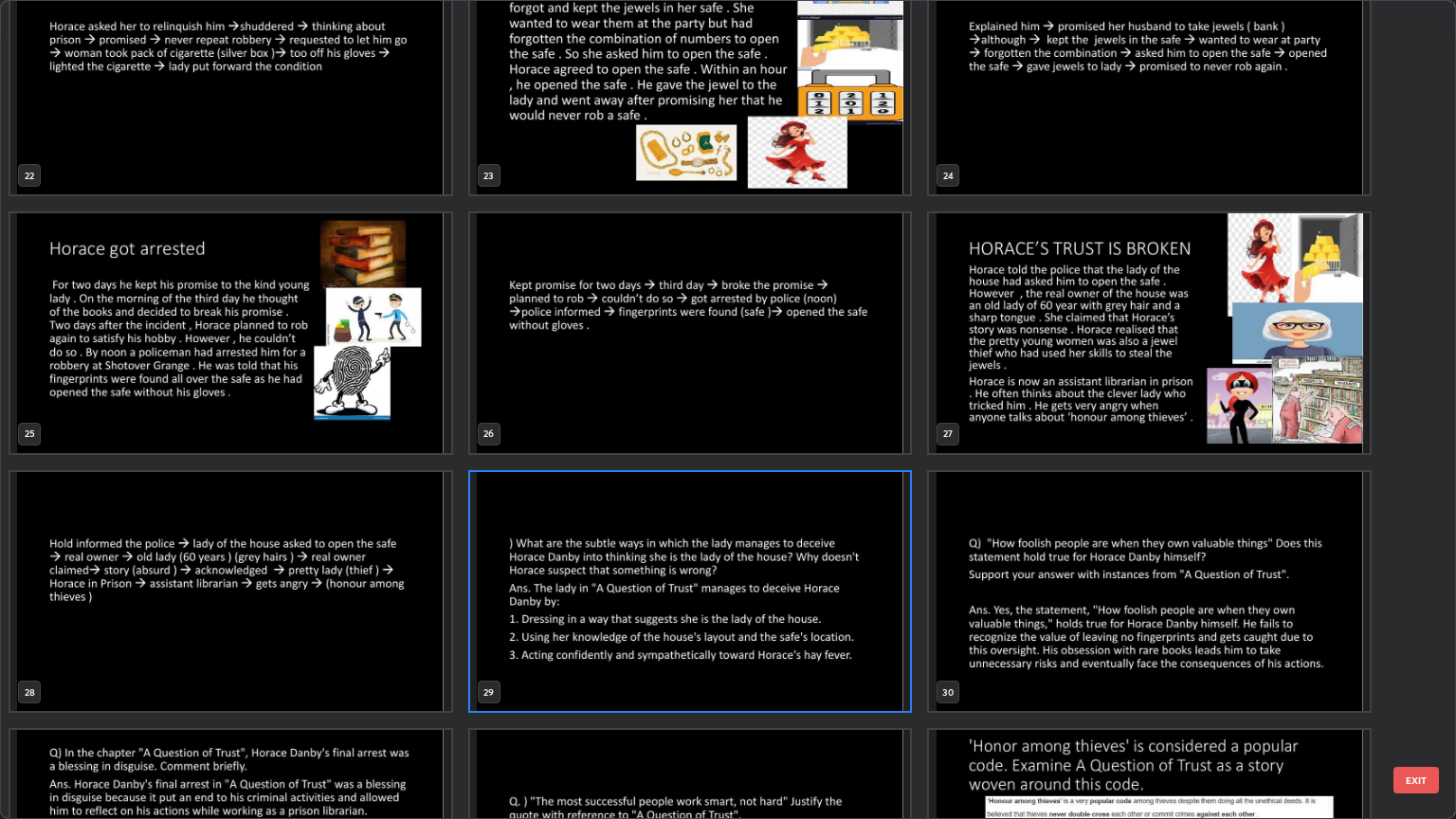 click at bounding box center (690, 592) 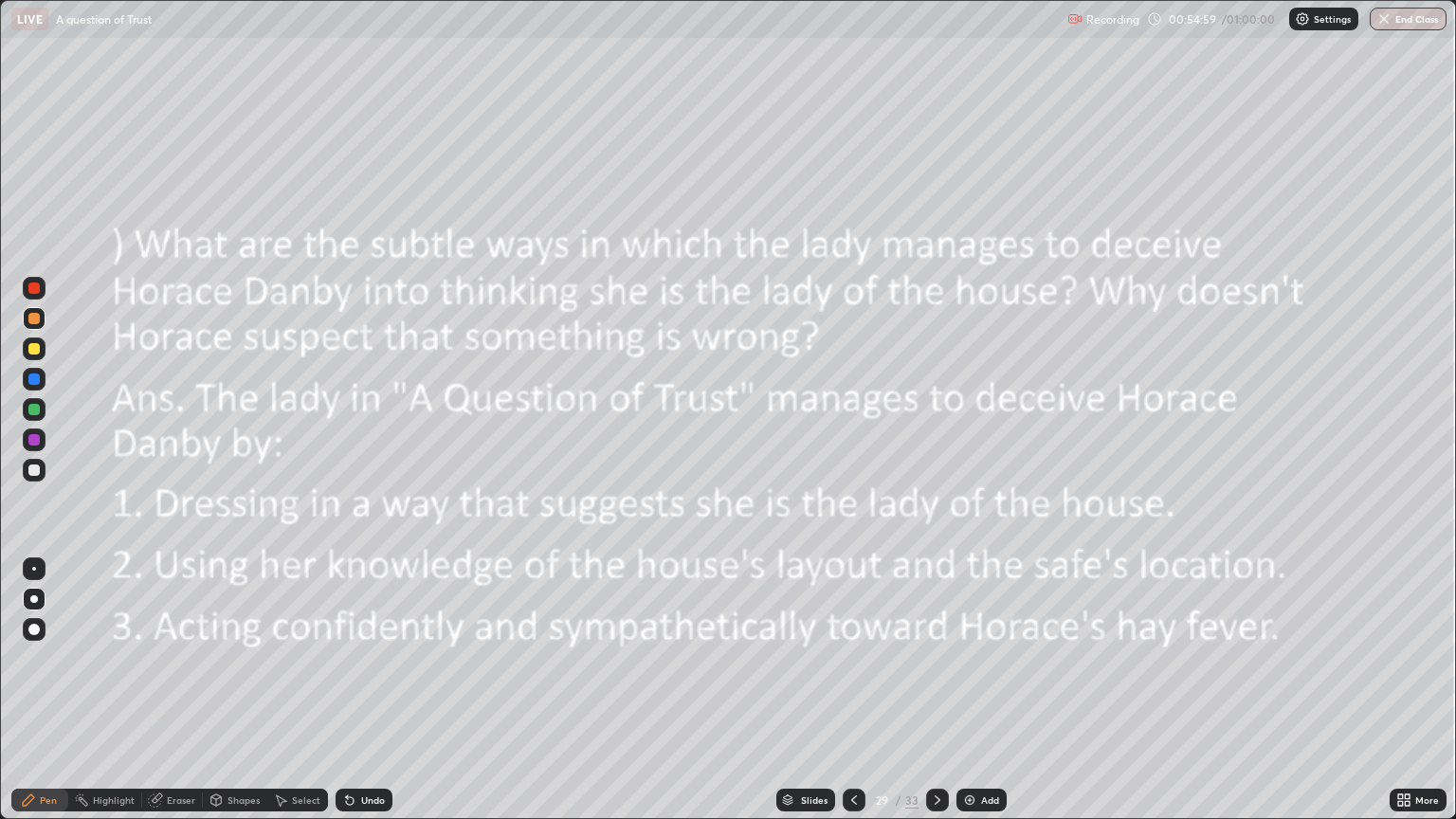 click at bounding box center (937, 800) 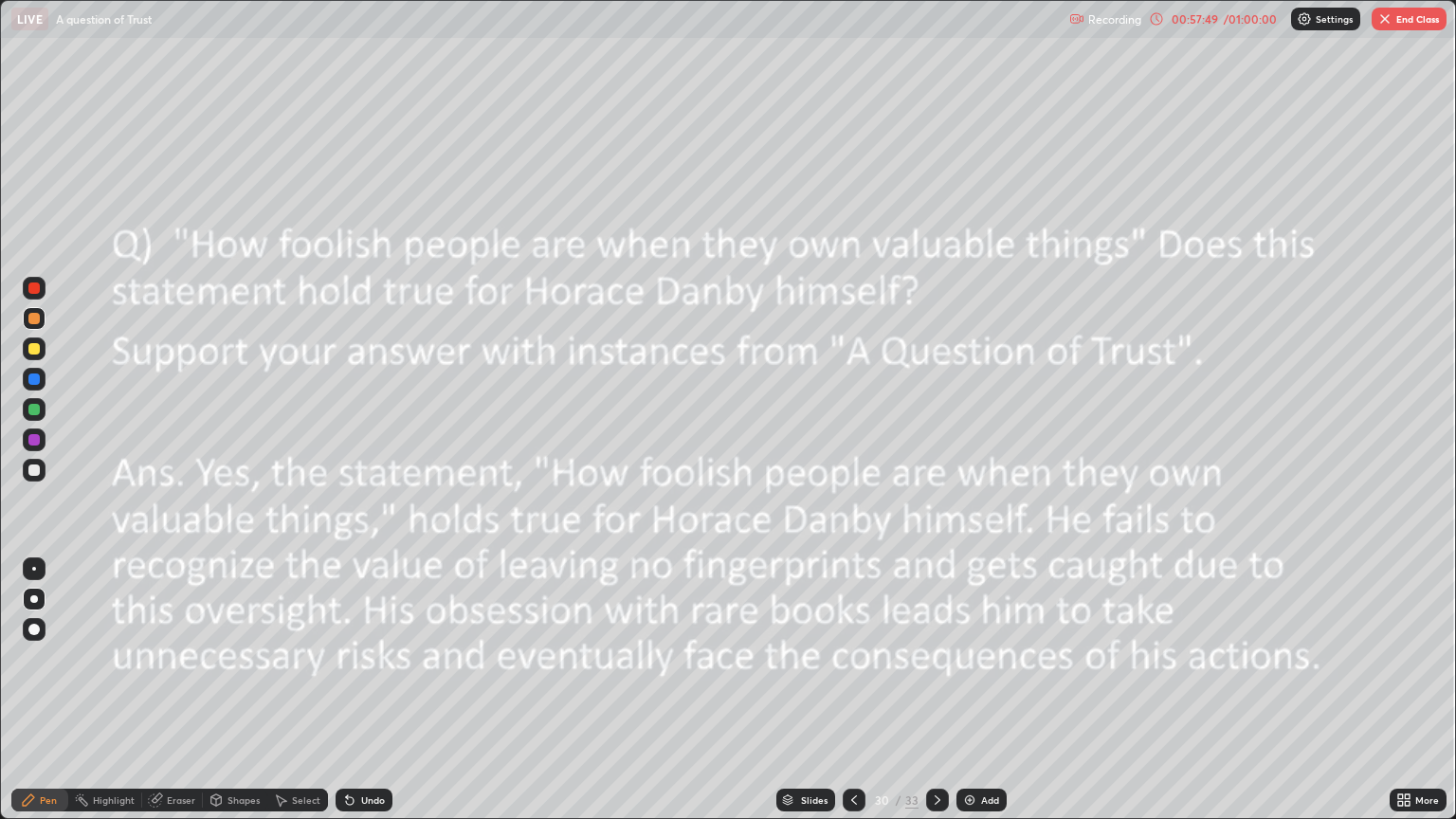 click on "End Class" at bounding box center (1409, 19) 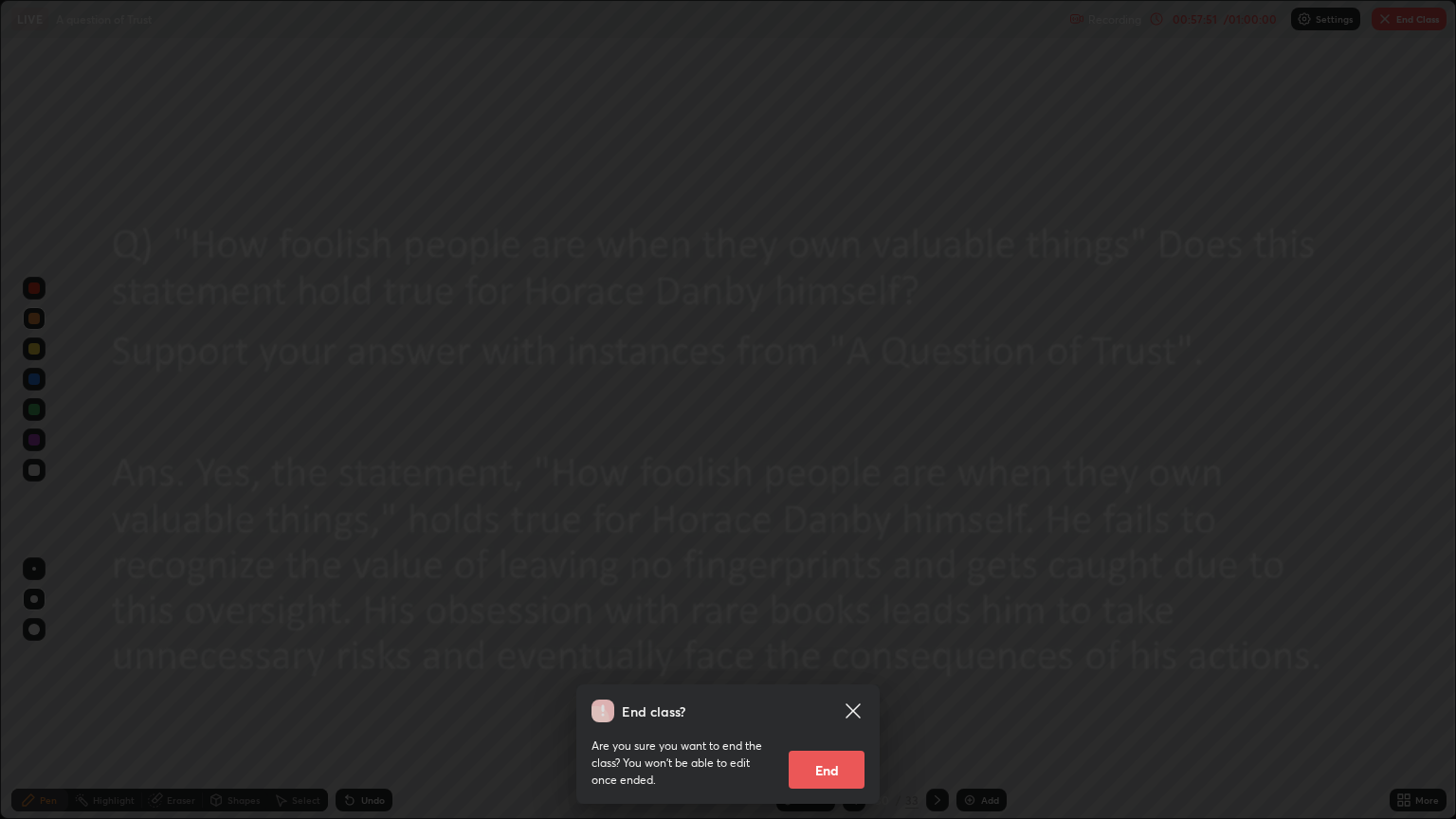 click on "End" at bounding box center (827, 770) 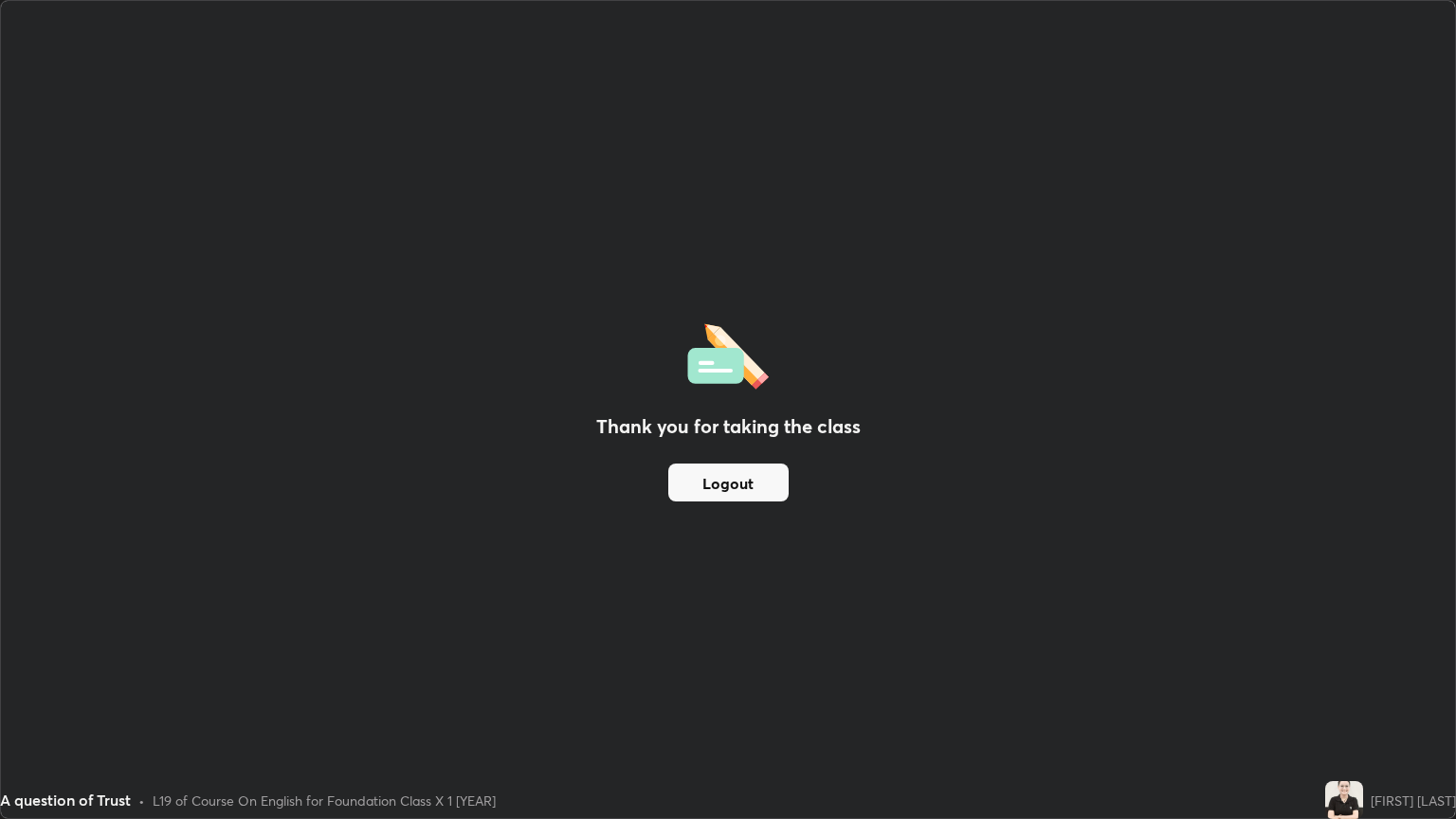 click on "Logout" at bounding box center (728, 482) 